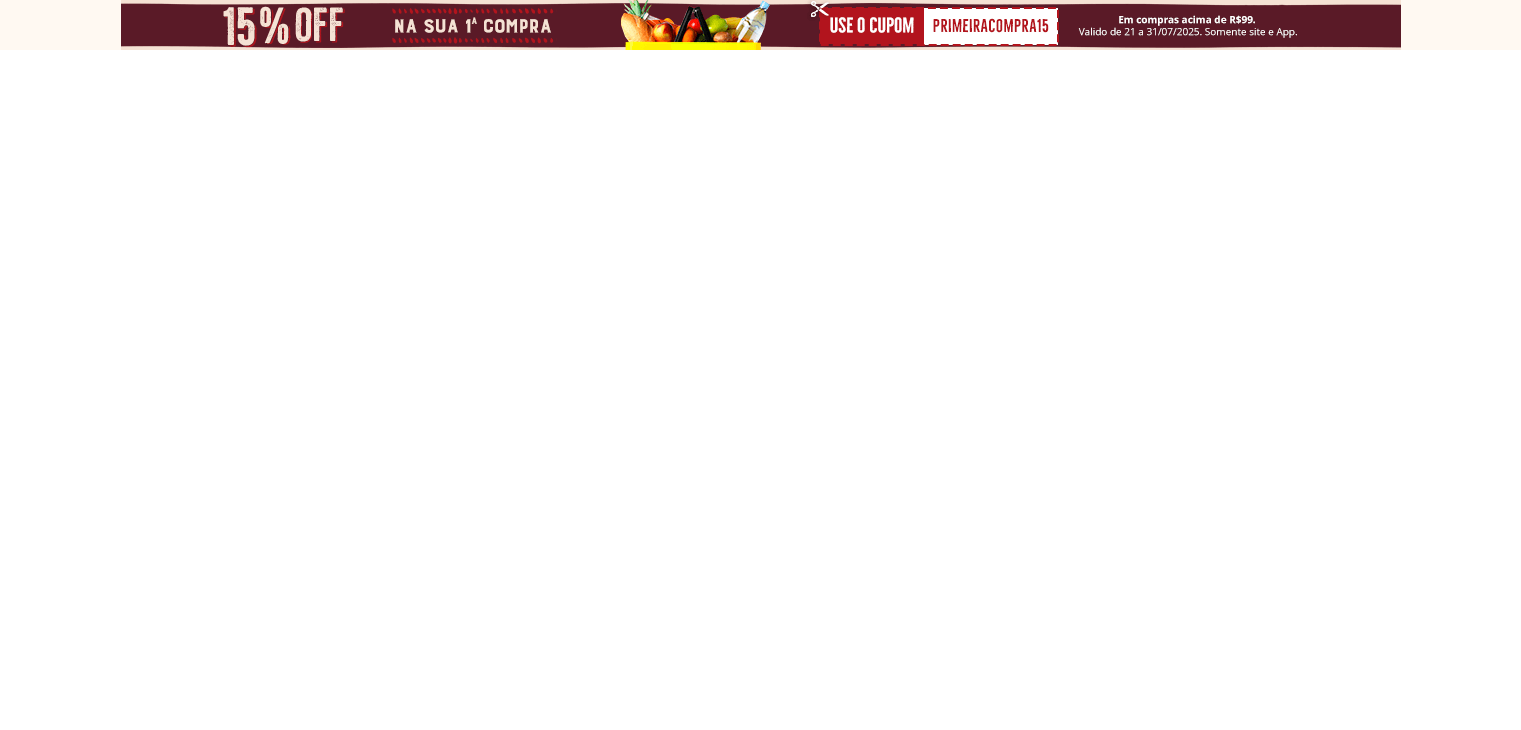 scroll, scrollTop: 0, scrollLeft: 0, axis: both 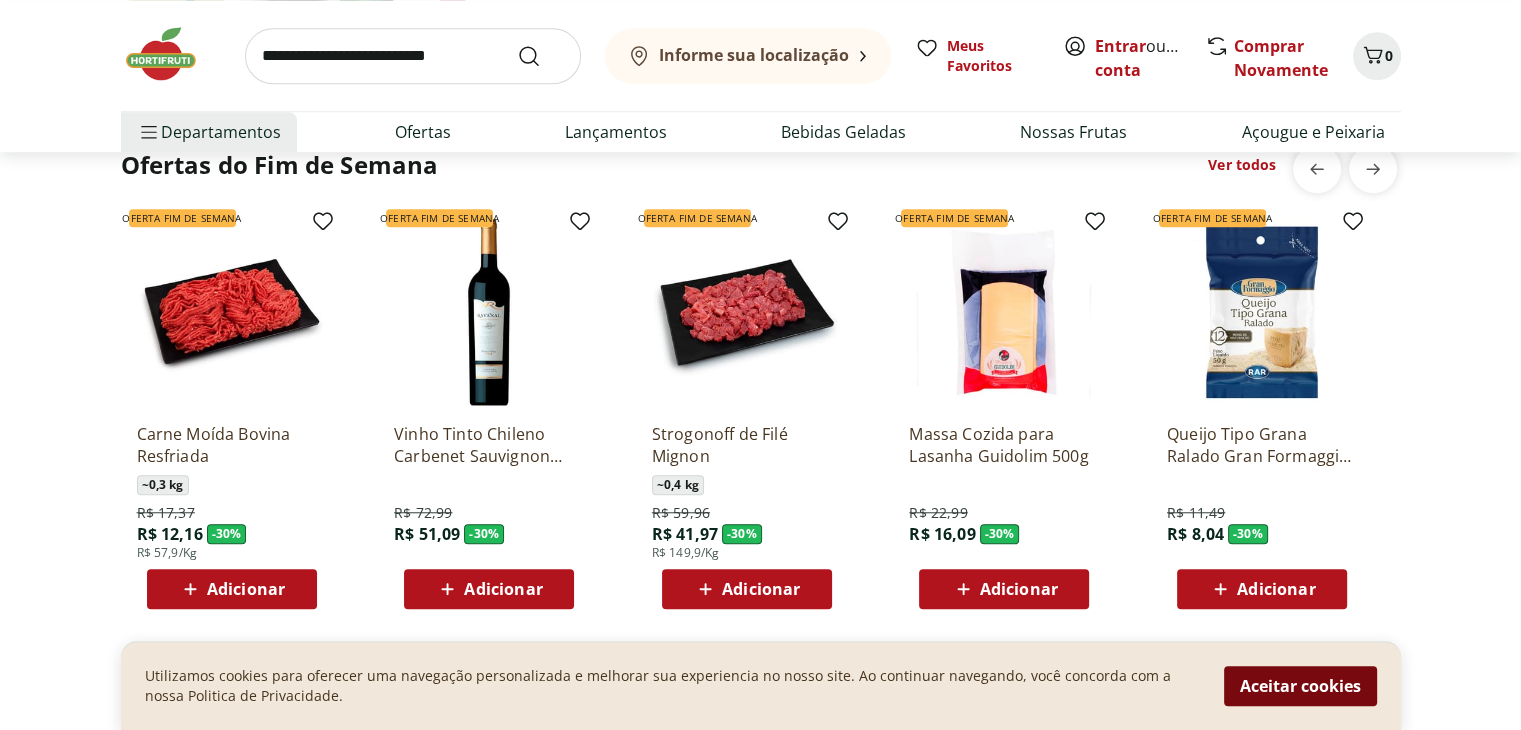 click on "Aceitar cookies" at bounding box center [1300, 686] 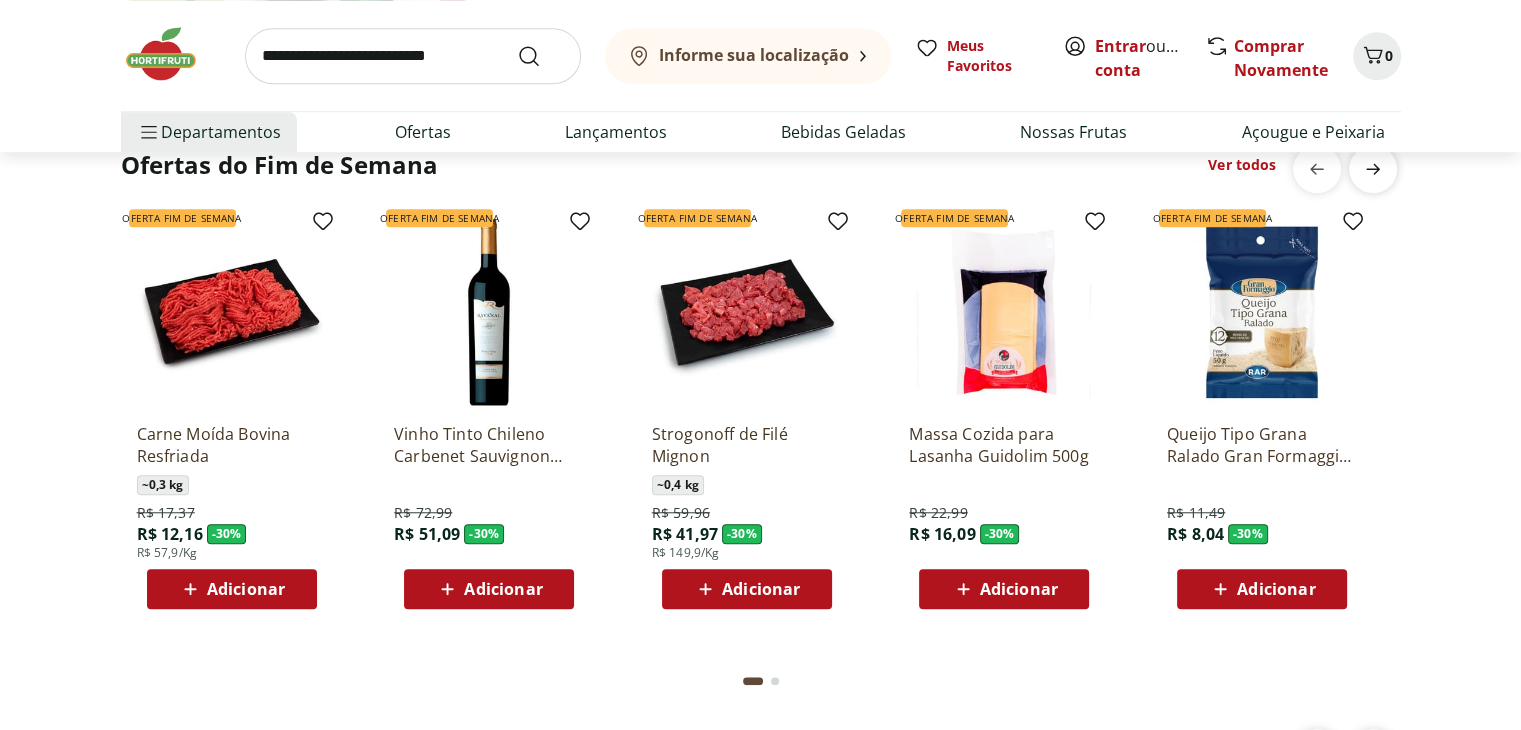 click 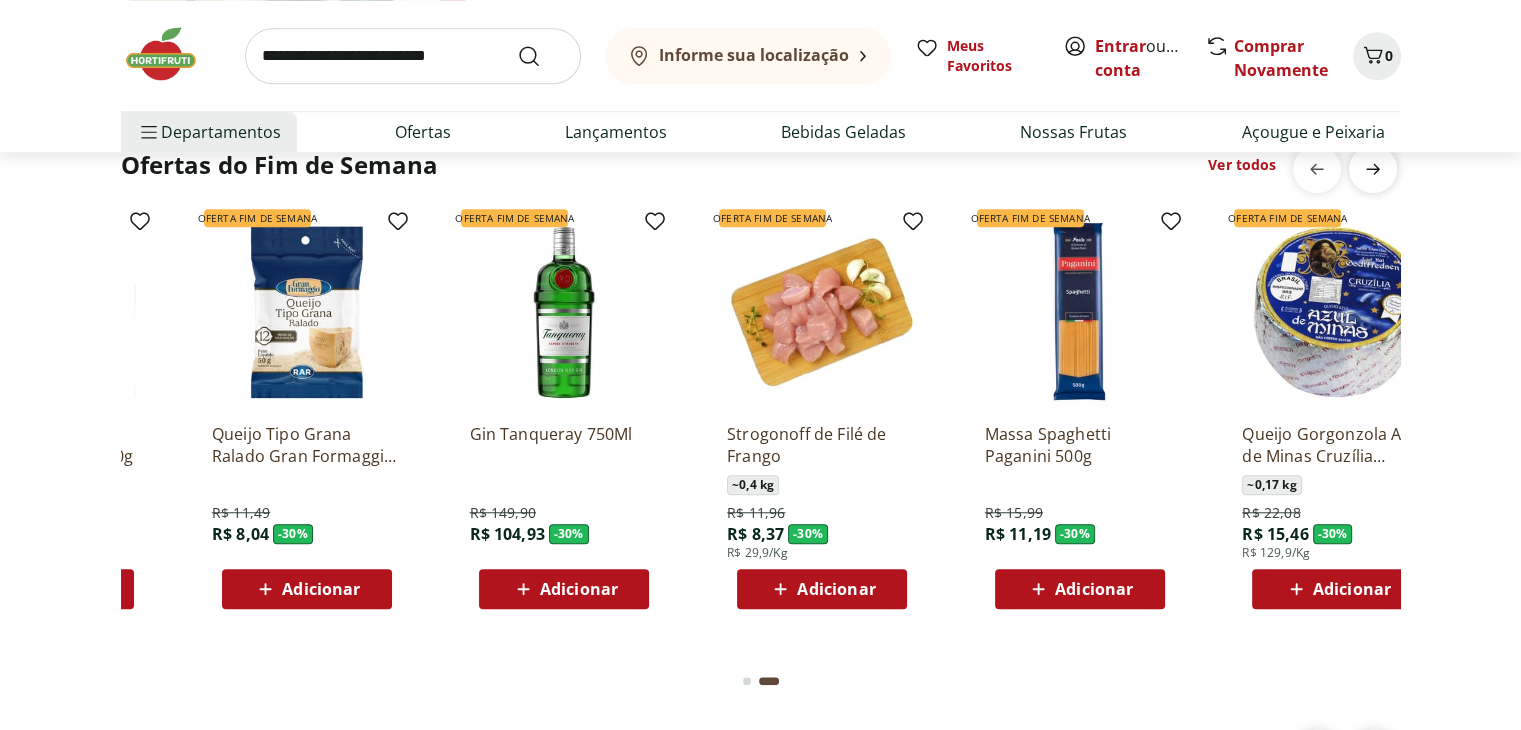 scroll, scrollTop: 0, scrollLeft: 1288, axis: horizontal 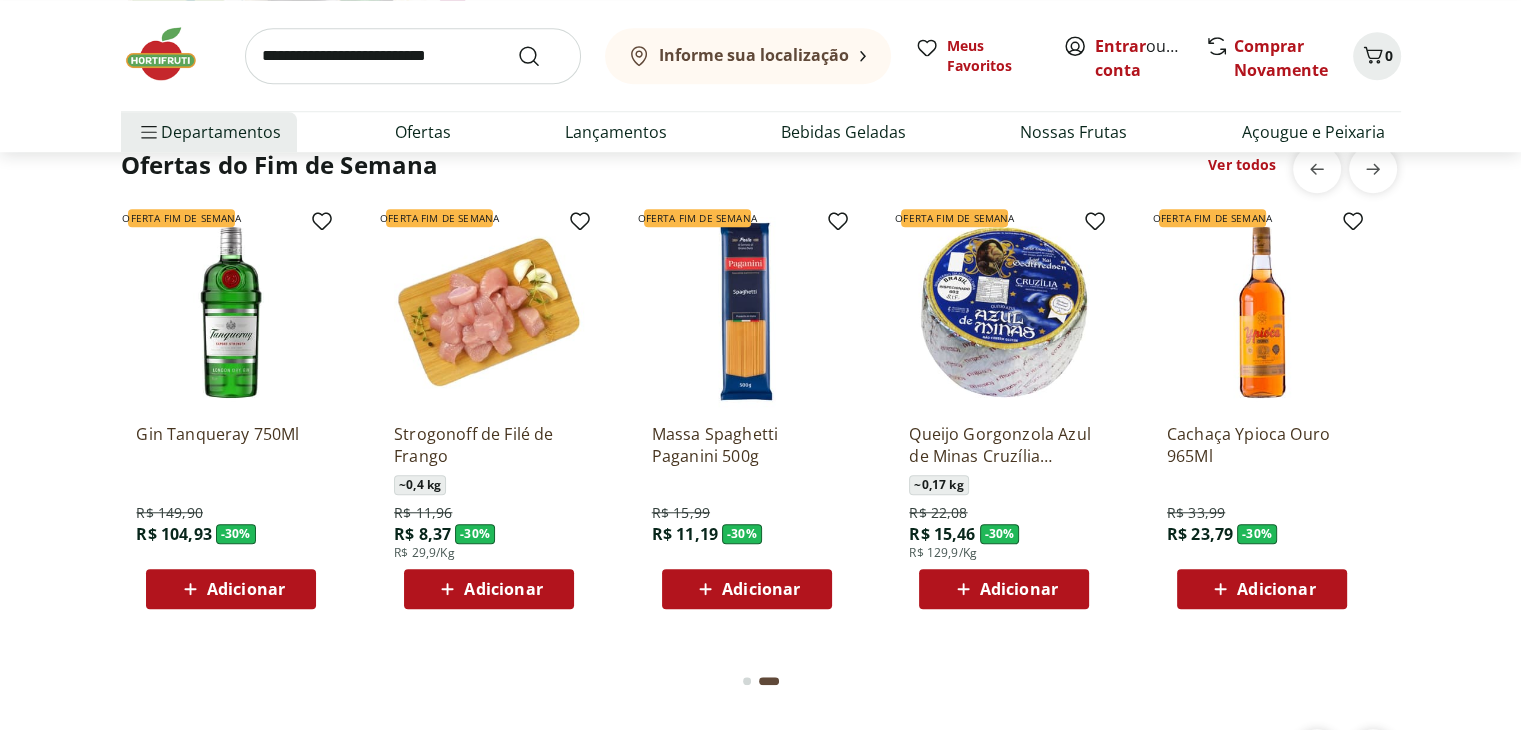 click on "Adicionar" at bounding box center [503, 589] 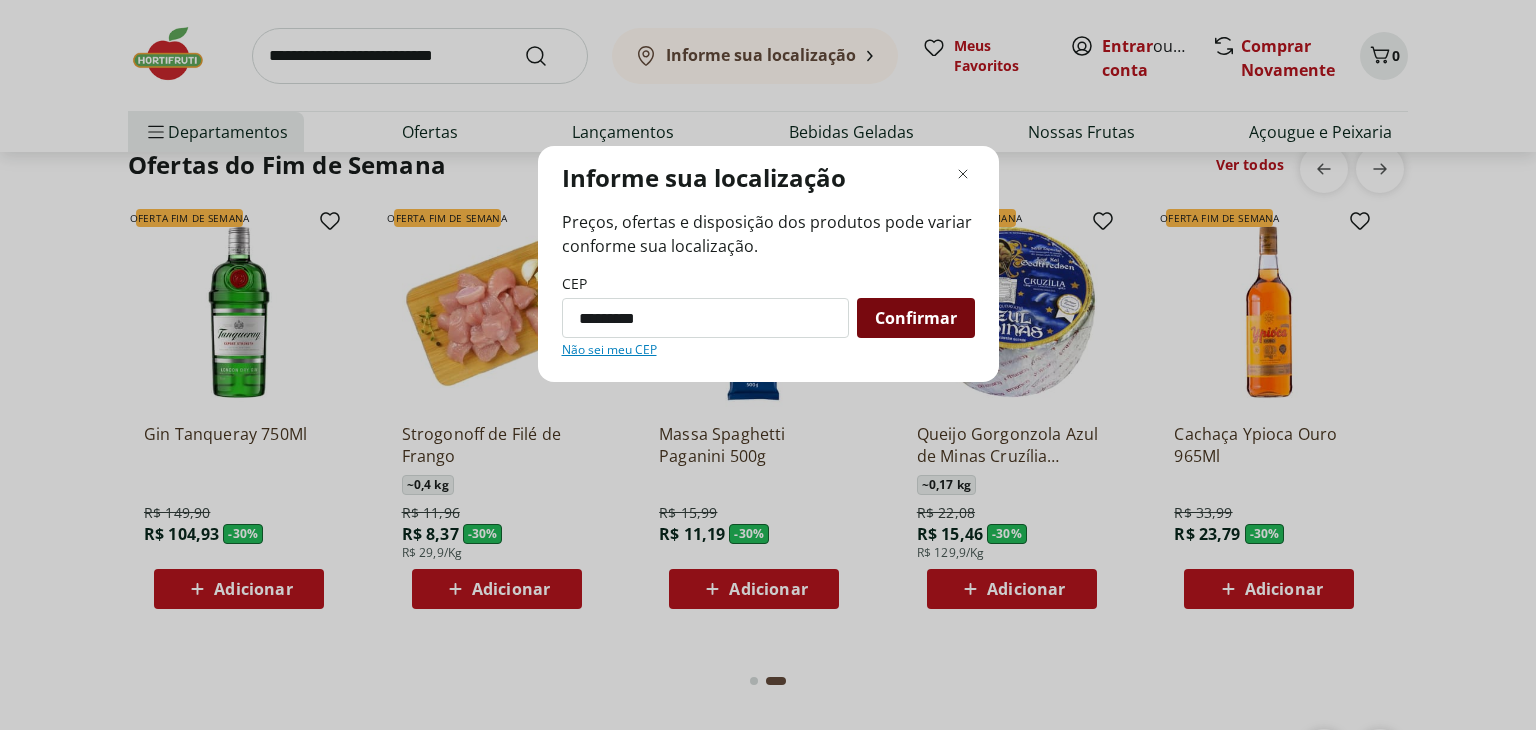type on "*********" 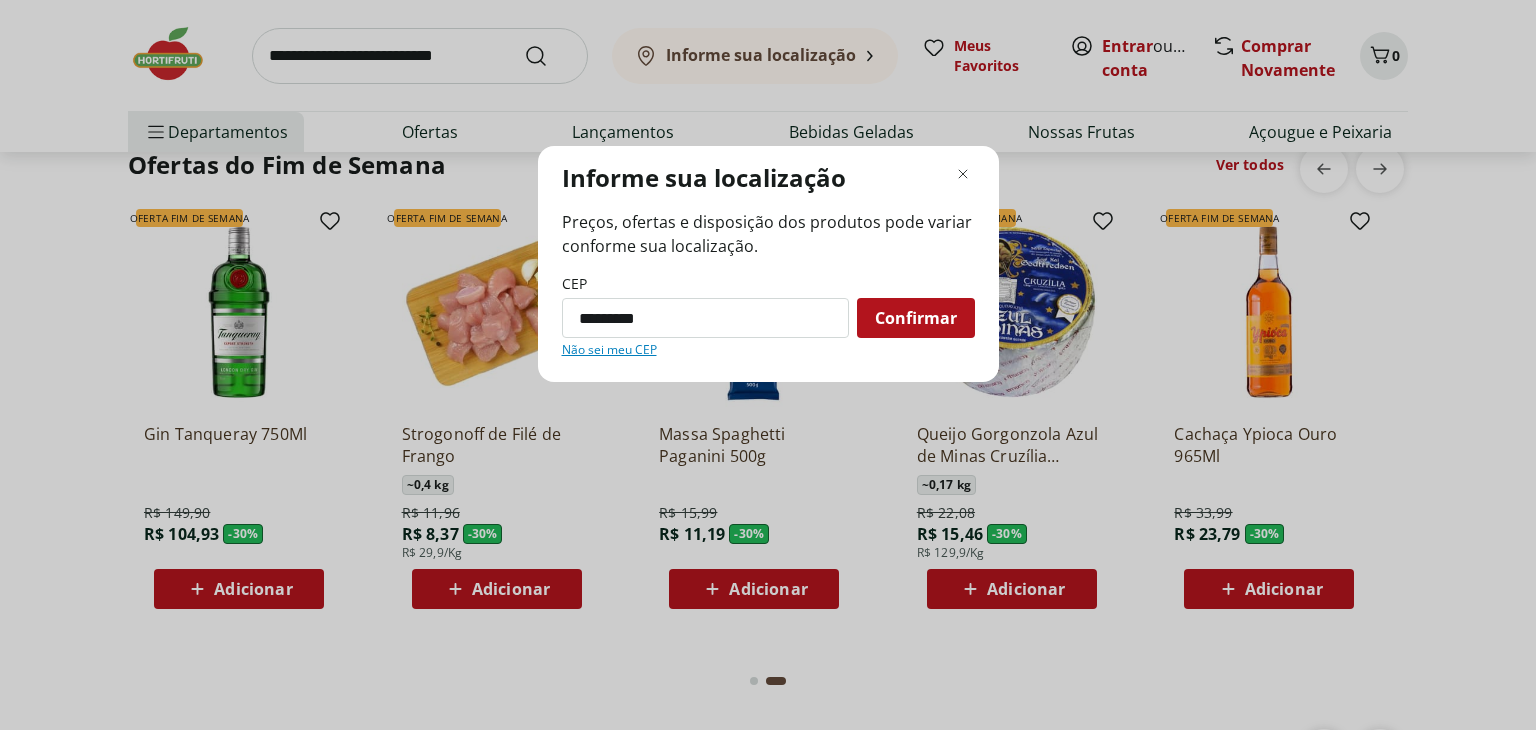 click on "Confirmar" at bounding box center [916, 318] 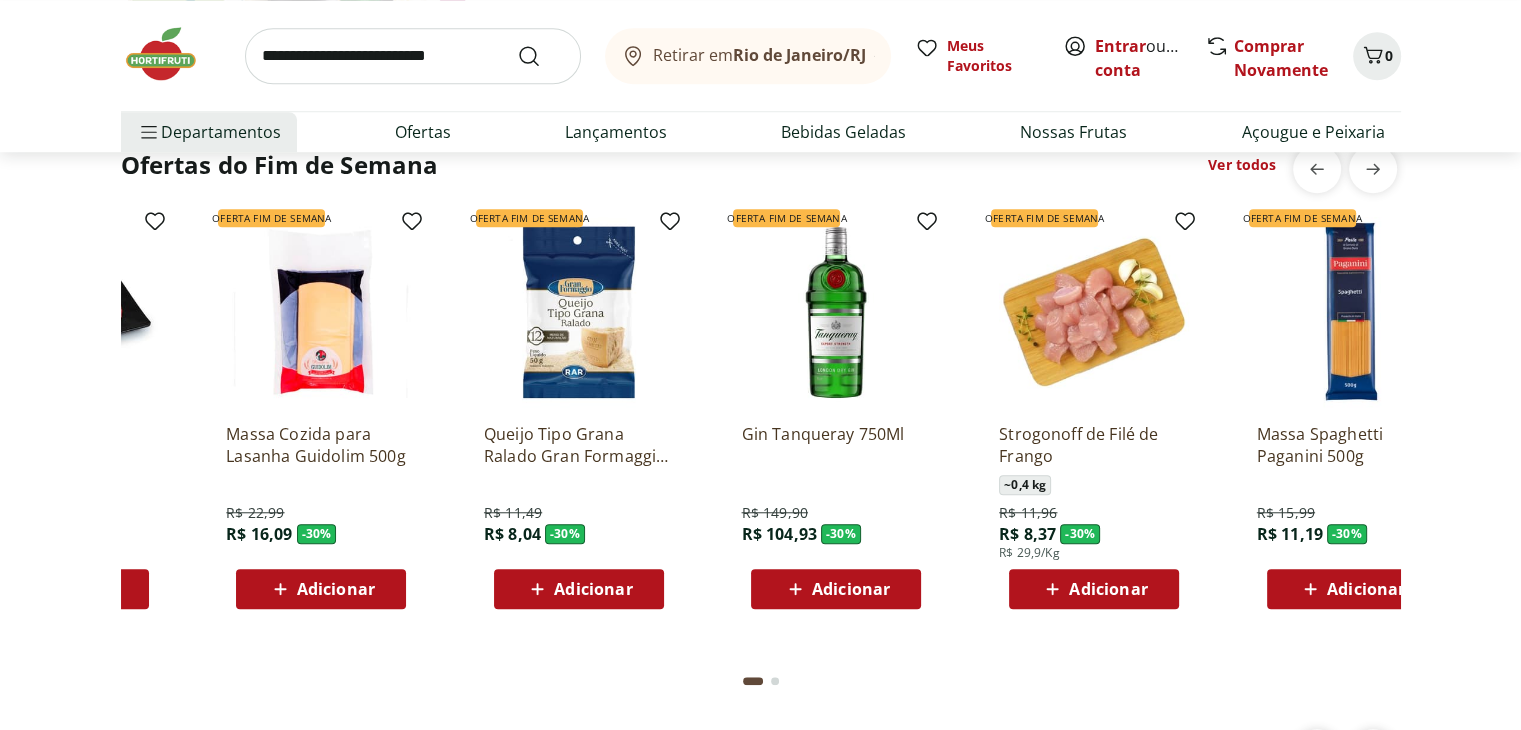 scroll, scrollTop: 0, scrollLeft: 762, axis: horizontal 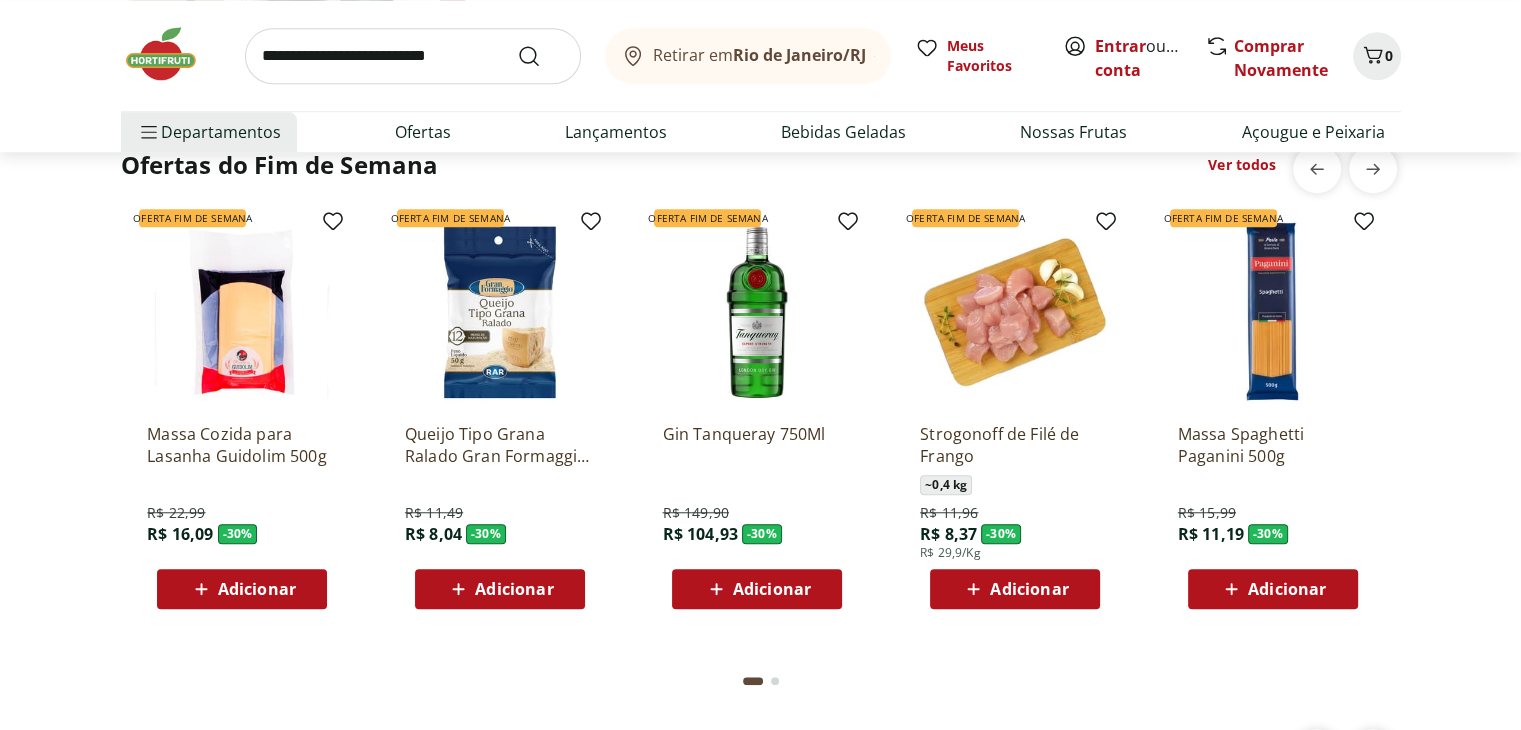 click on "Adicionar" at bounding box center [1029, 589] 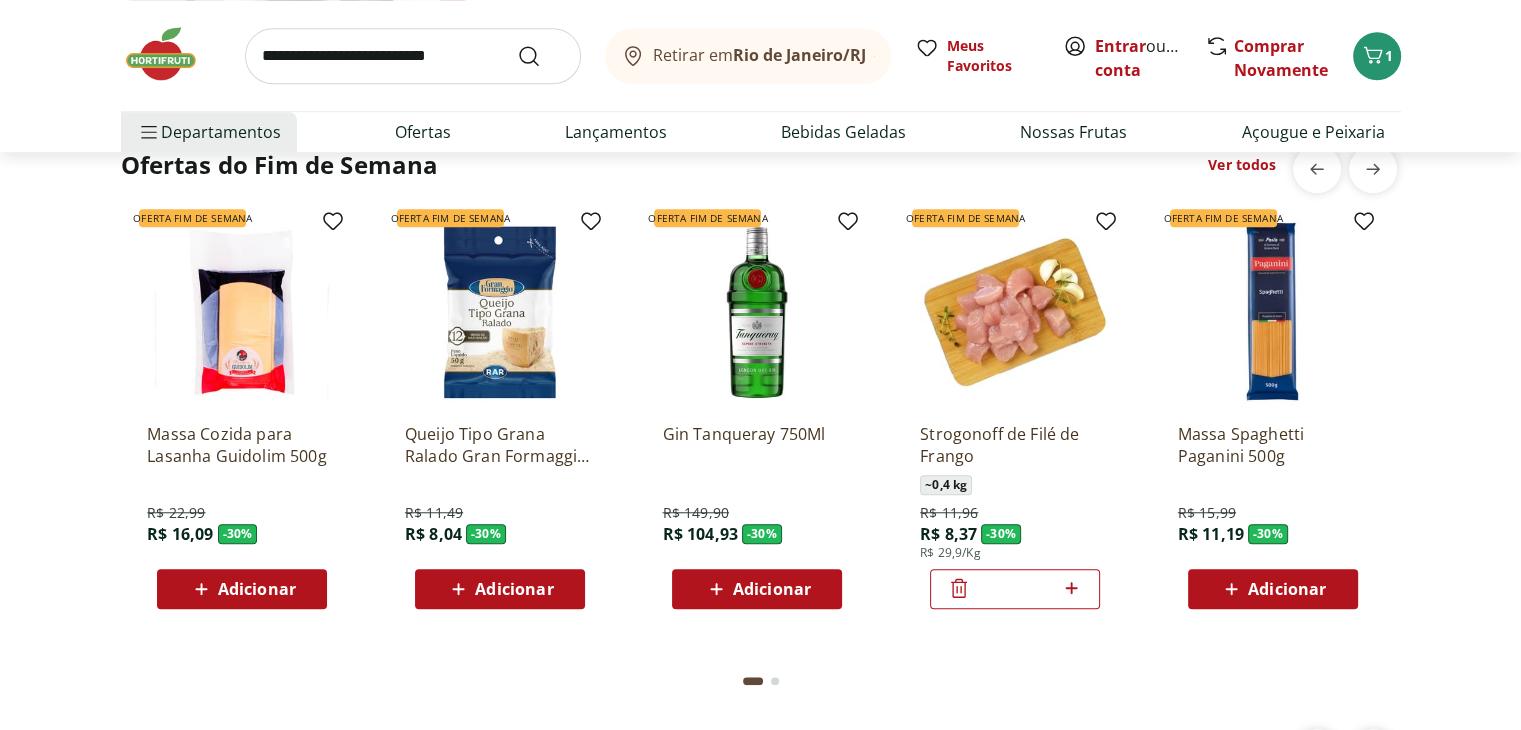 click 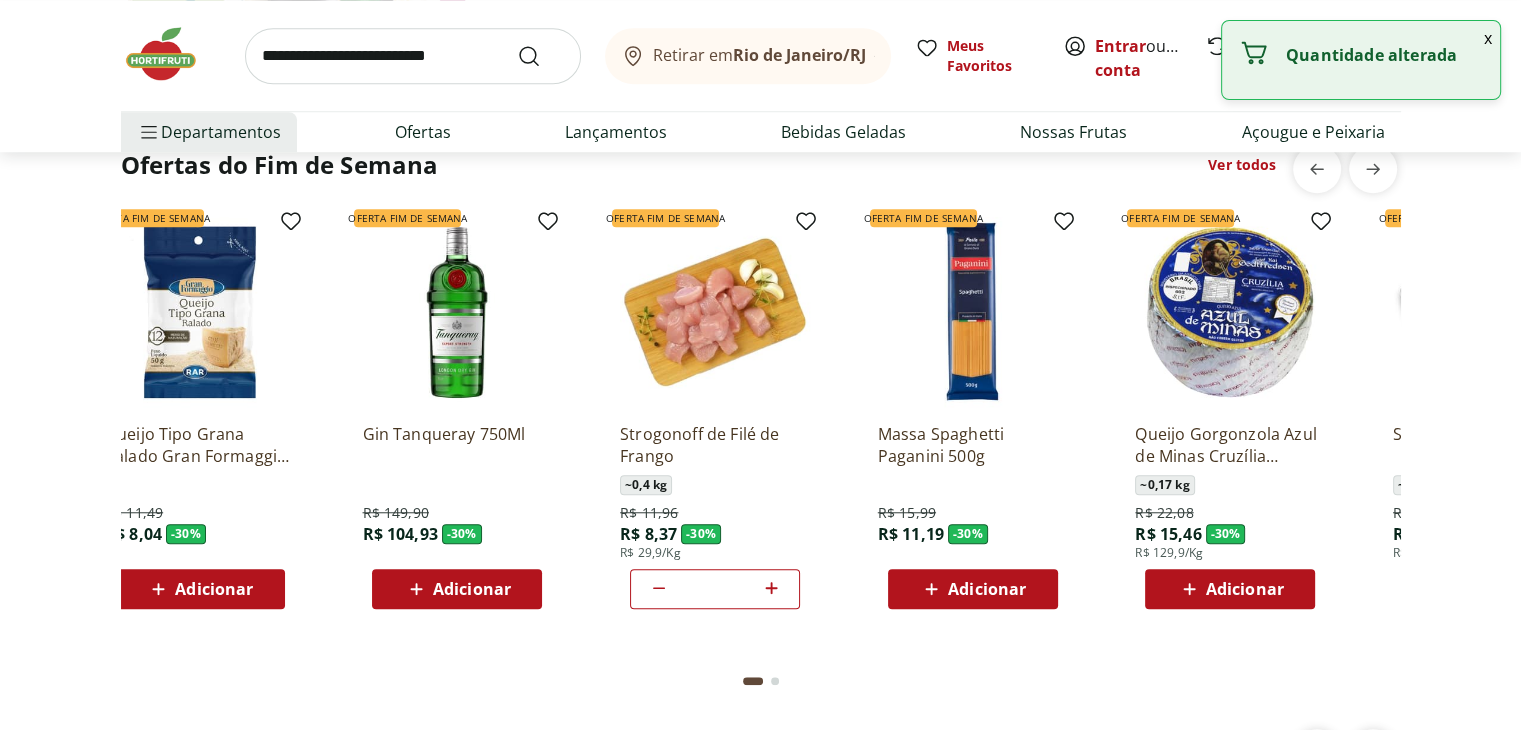 scroll, scrollTop: 0, scrollLeft: 1288, axis: horizontal 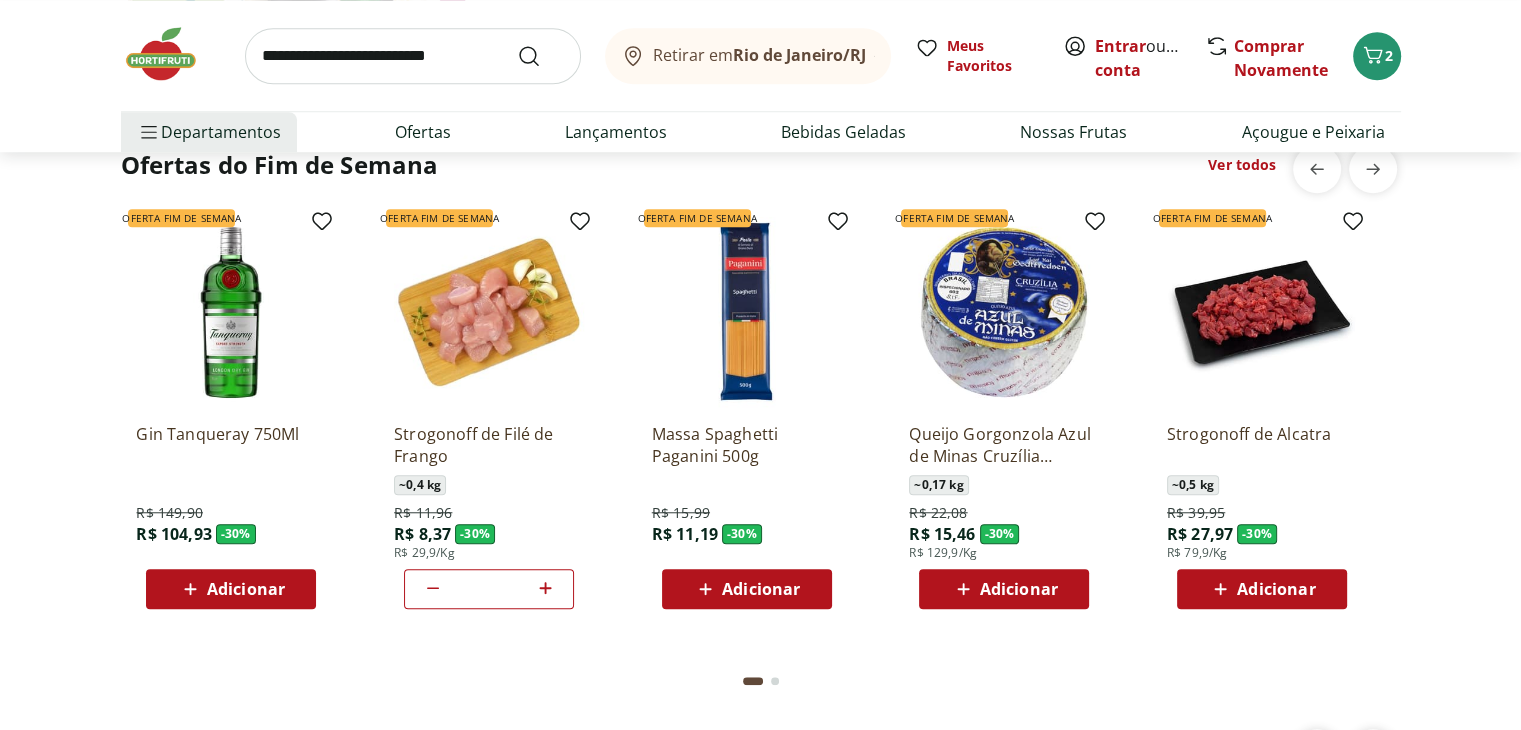 click on "Adicionar" at bounding box center (1276, 589) 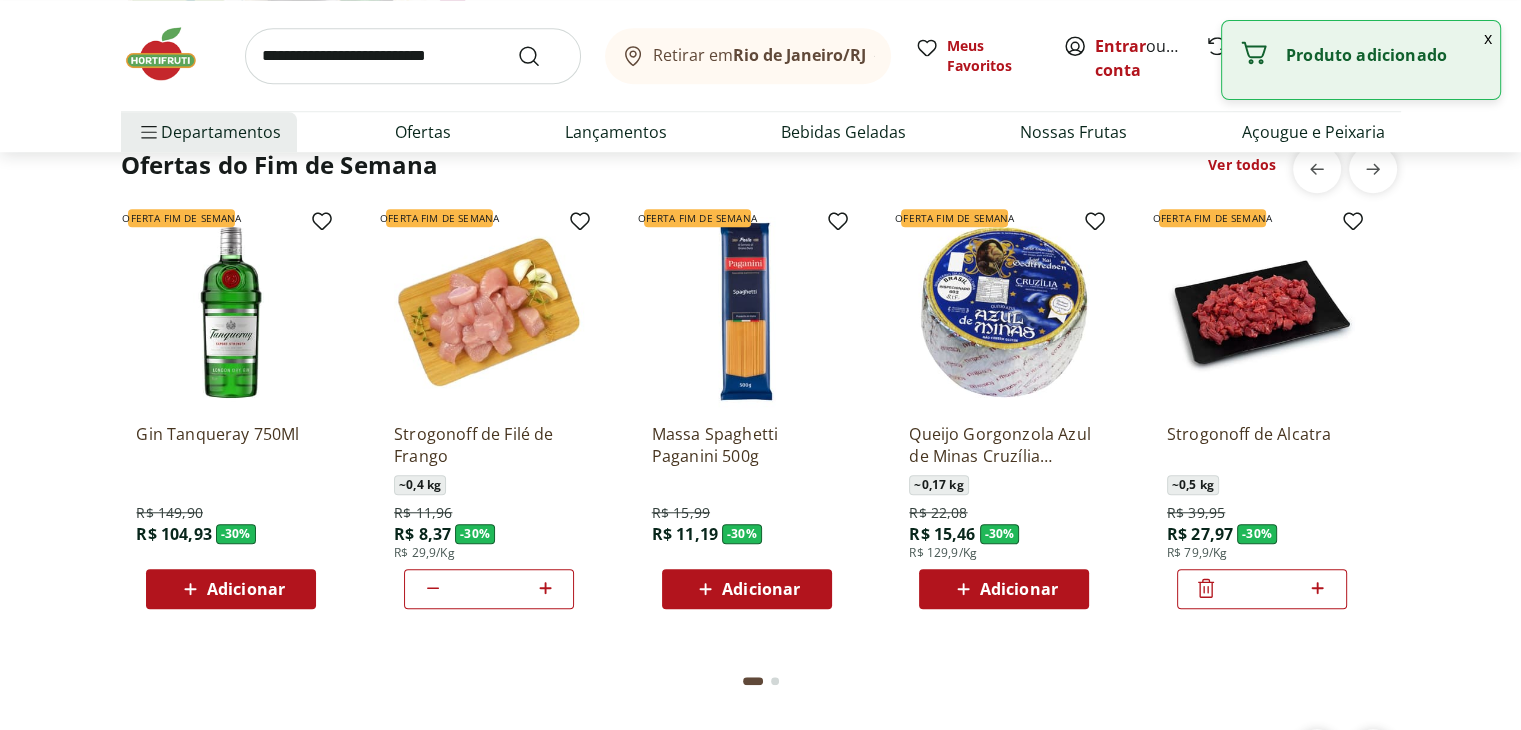 click 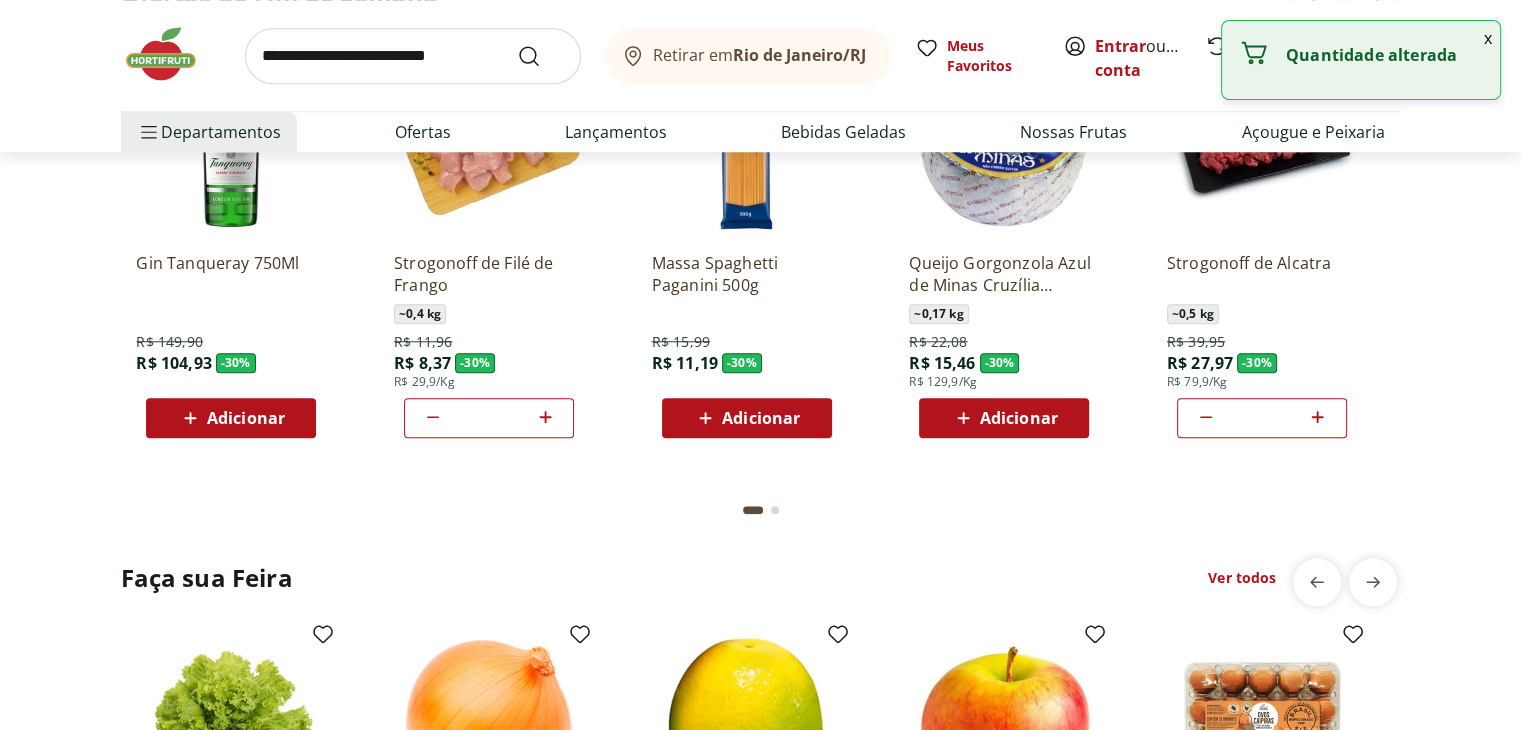 scroll, scrollTop: 1576, scrollLeft: 0, axis: vertical 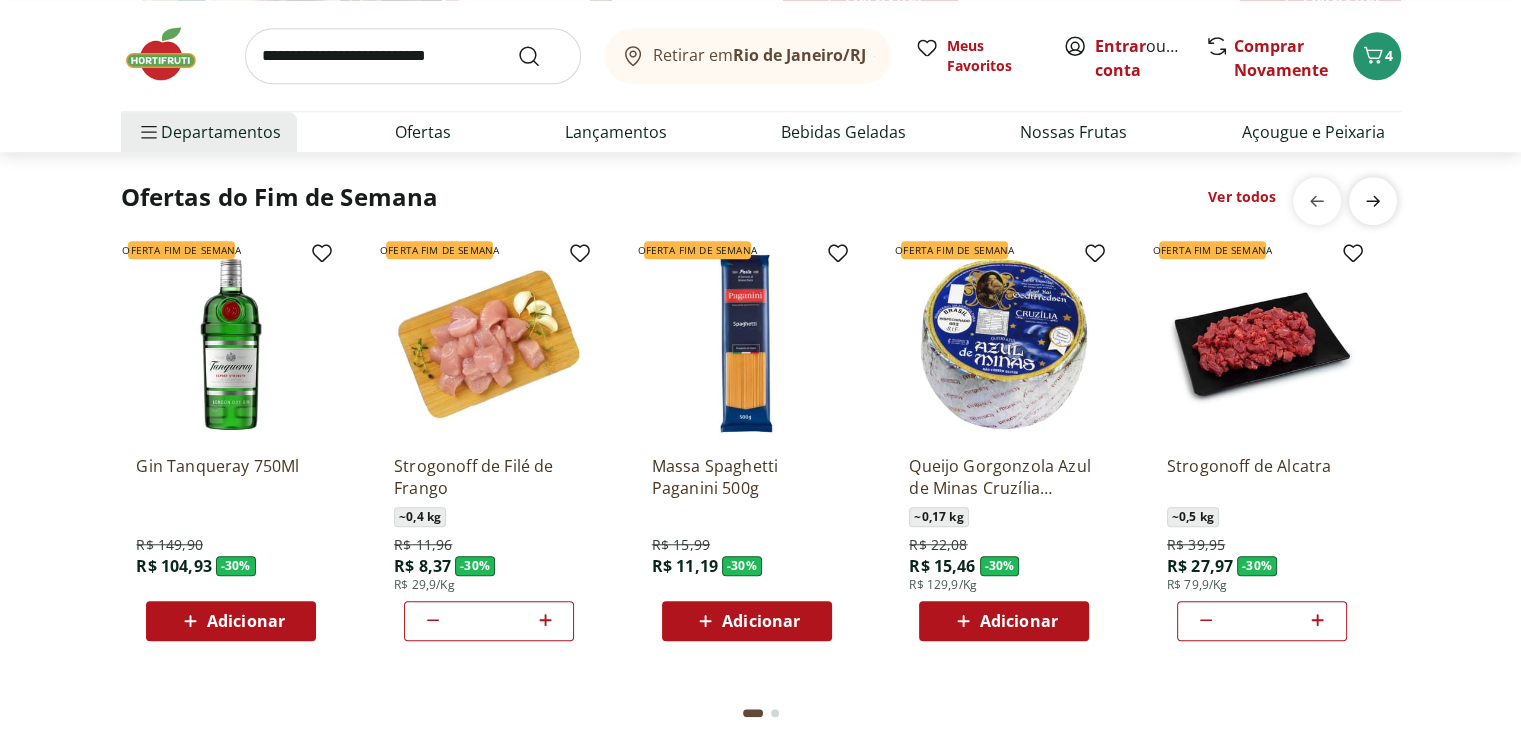 click 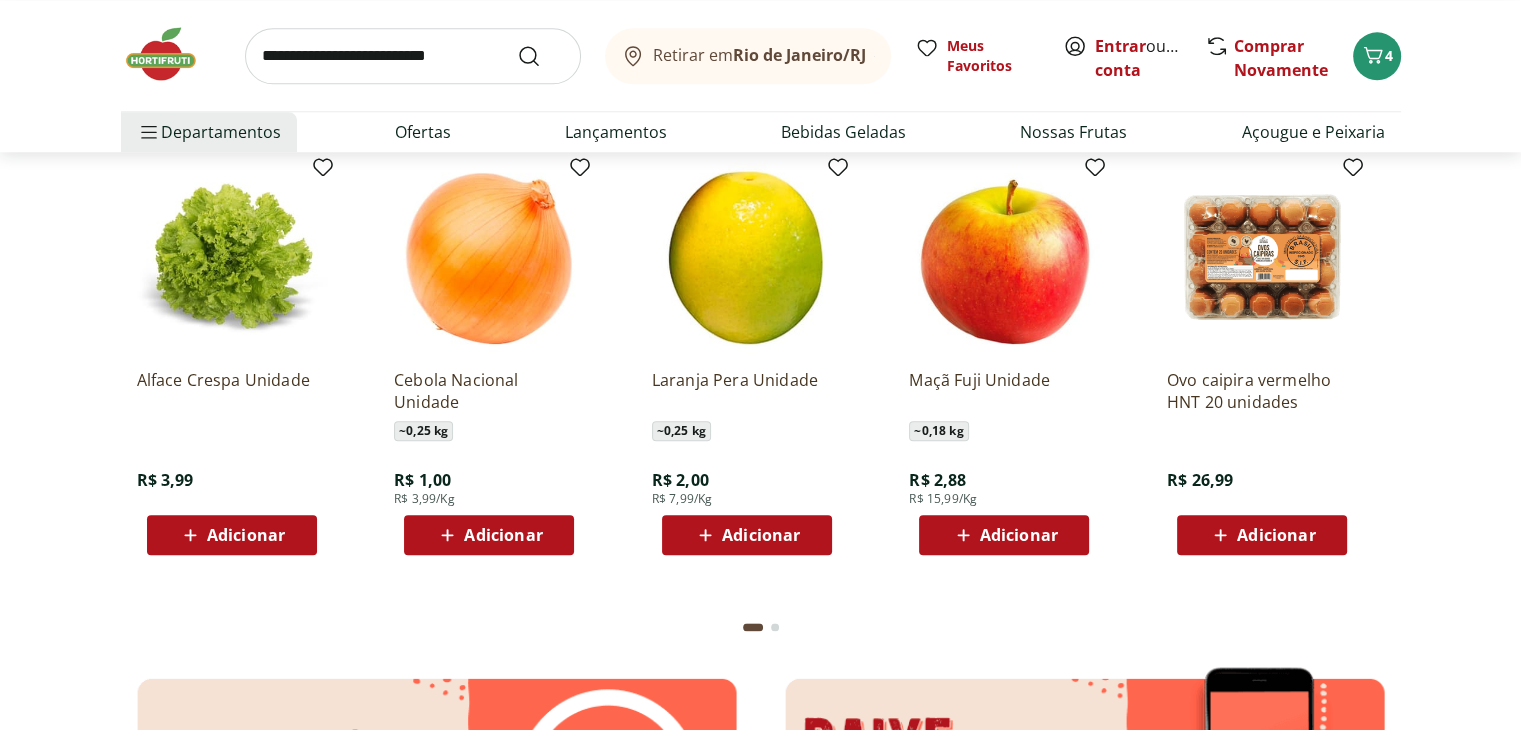 scroll, scrollTop: 2236, scrollLeft: 0, axis: vertical 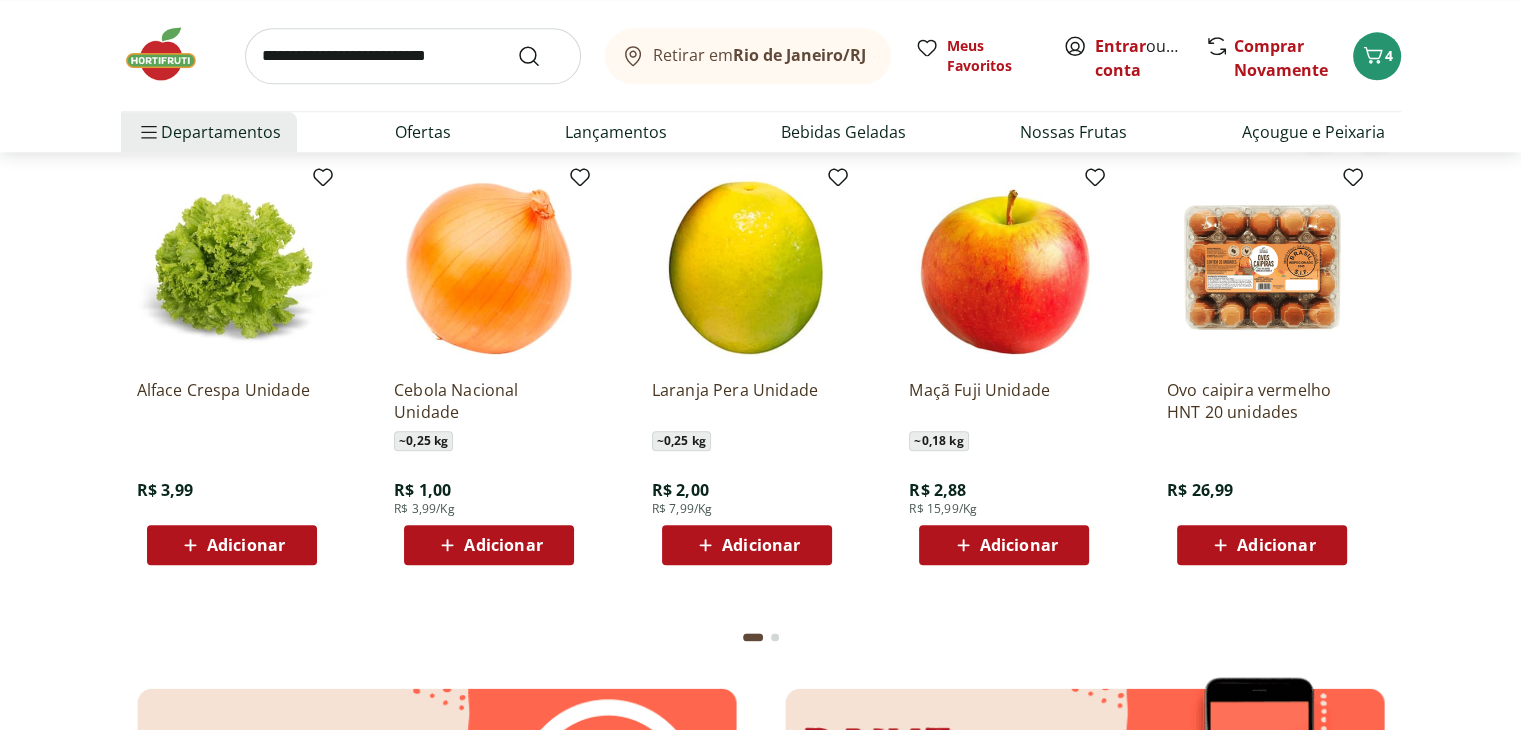 click on "Adicionar" at bounding box center [-12, -39] 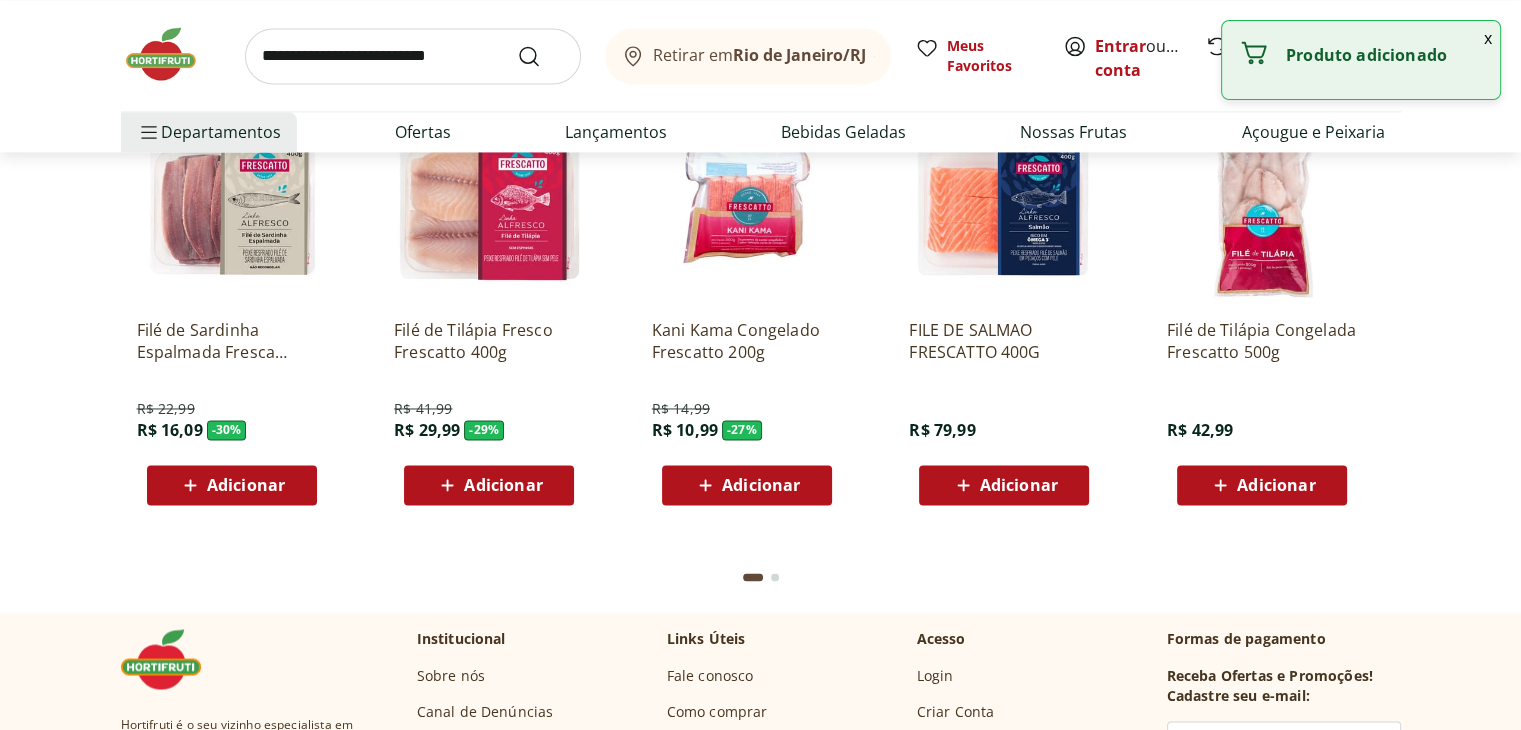 scroll, scrollTop: 3155, scrollLeft: 0, axis: vertical 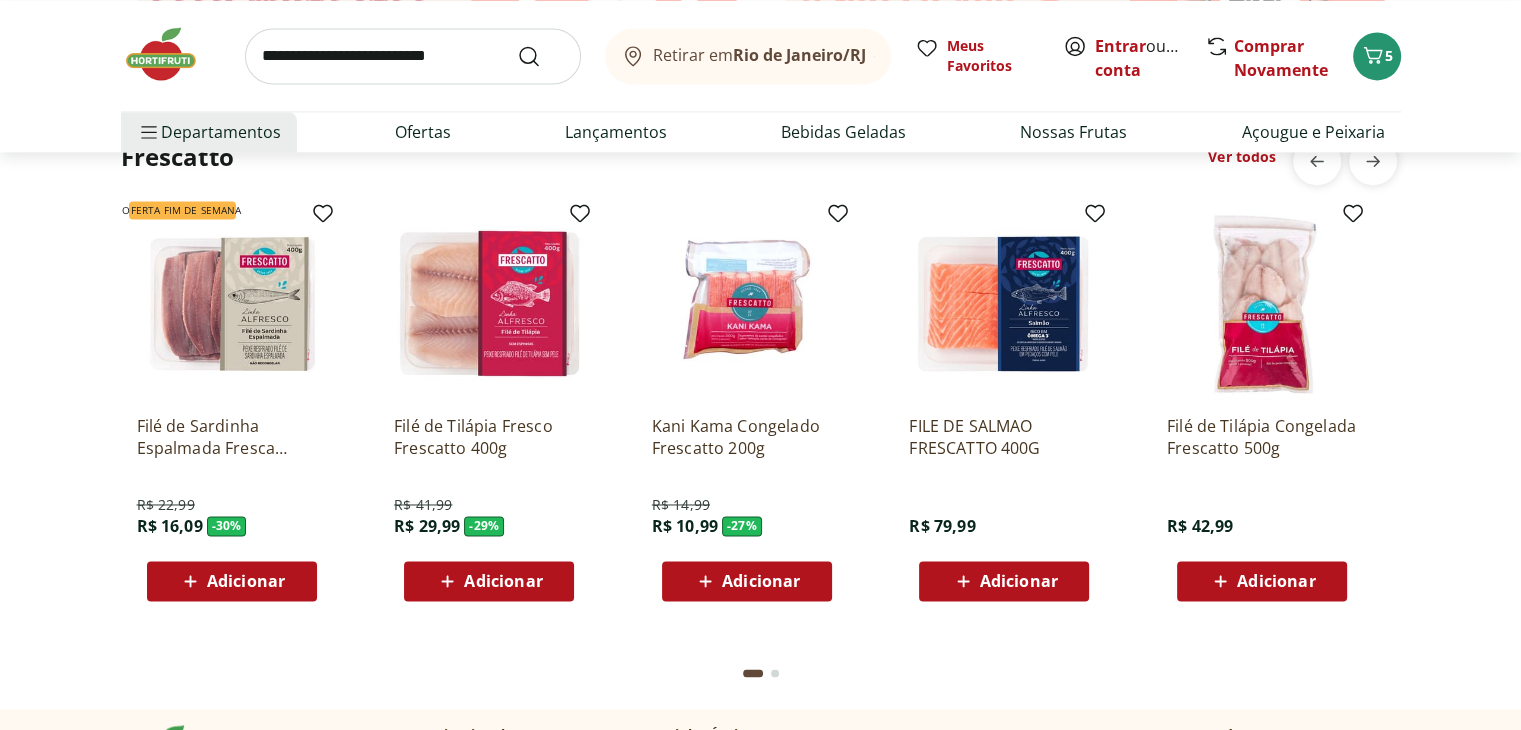 click on "Adicionar" at bounding box center [-785, -859] 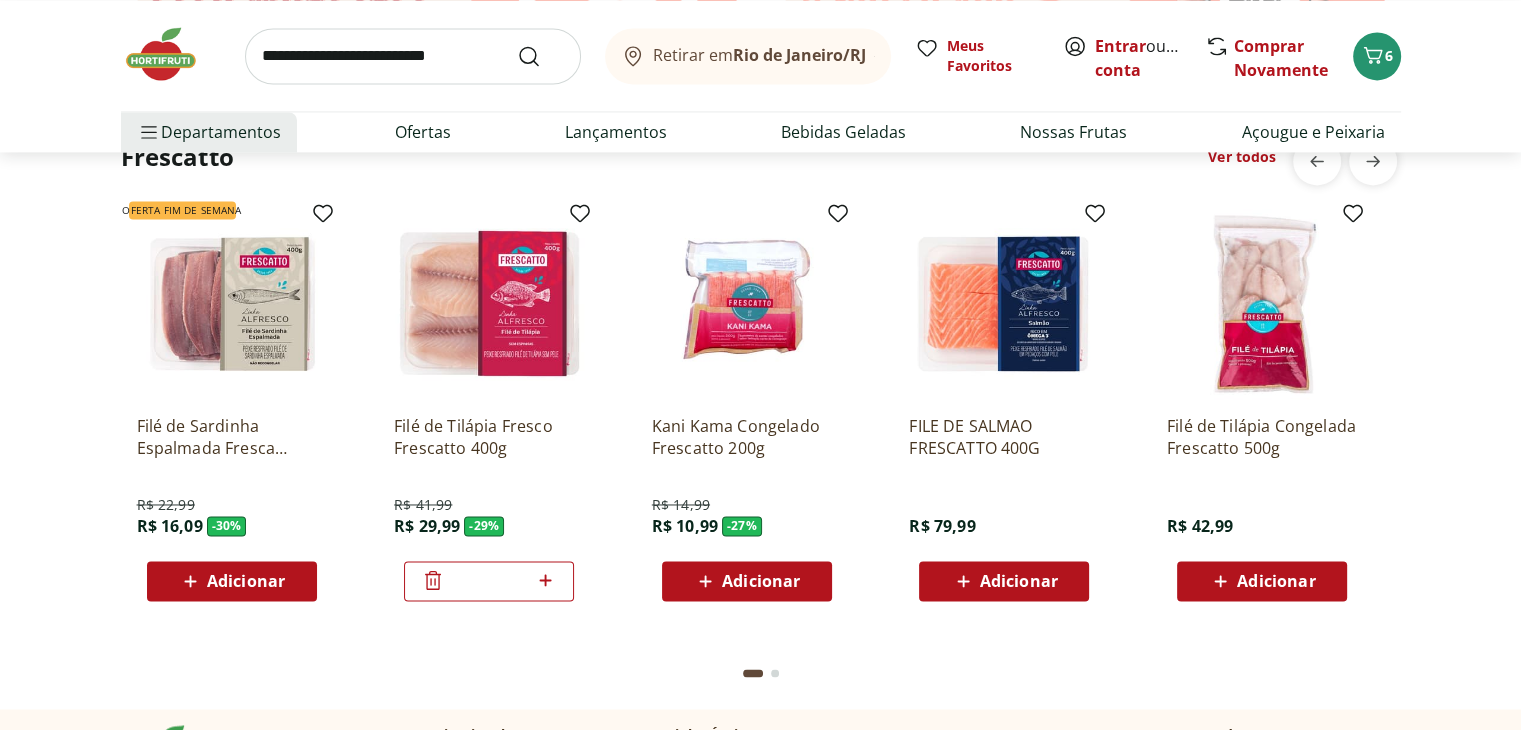 click 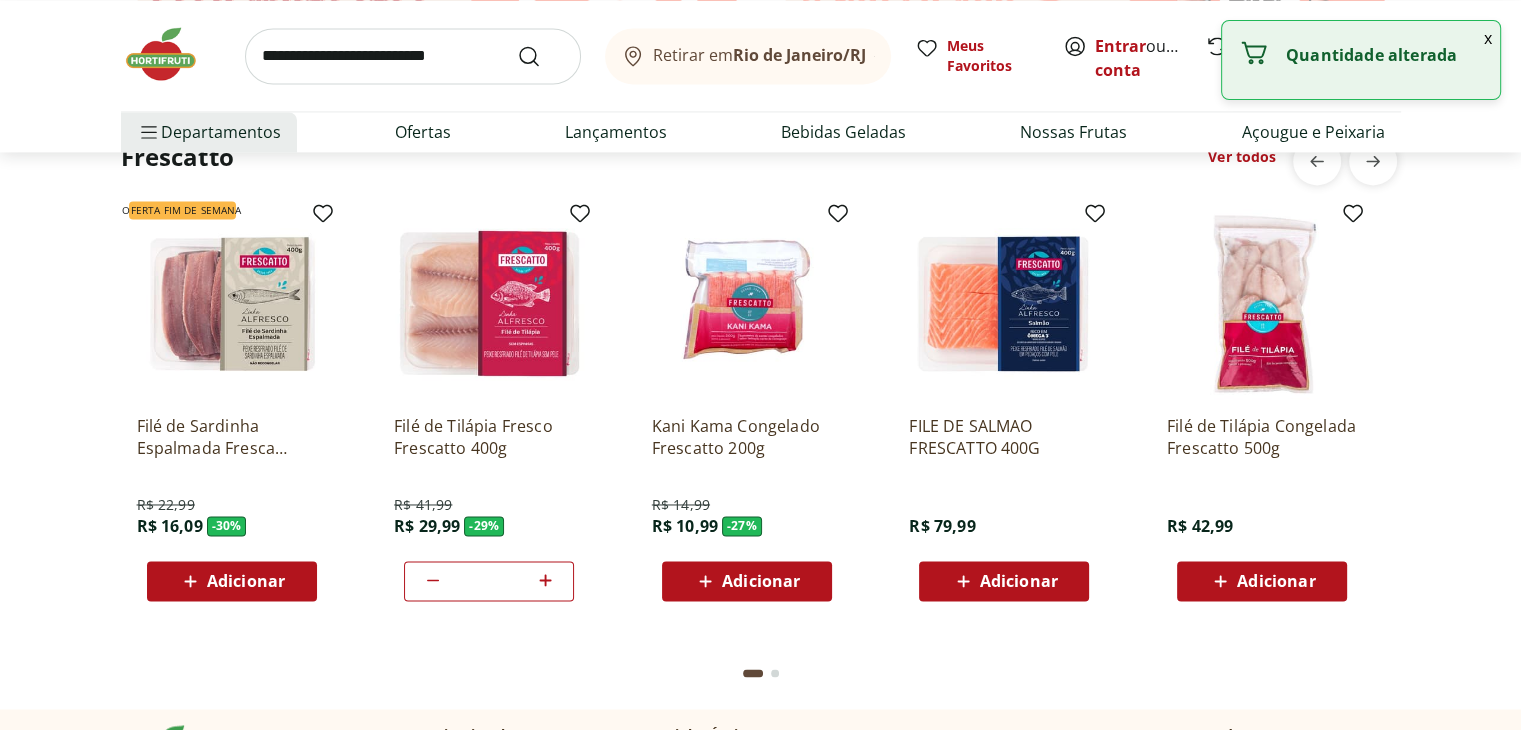 click 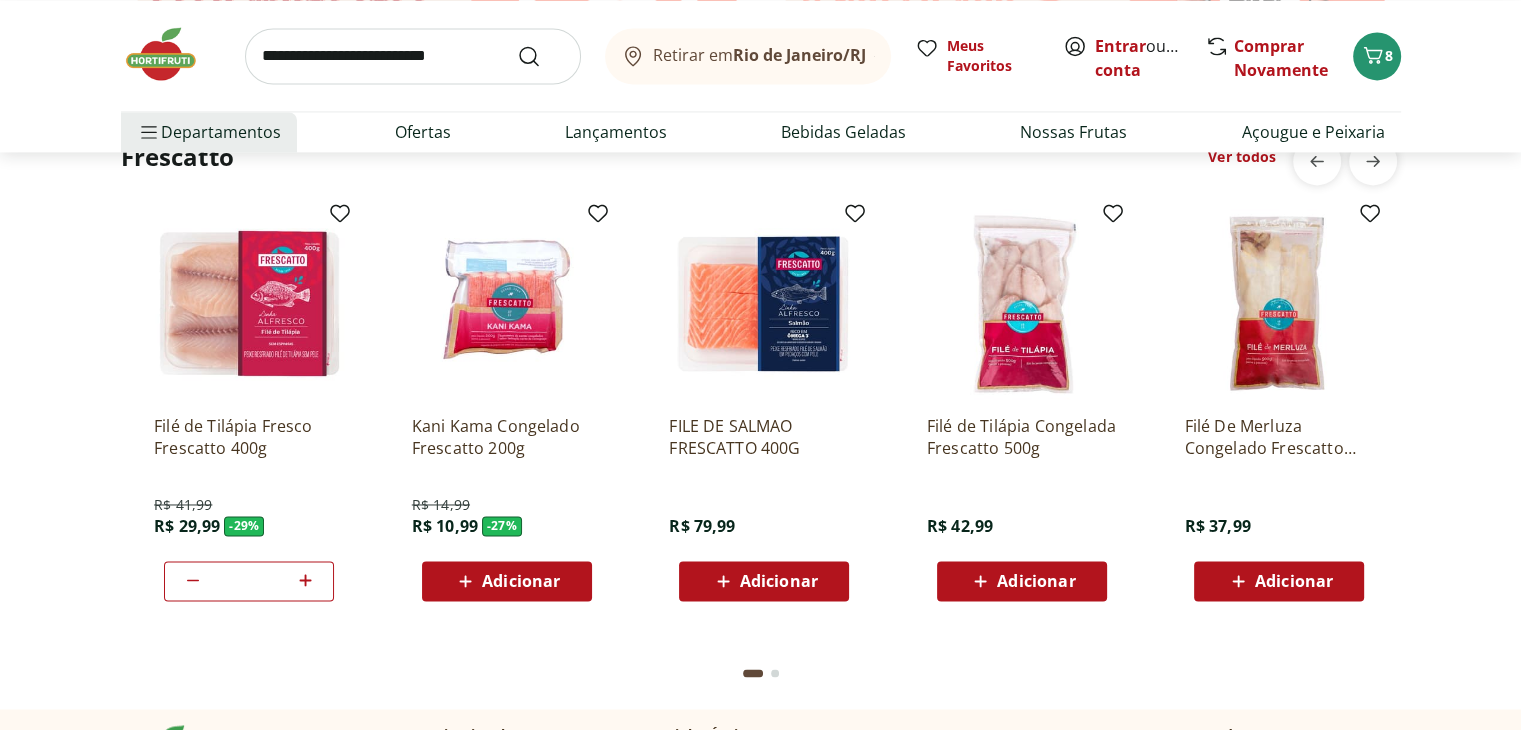 scroll, scrollTop: 0, scrollLeft: 467, axis: horizontal 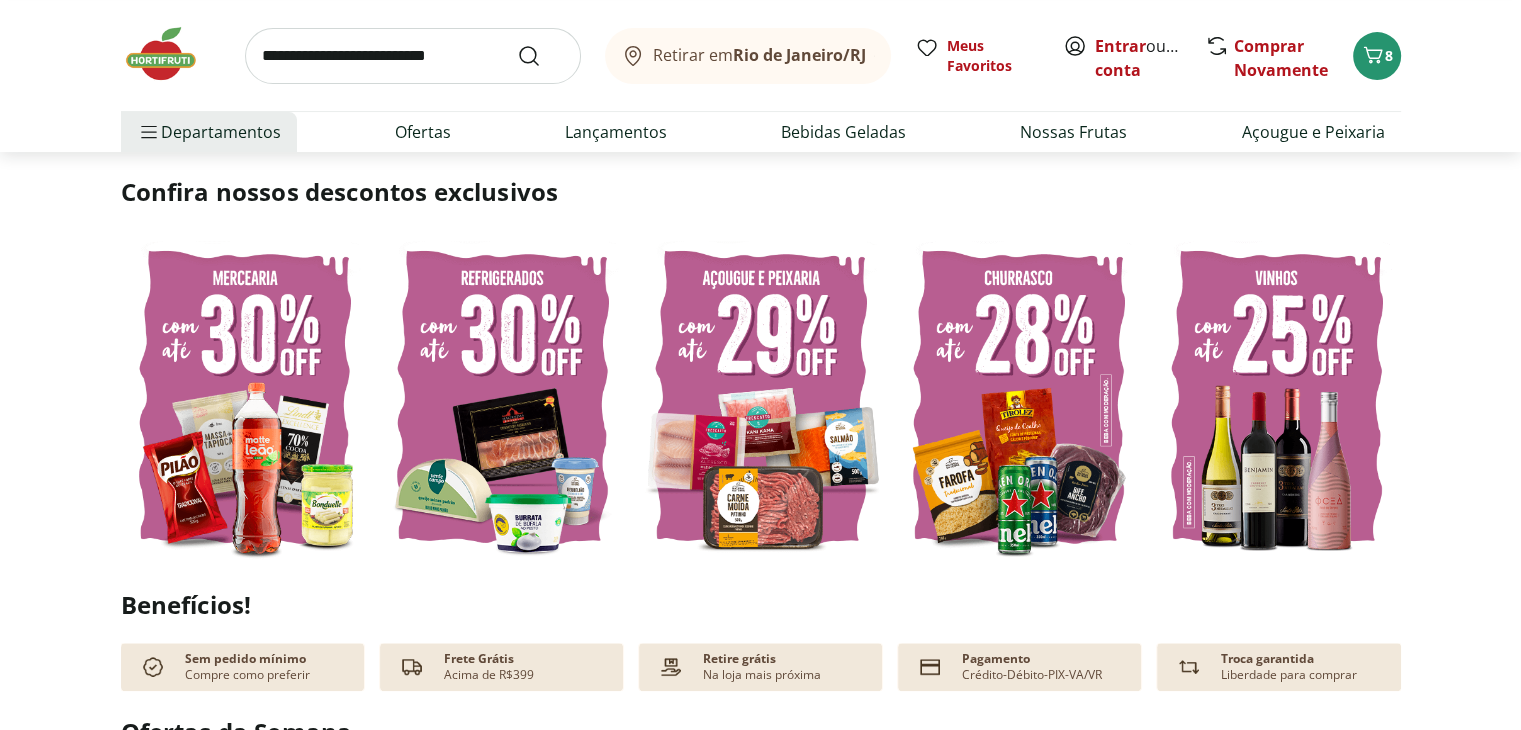 click at bounding box center [761, 397] 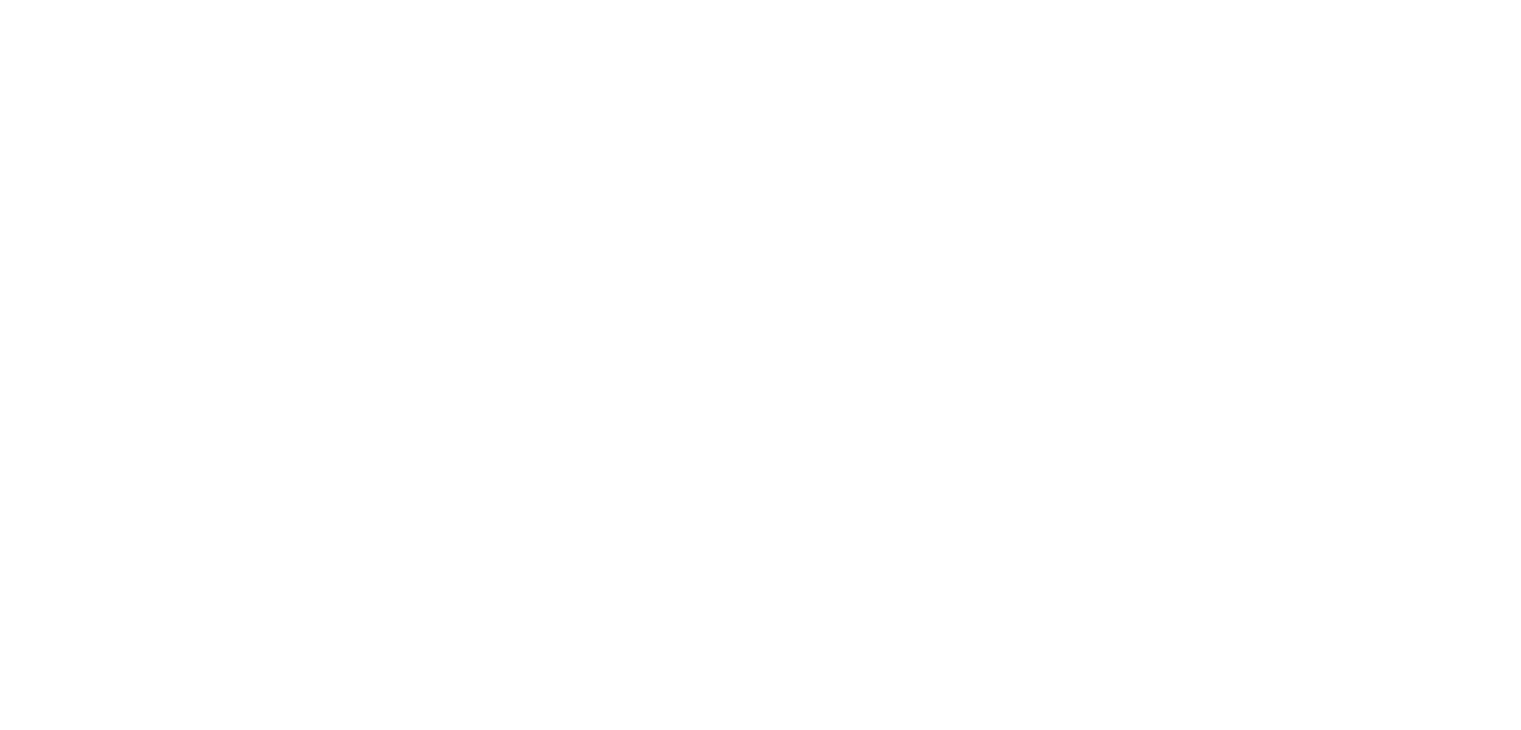 scroll, scrollTop: 0, scrollLeft: 0, axis: both 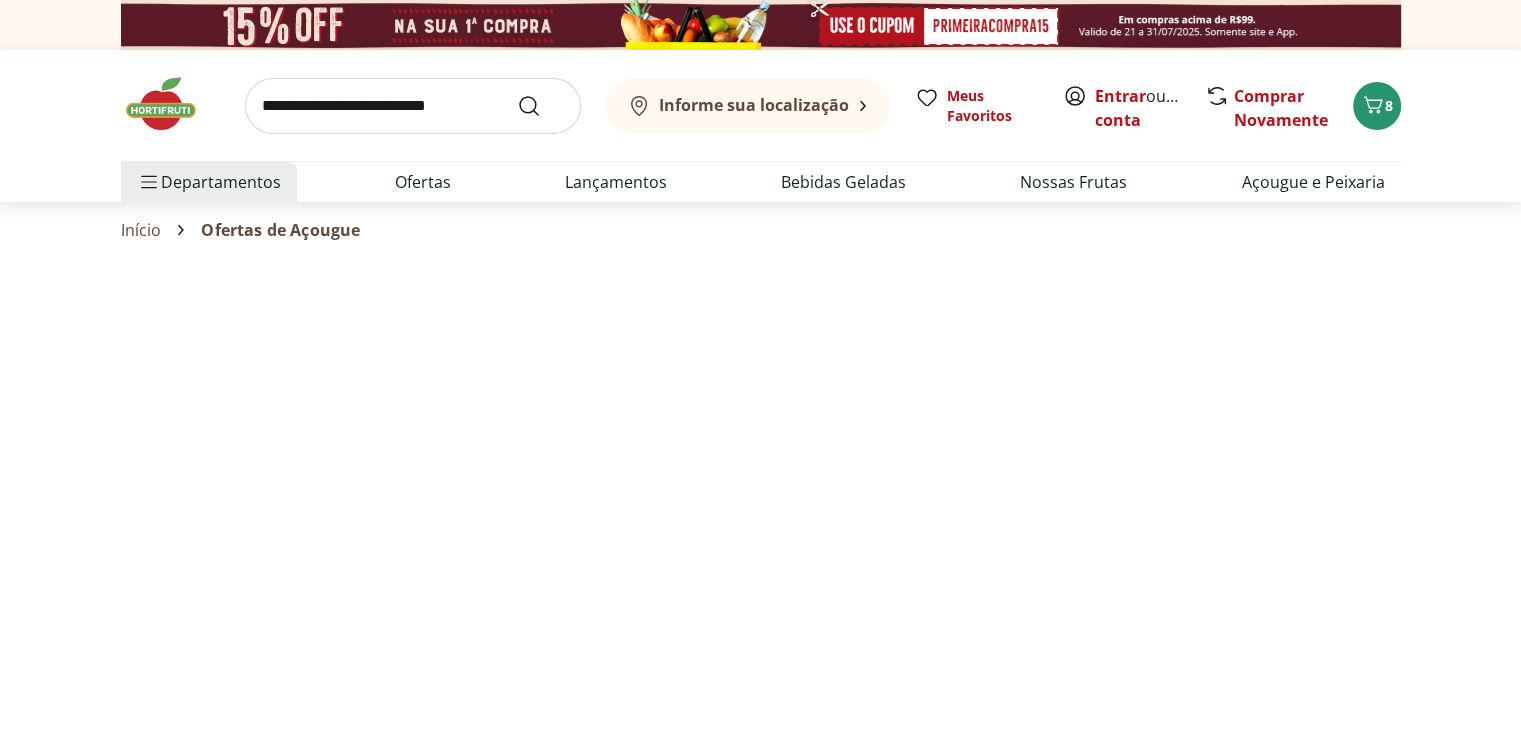 select on "**********" 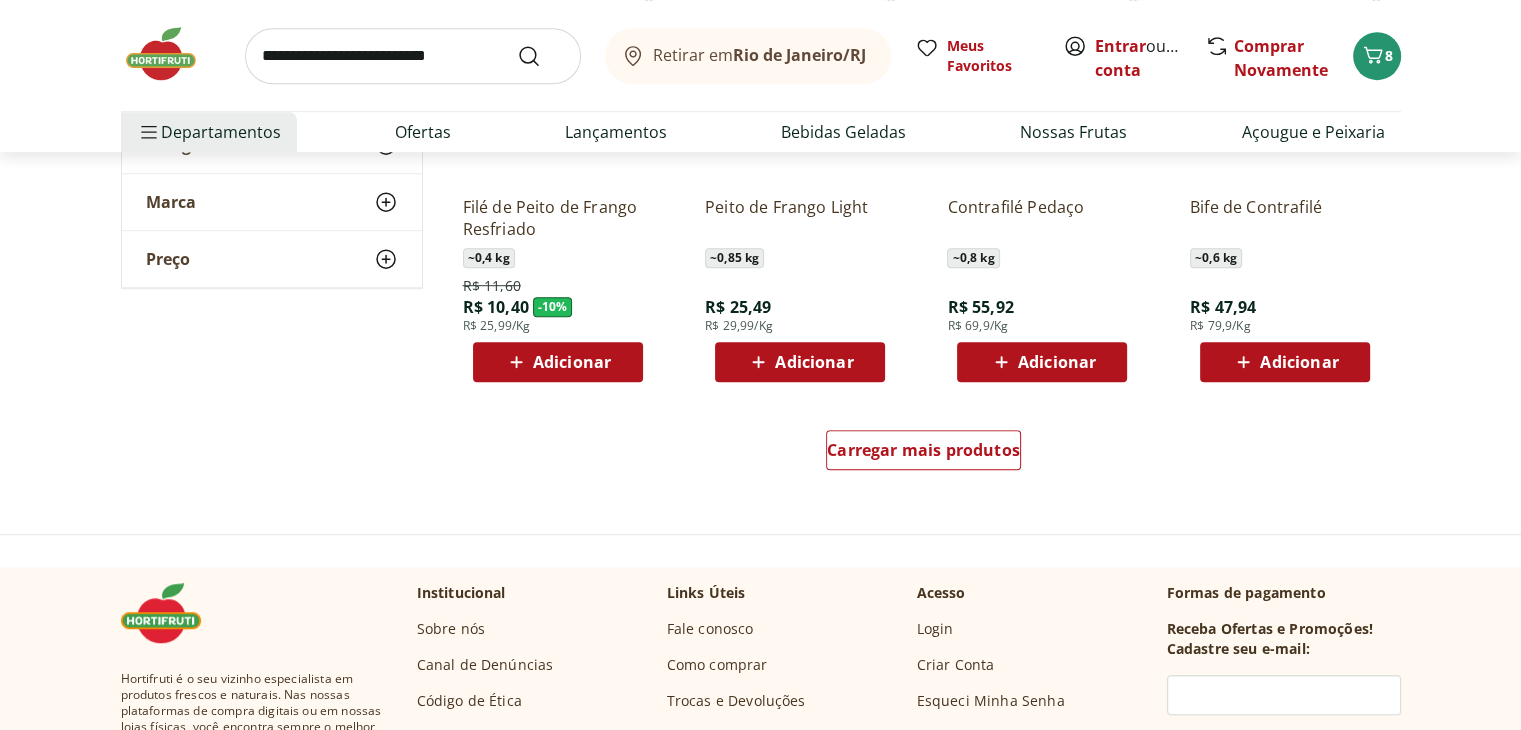 scroll, scrollTop: 1252, scrollLeft: 0, axis: vertical 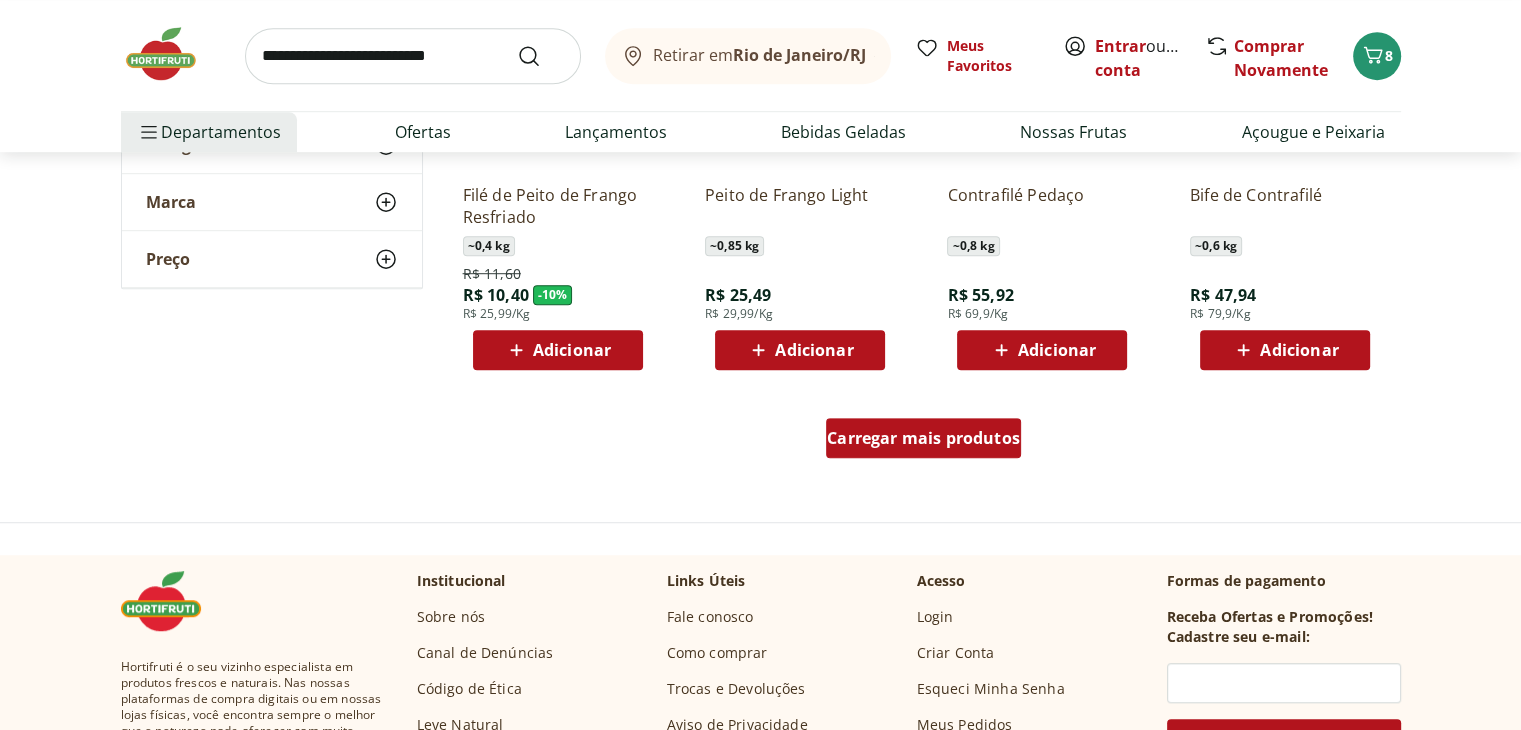 click on "Carregar mais produtos" at bounding box center (923, 438) 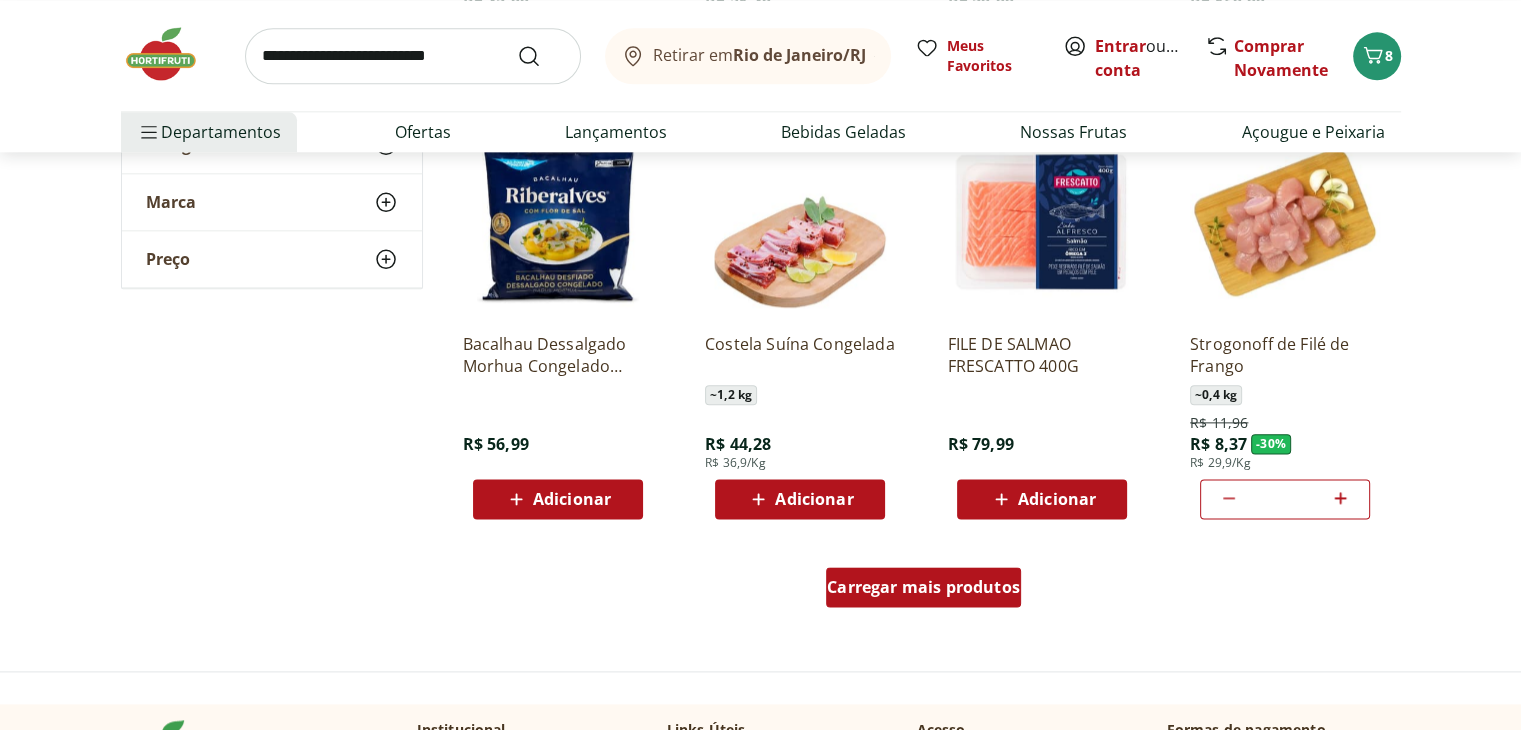scroll, scrollTop: 2408, scrollLeft: 0, axis: vertical 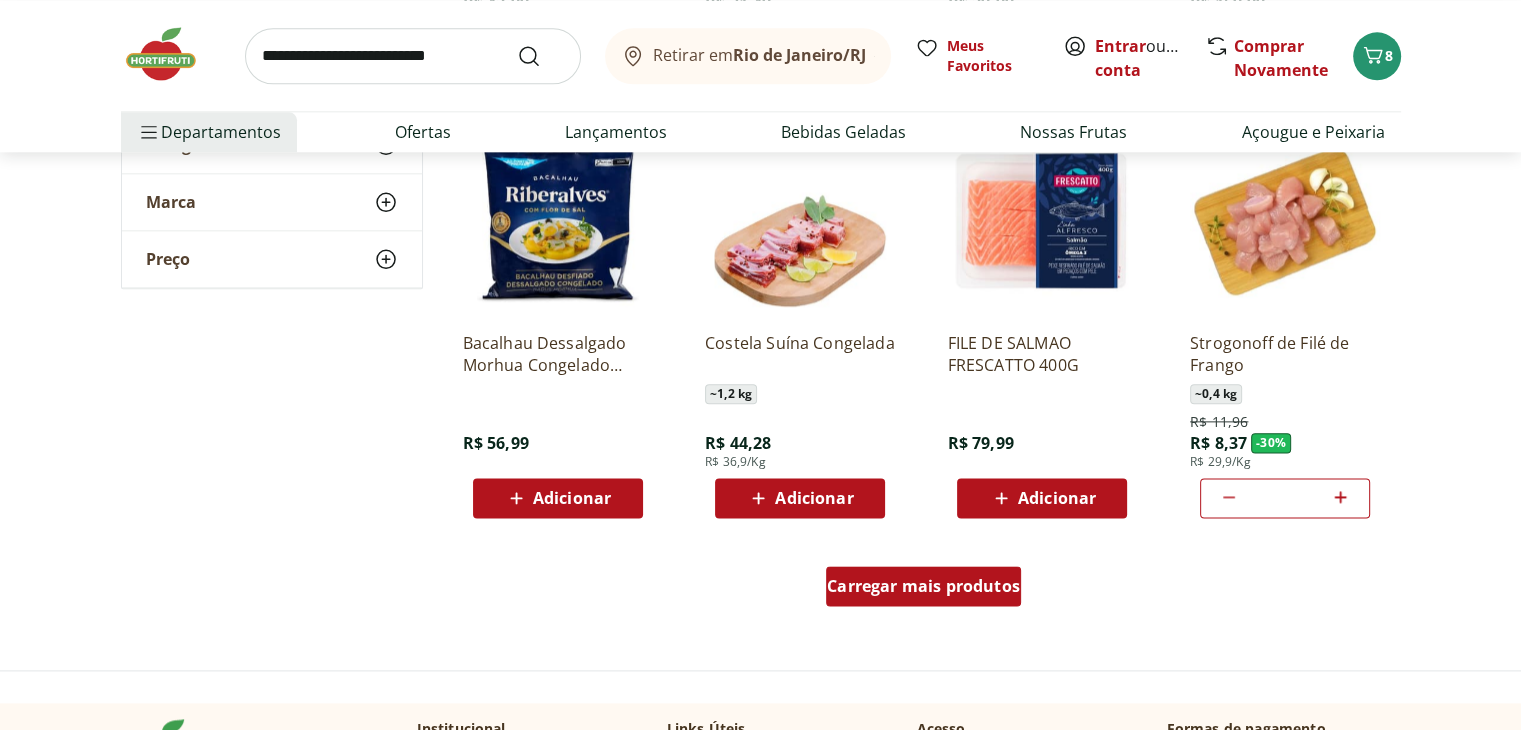 click on "Carregar mais produtos" at bounding box center (923, 586) 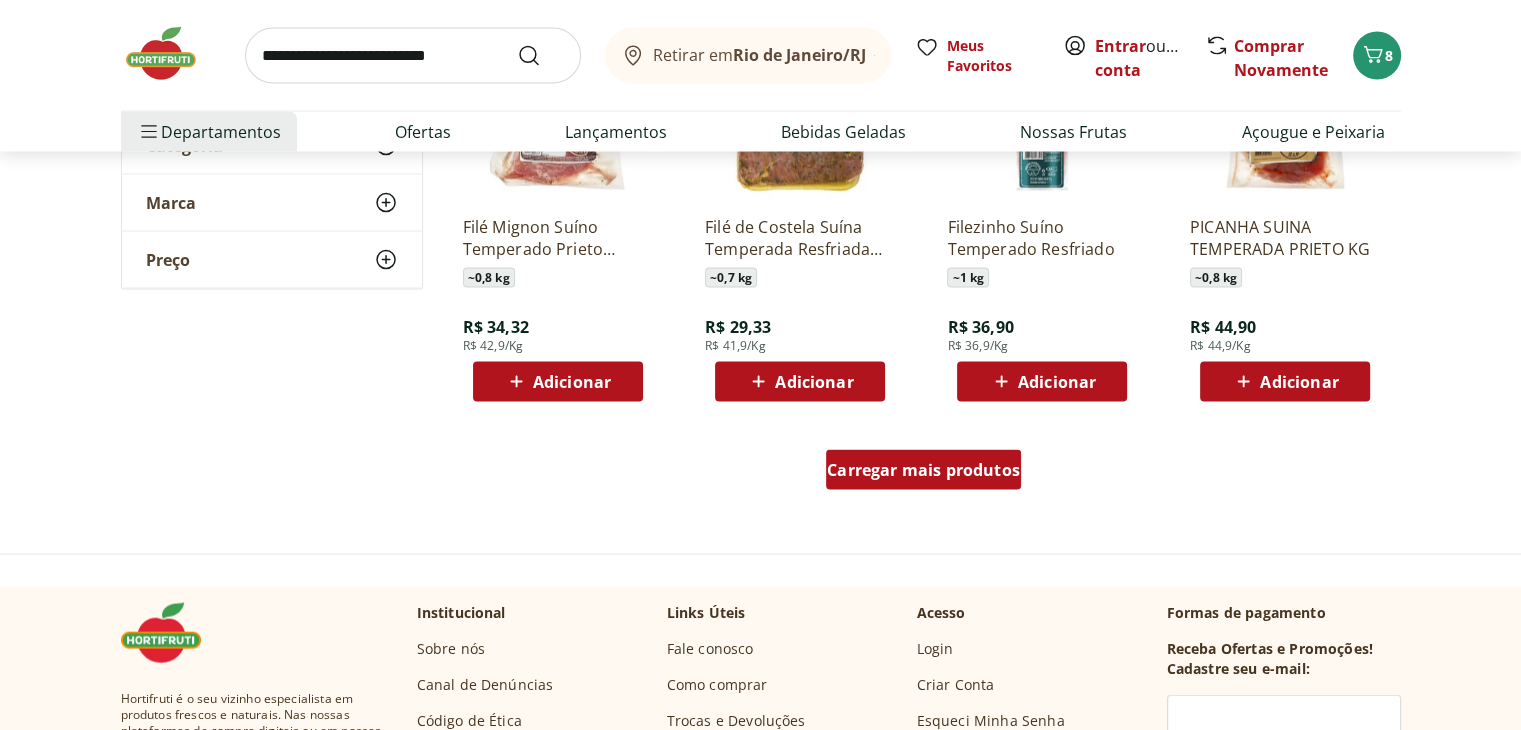 scroll, scrollTop: 3832, scrollLeft: 0, axis: vertical 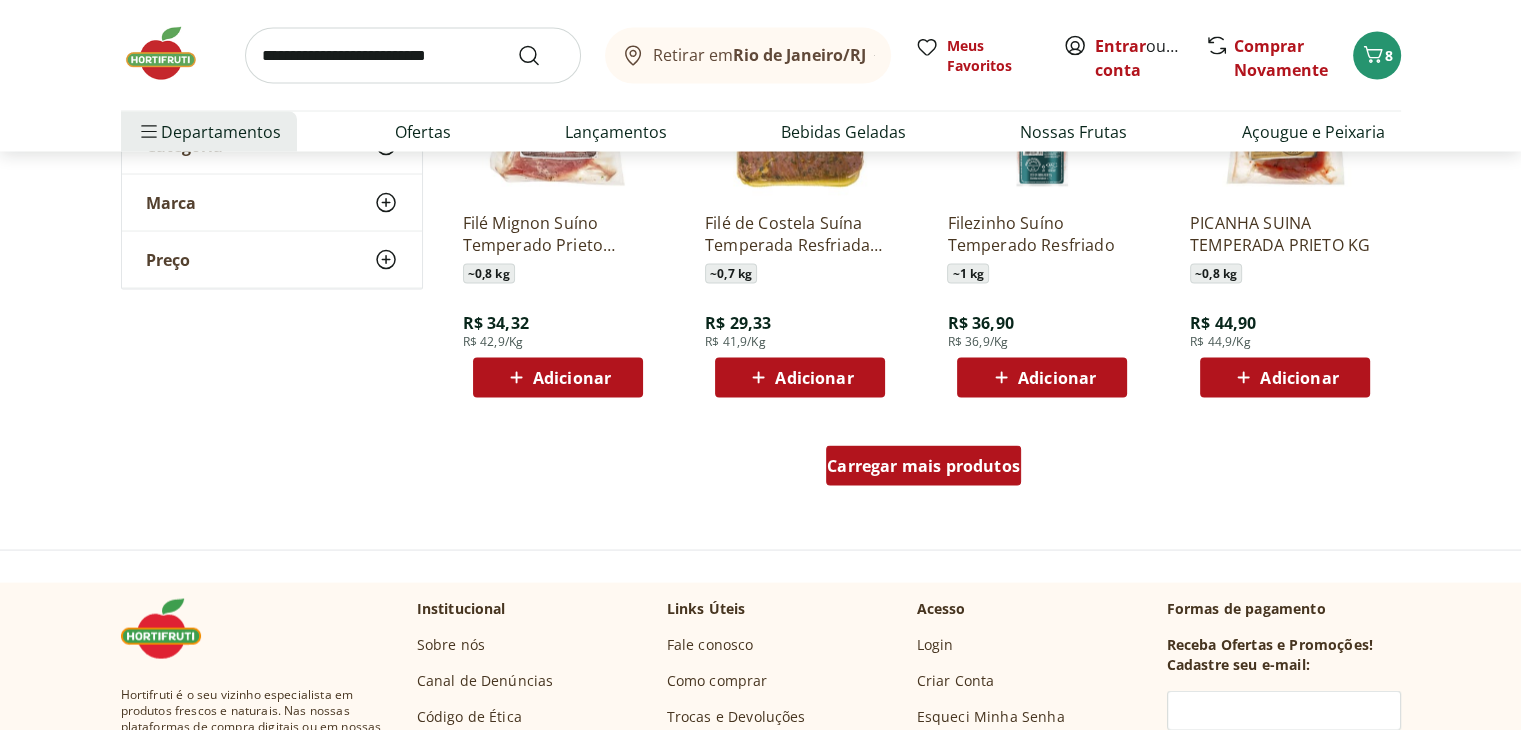 click on "Carregar mais produtos" at bounding box center (923, 466) 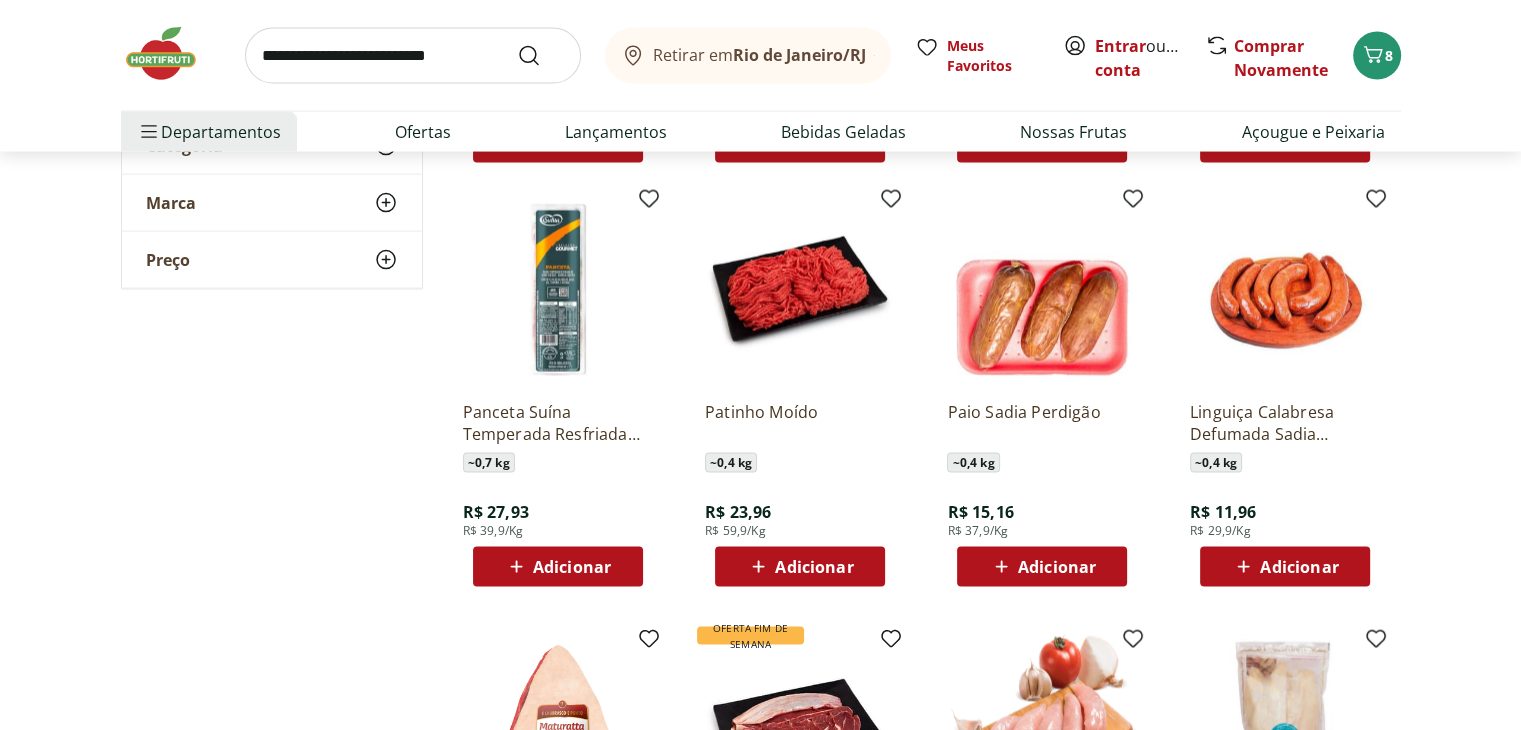 scroll, scrollTop: 4076, scrollLeft: 0, axis: vertical 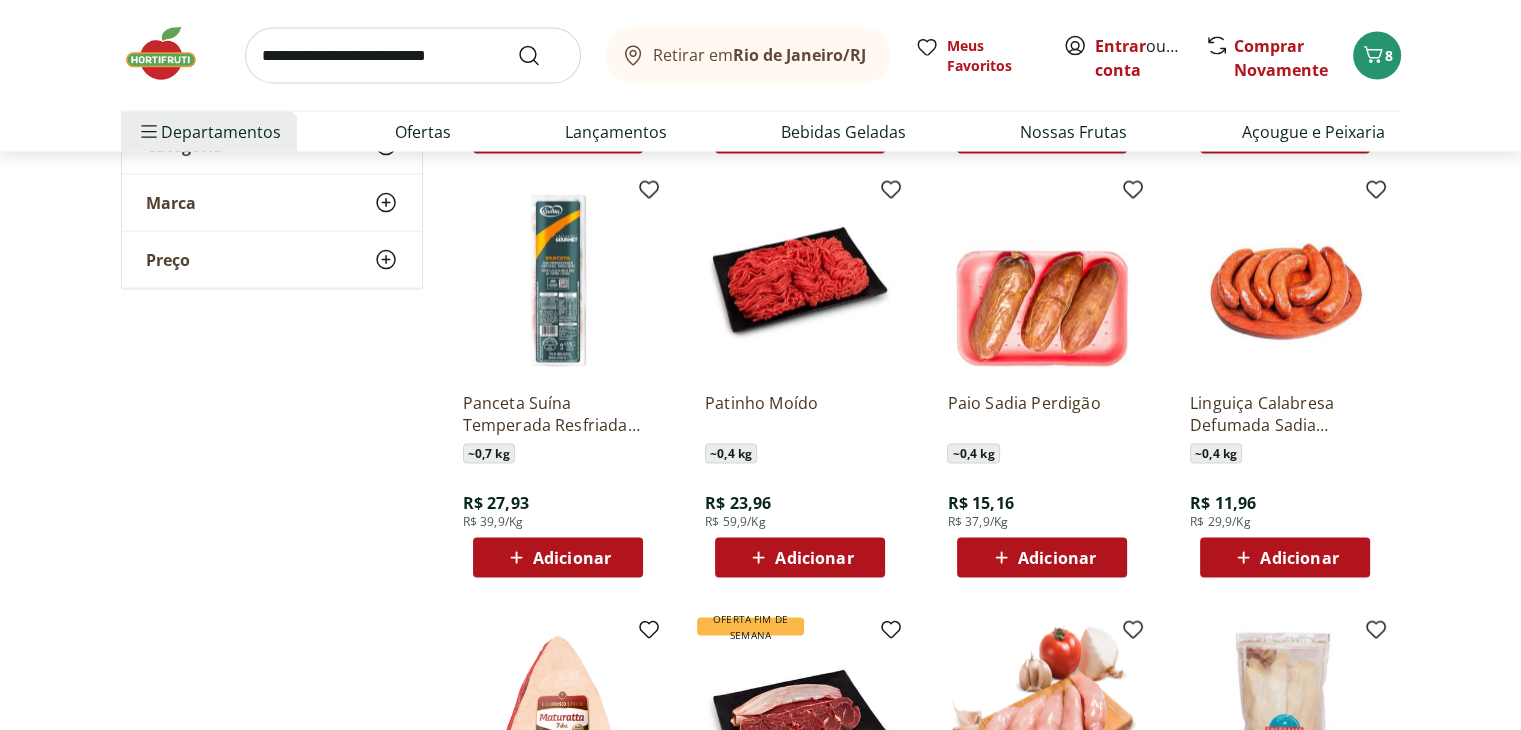 click on "Adicionar" at bounding box center (814, 558) 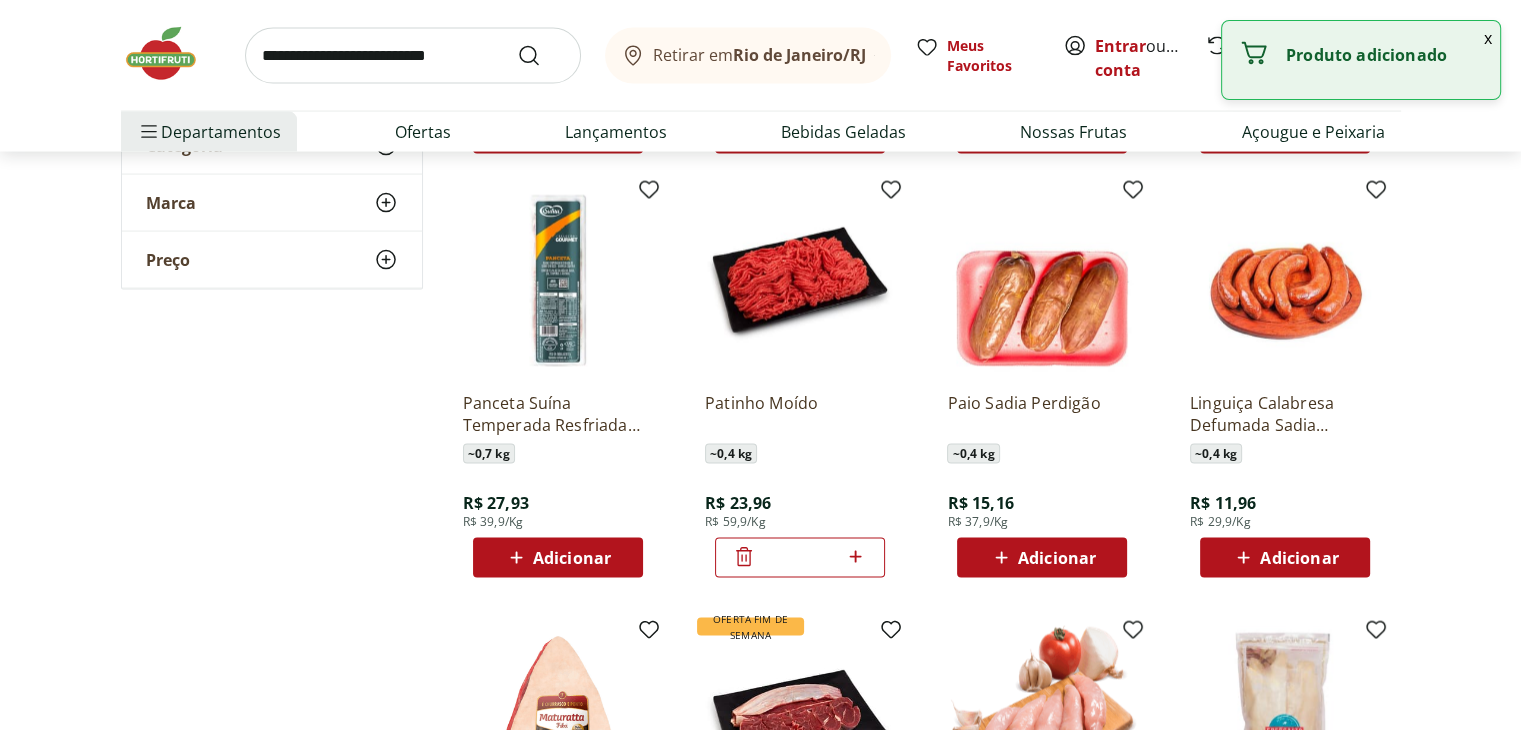 click 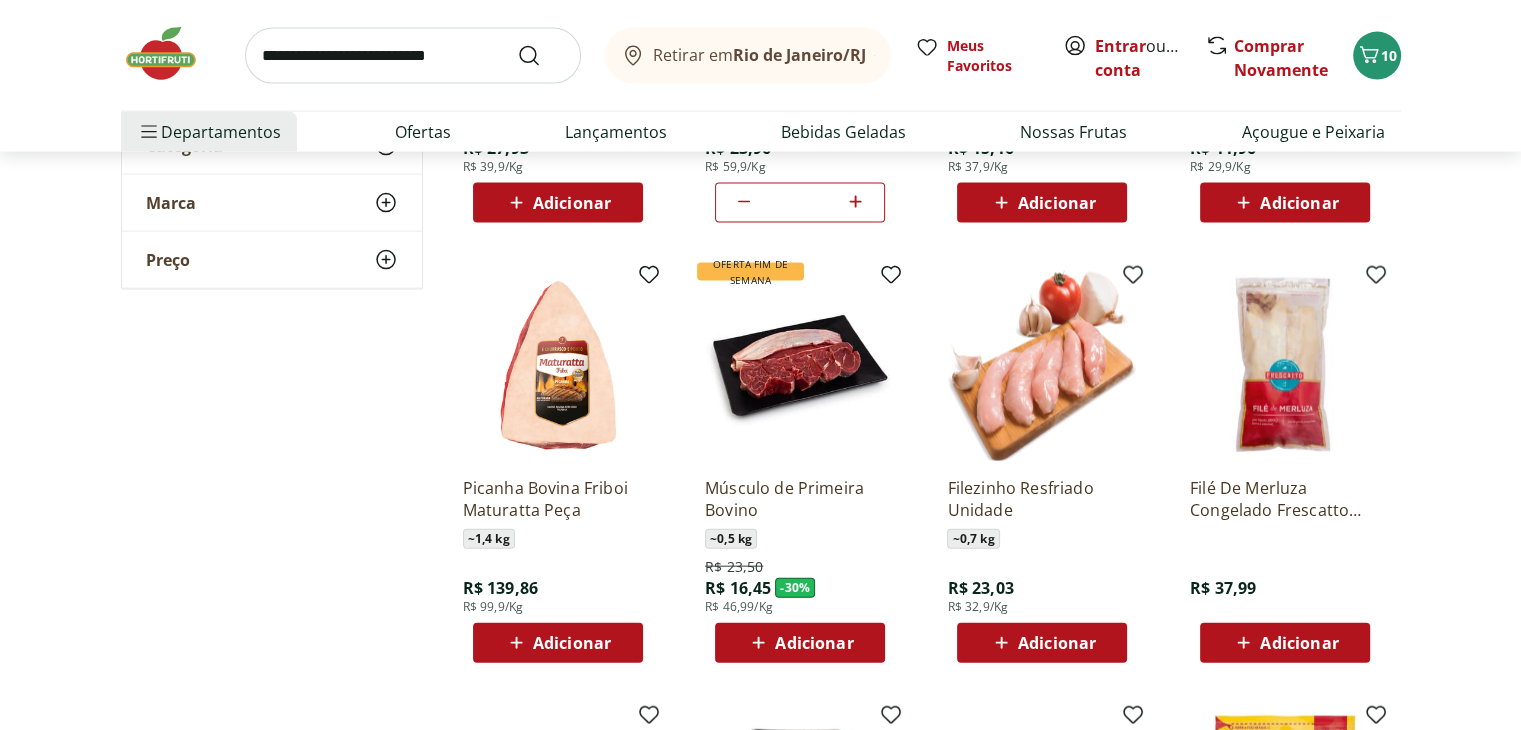 scroll, scrollTop: 4432, scrollLeft: 0, axis: vertical 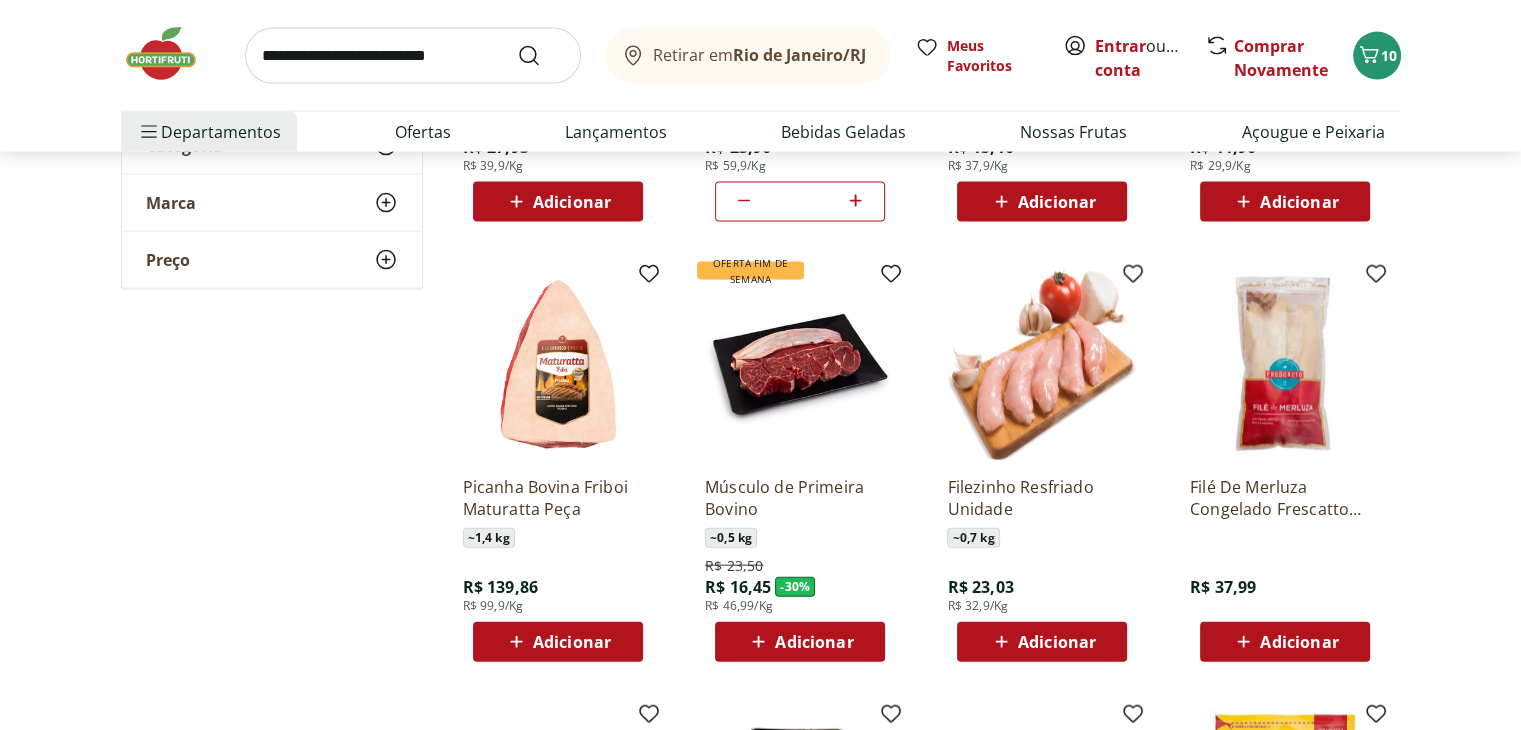 click on "Adicionar" at bounding box center [1057, 642] 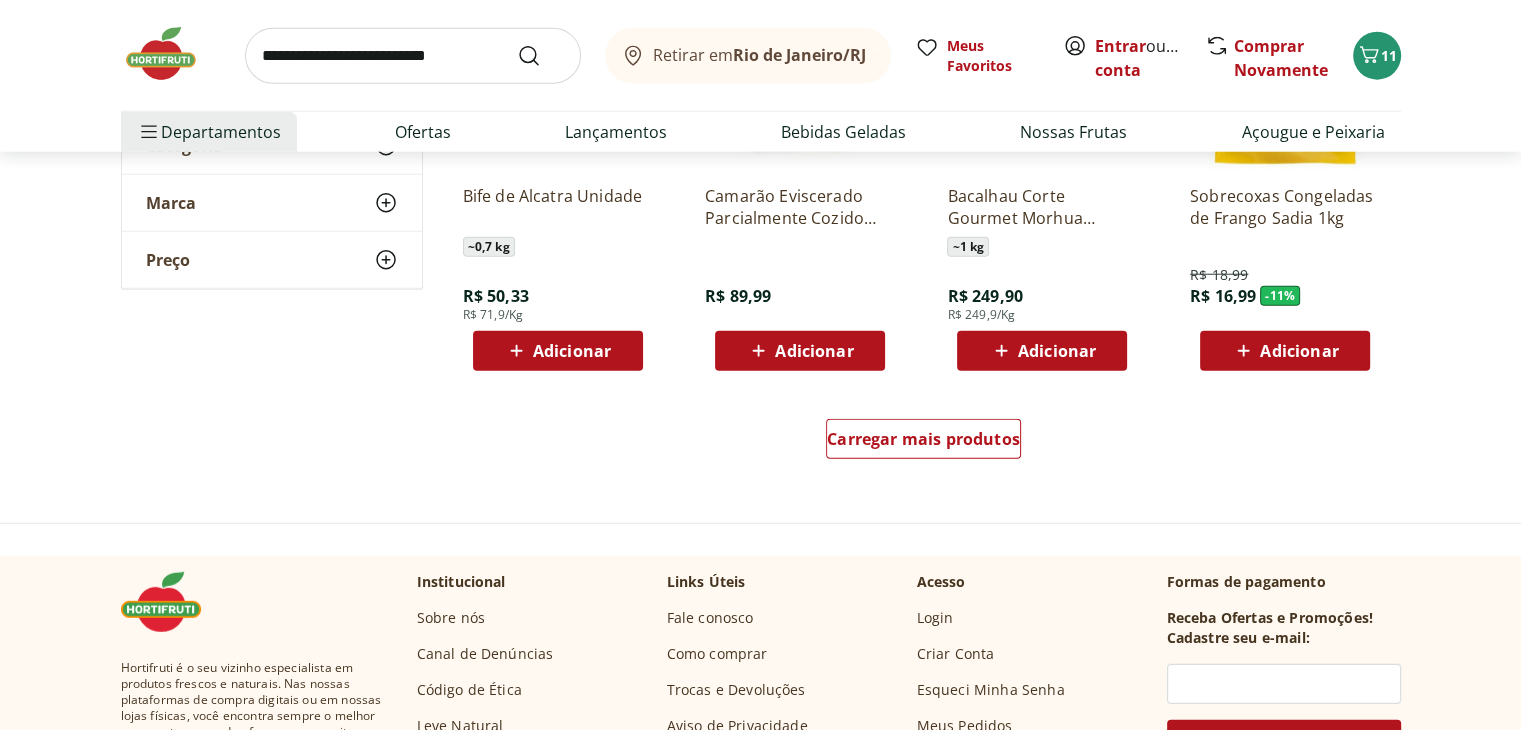 scroll, scrollTop: 5164, scrollLeft: 0, axis: vertical 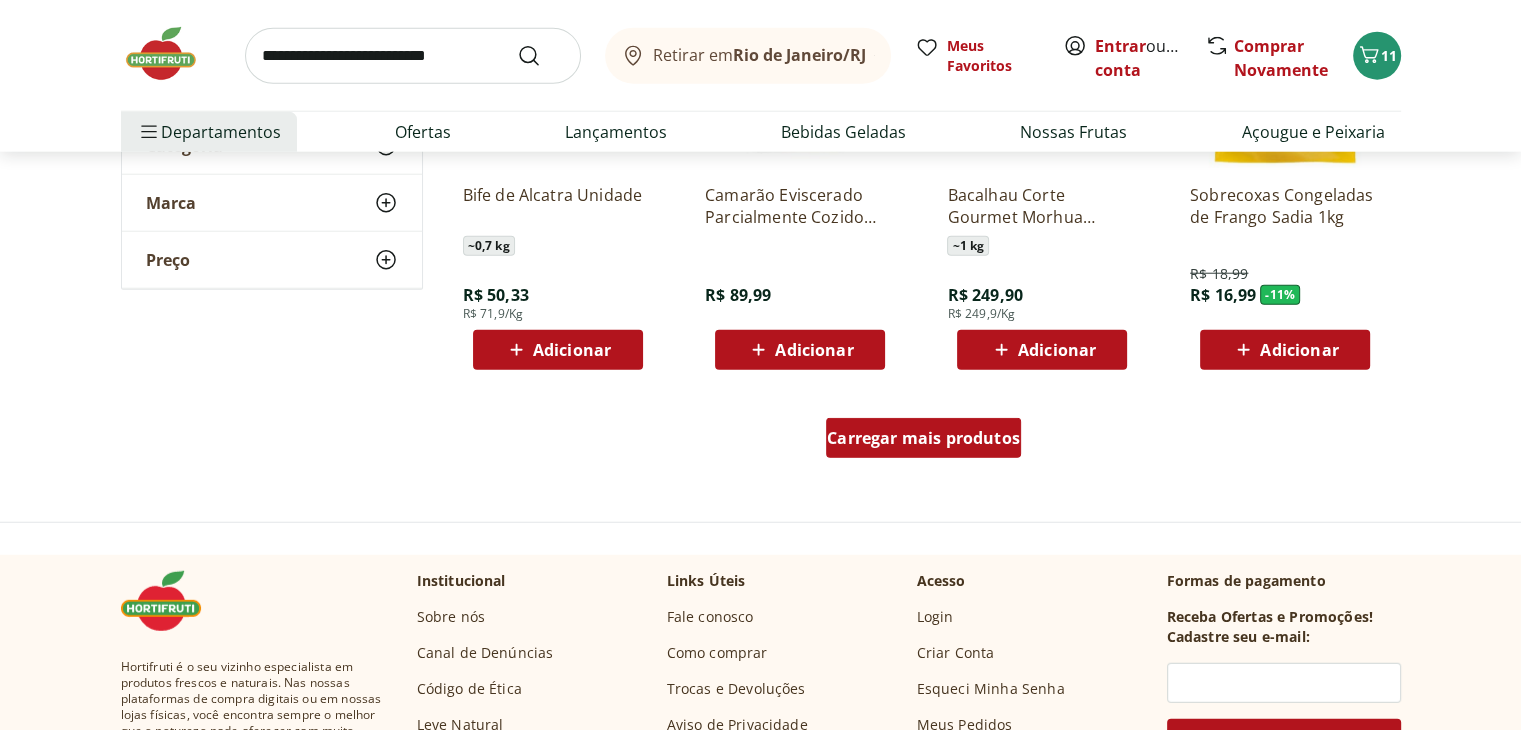 click on "Carregar mais produtos" at bounding box center [923, 438] 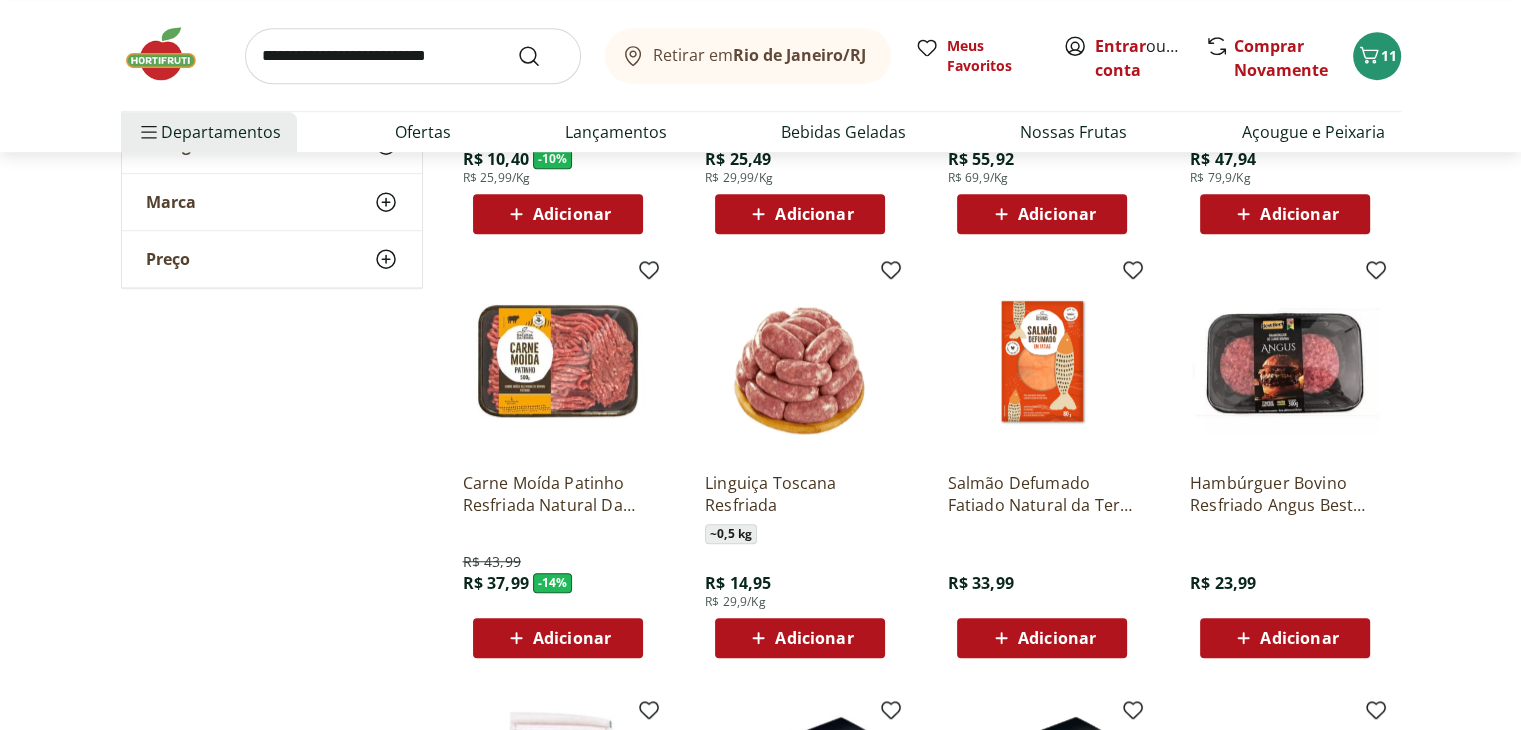 scroll, scrollTop: 878, scrollLeft: 0, axis: vertical 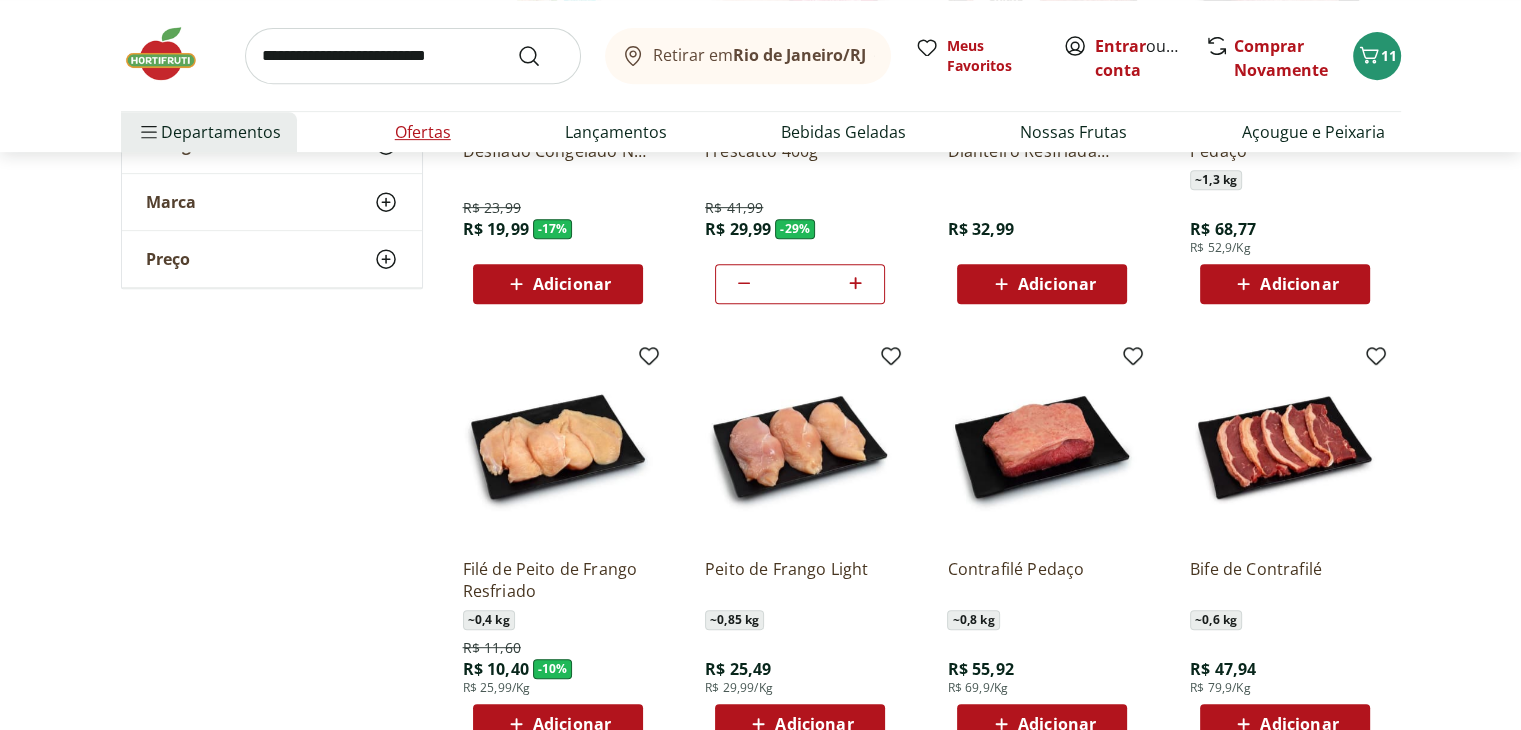 click on "Ofertas" at bounding box center (423, 132) 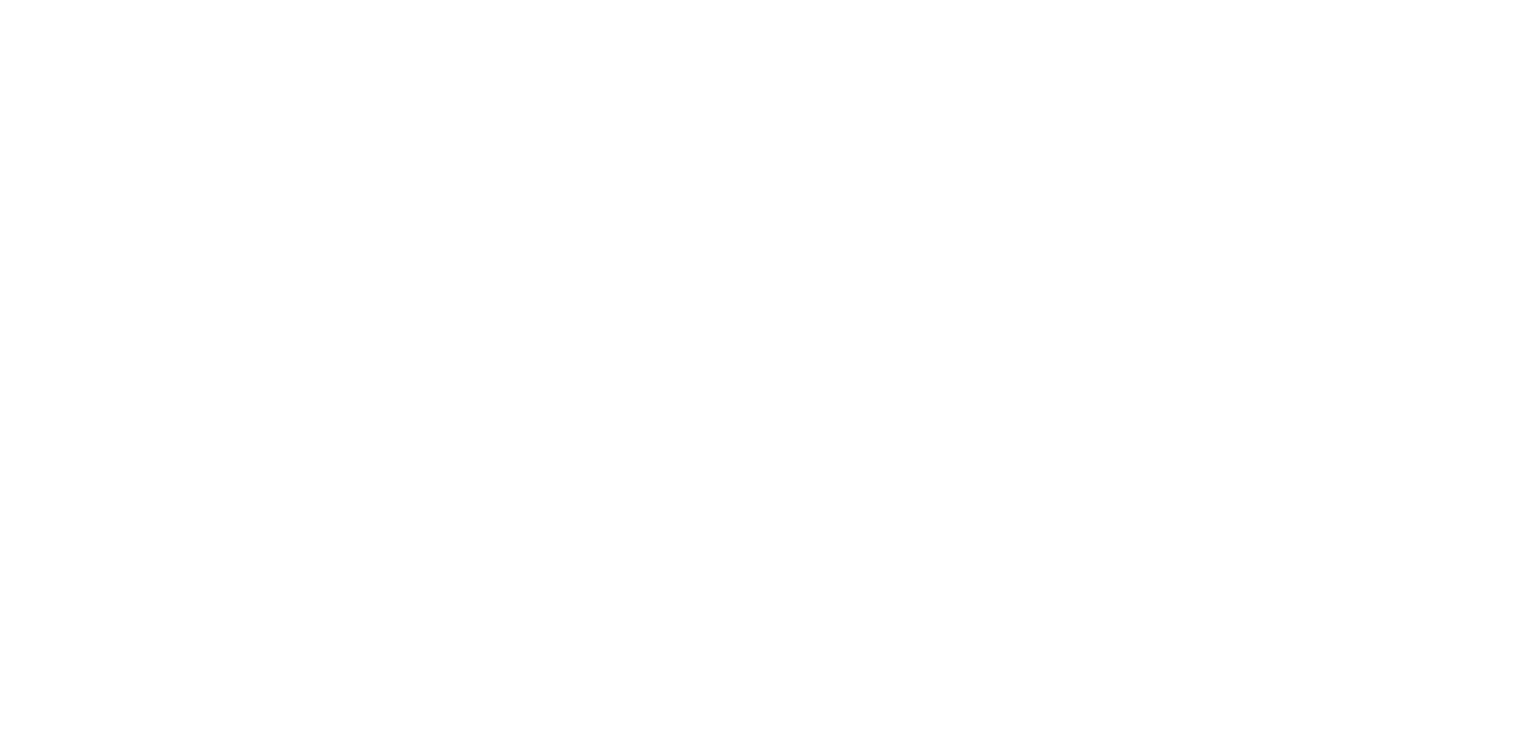 scroll, scrollTop: 0, scrollLeft: 0, axis: both 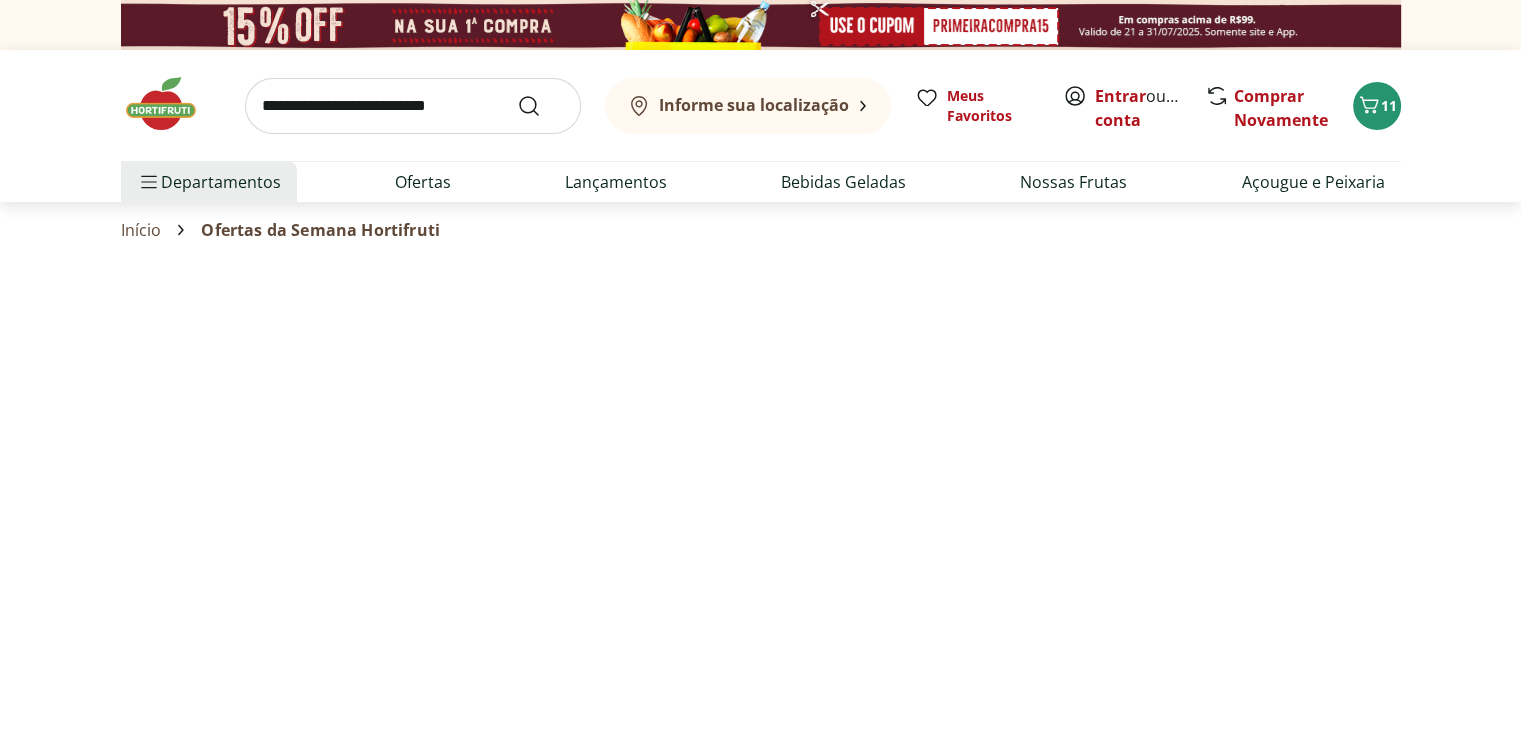 select on "**********" 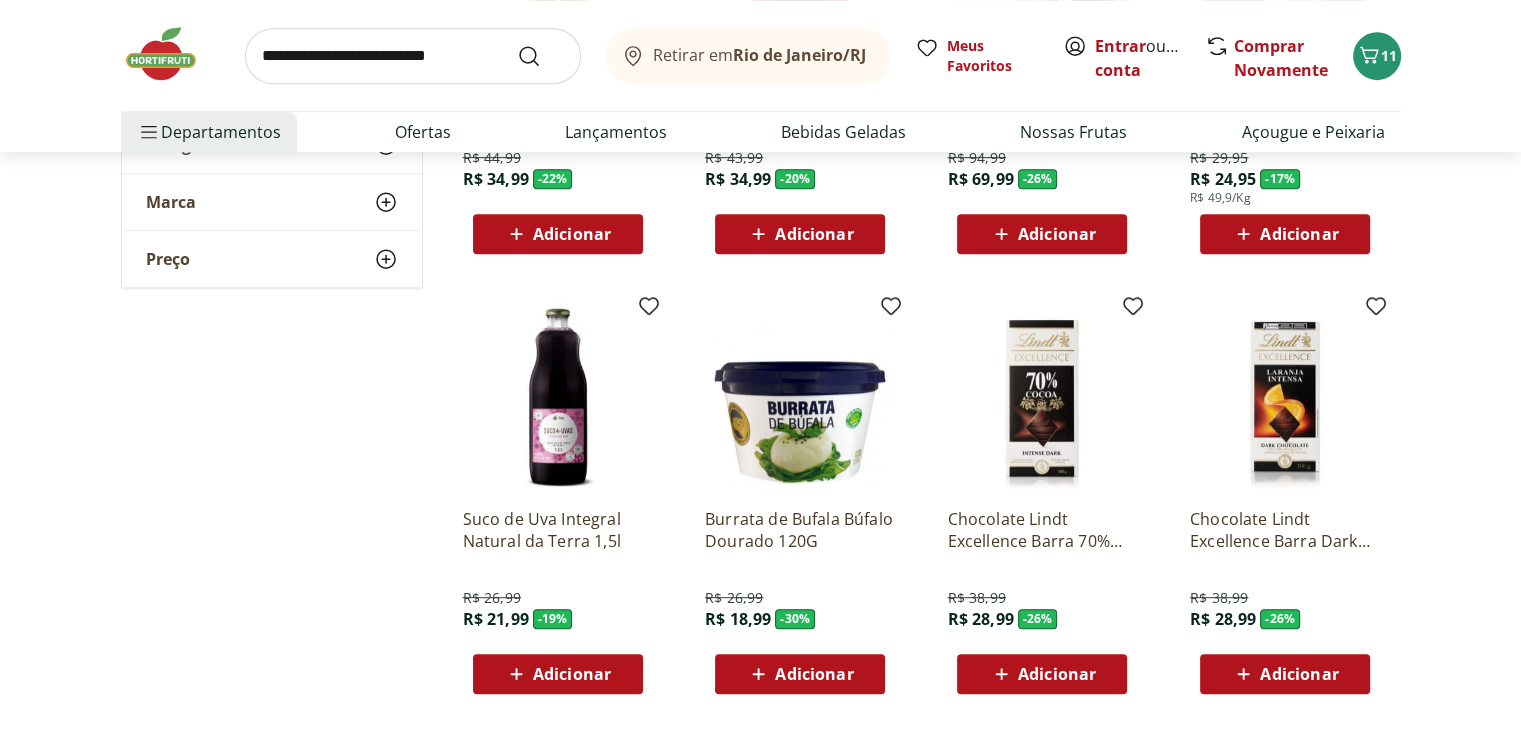 scroll, scrollTop: 930, scrollLeft: 0, axis: vertical 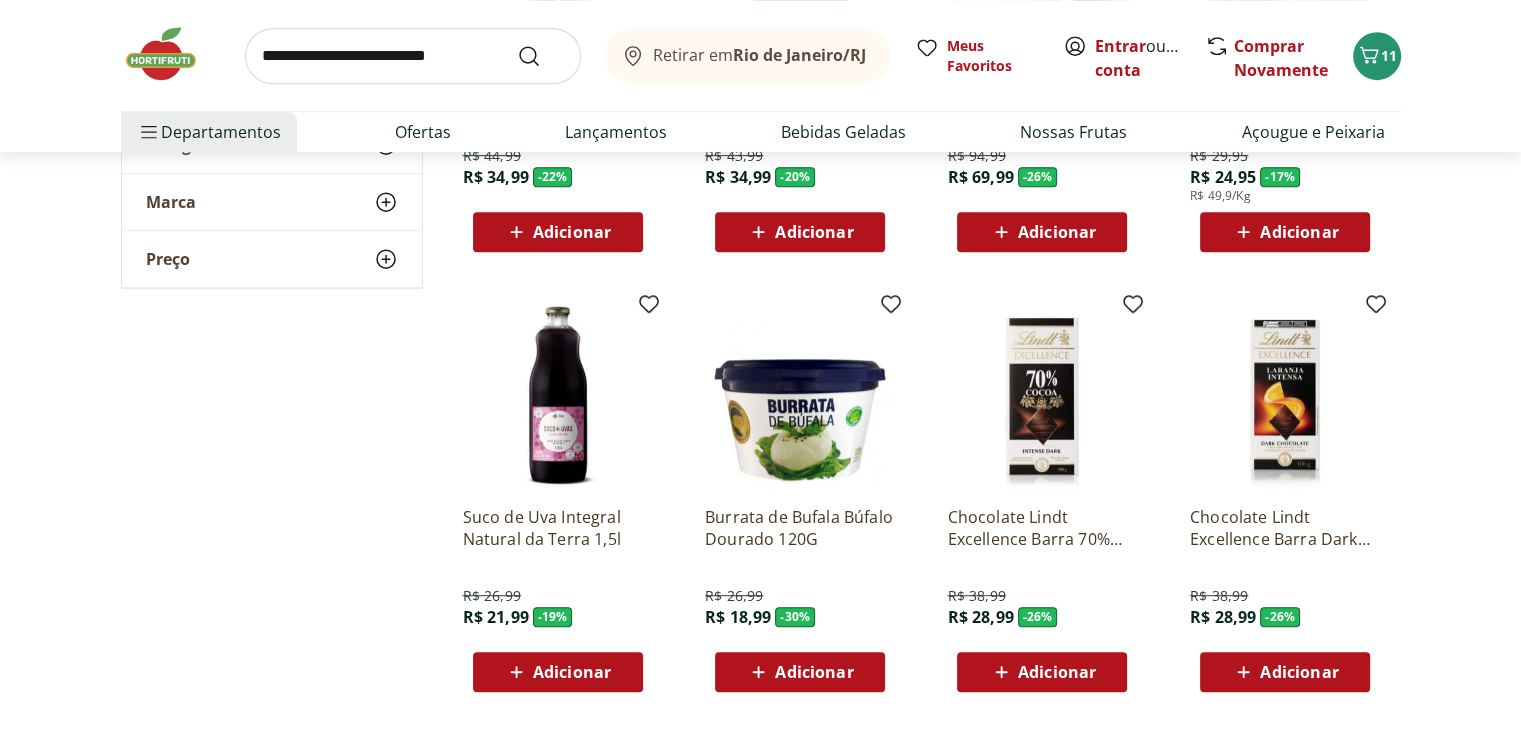 click on "Adicionar" at bounding box center (572, 672) 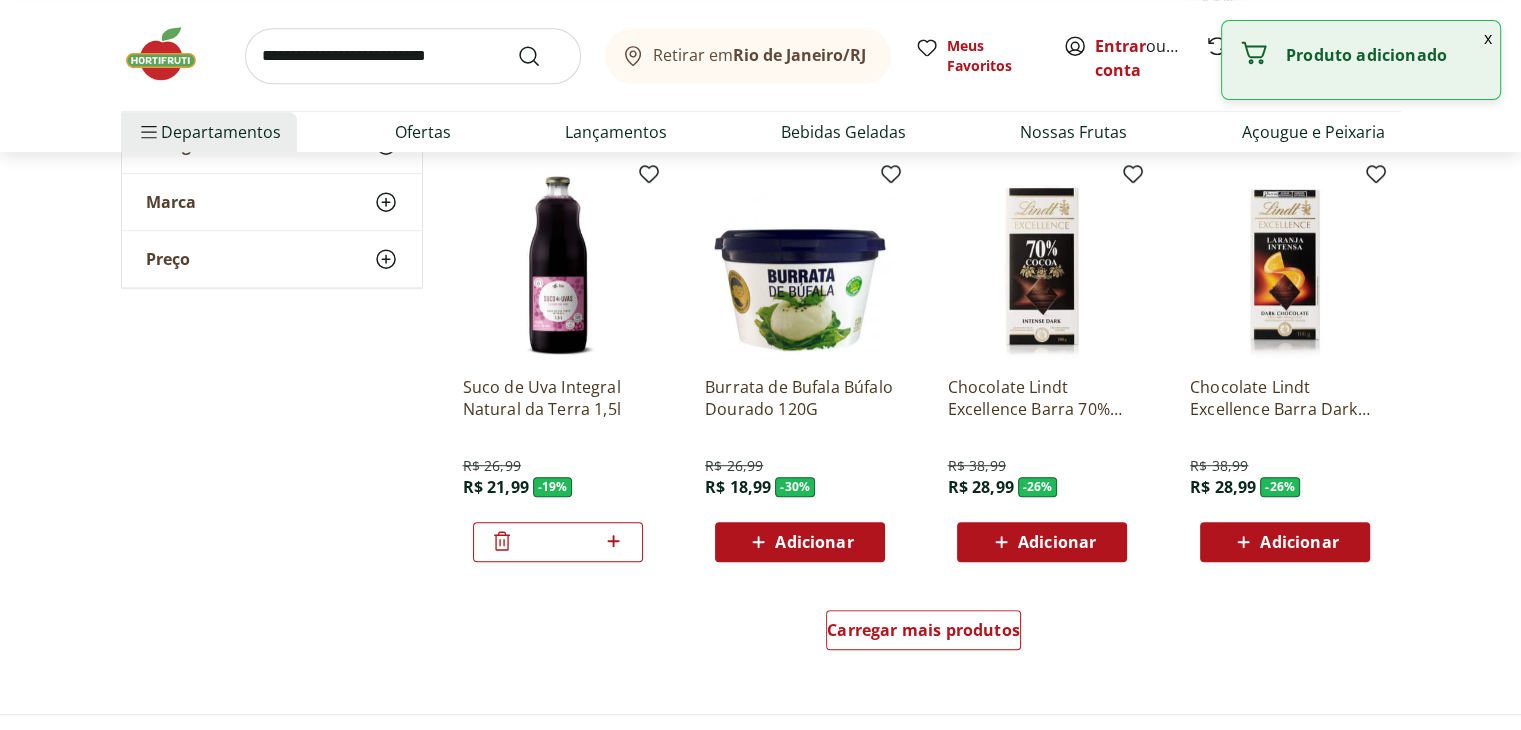 scroll, scrollTop: 1062, scrollLeft: 0, axis: vertical 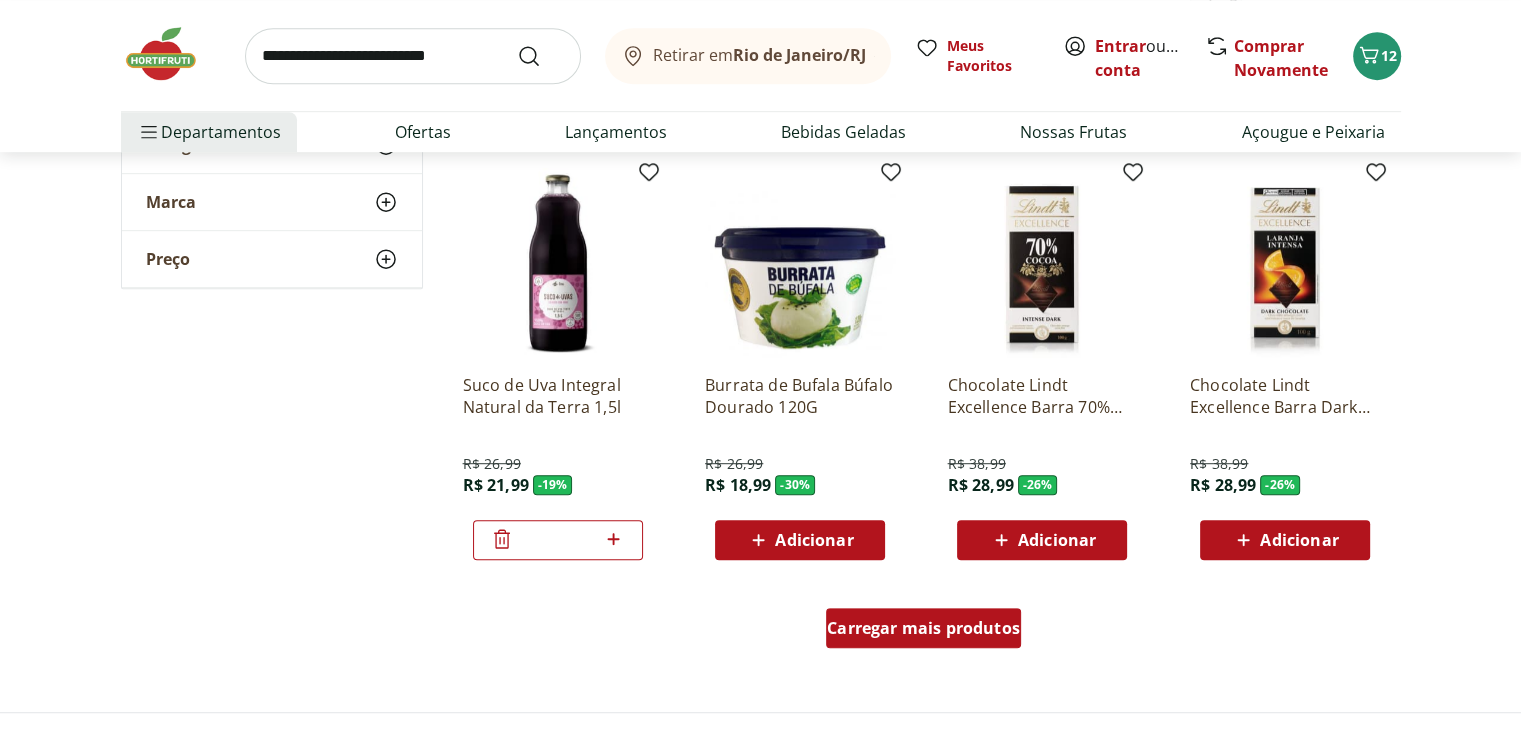 click on "Carregar mais produtos" at bounding box center (923, 628) 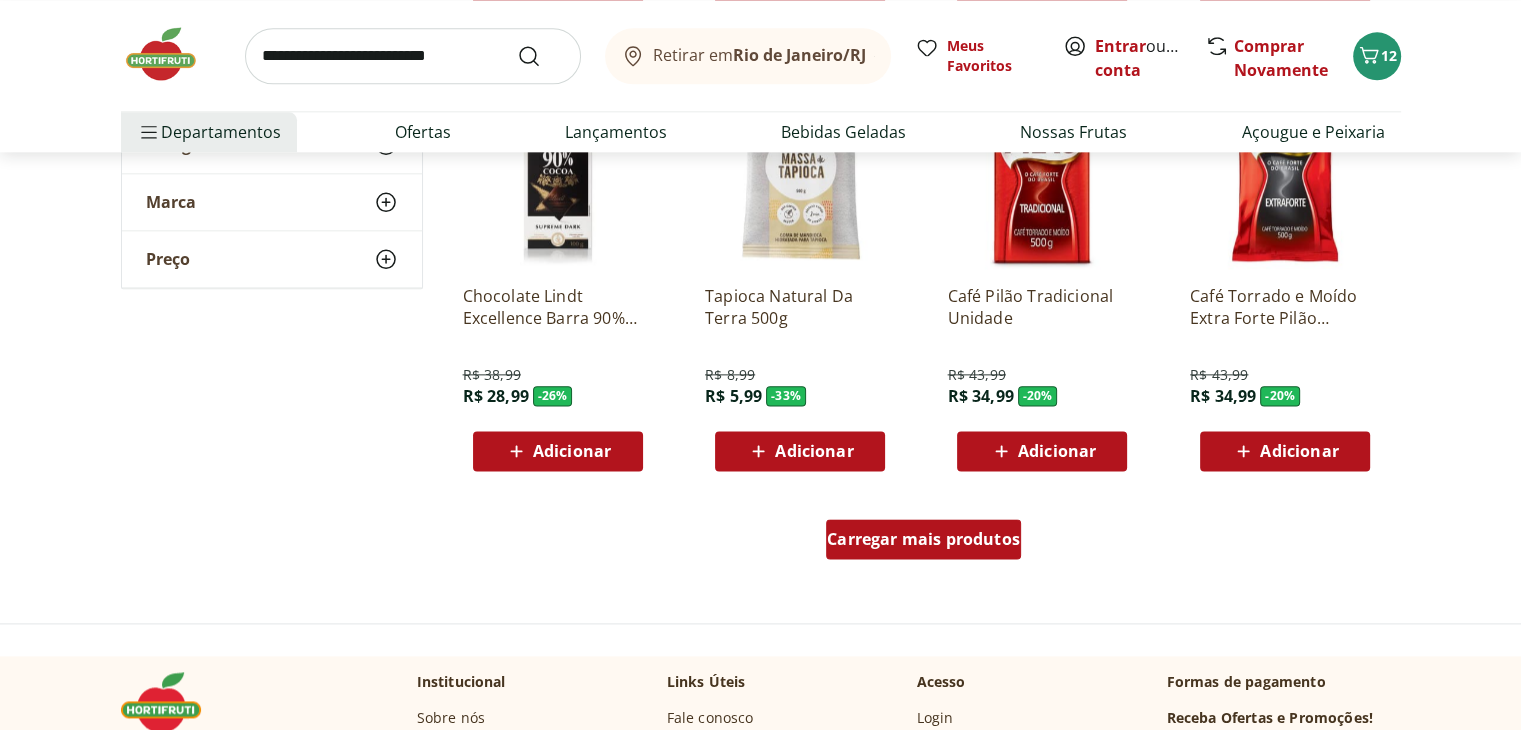 scroll, scrollTop: 2454, scrollLeft: 0, axis: vertical 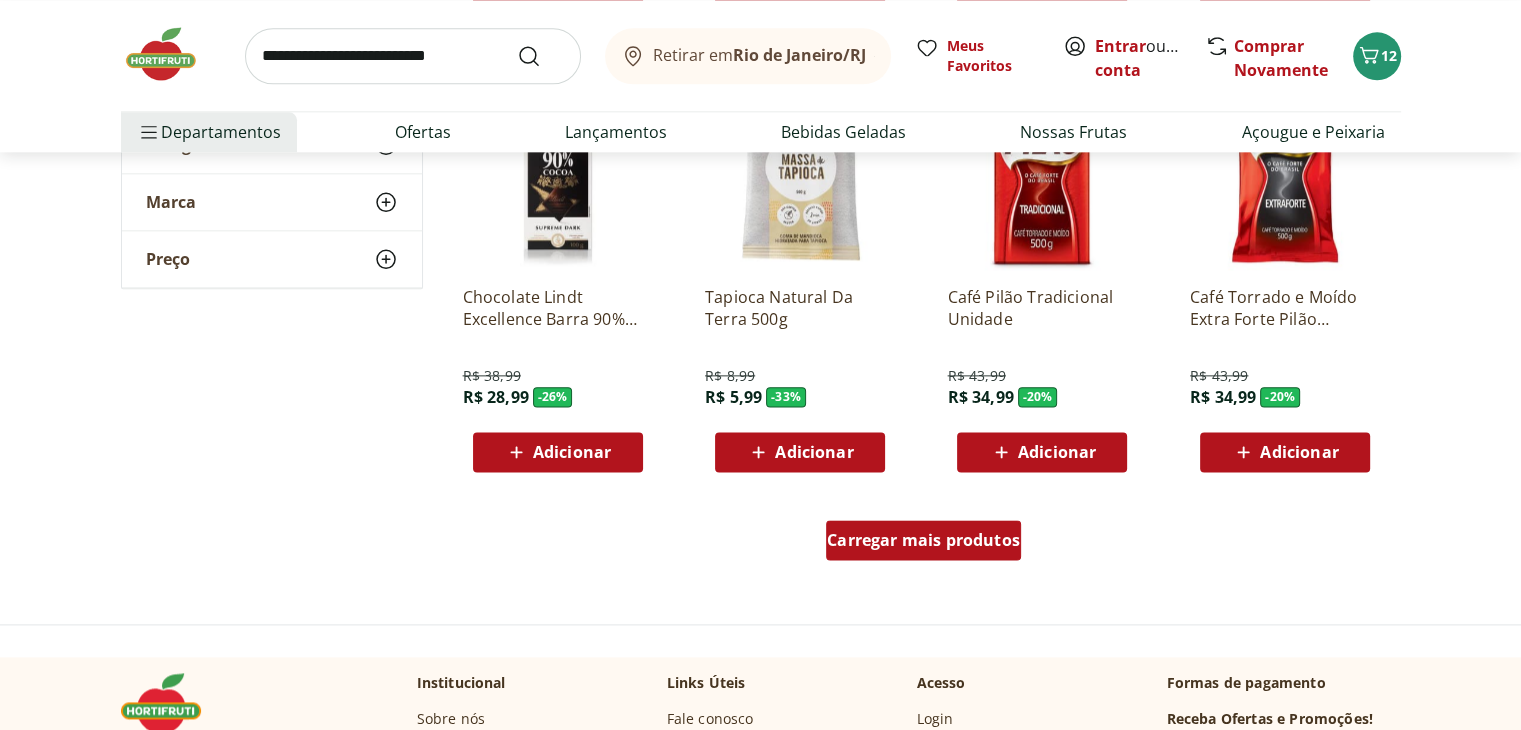 click on "Carregar mais produtos" at bounding box center [923, 540] 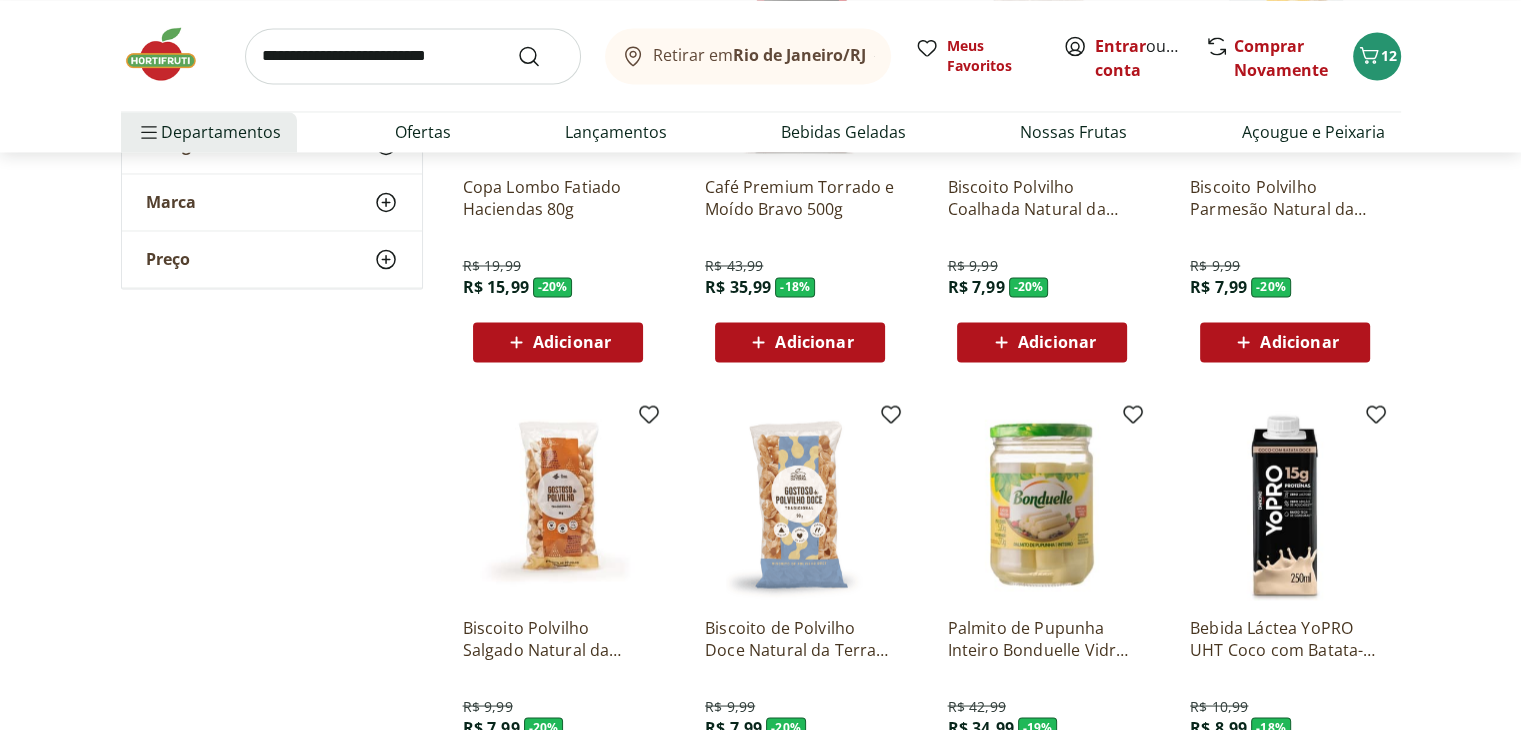 scroll, scrollTop: 3490, scrollLeft: 0, axis: vertical 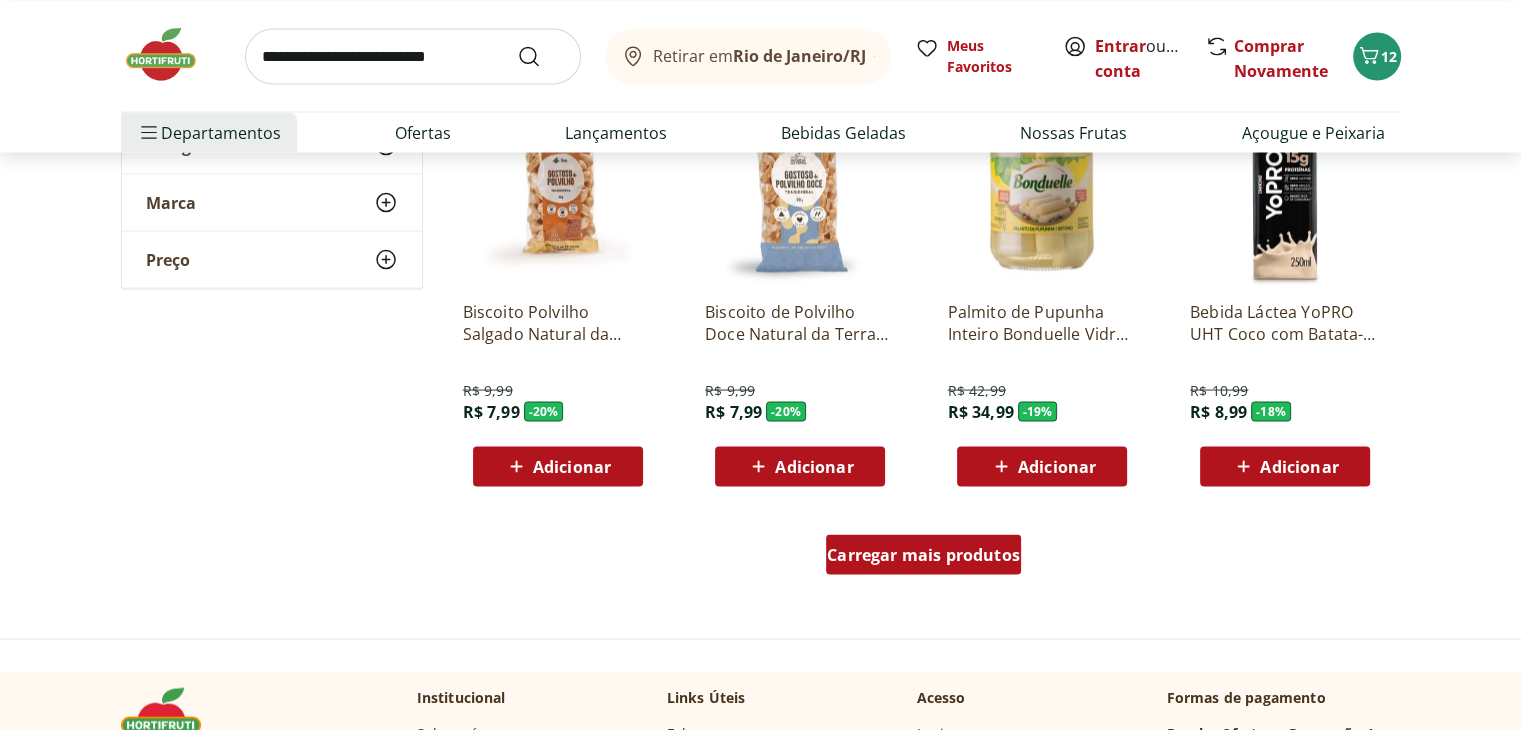 click on "Carregar mais produtos" at bounding box center (923, 554) 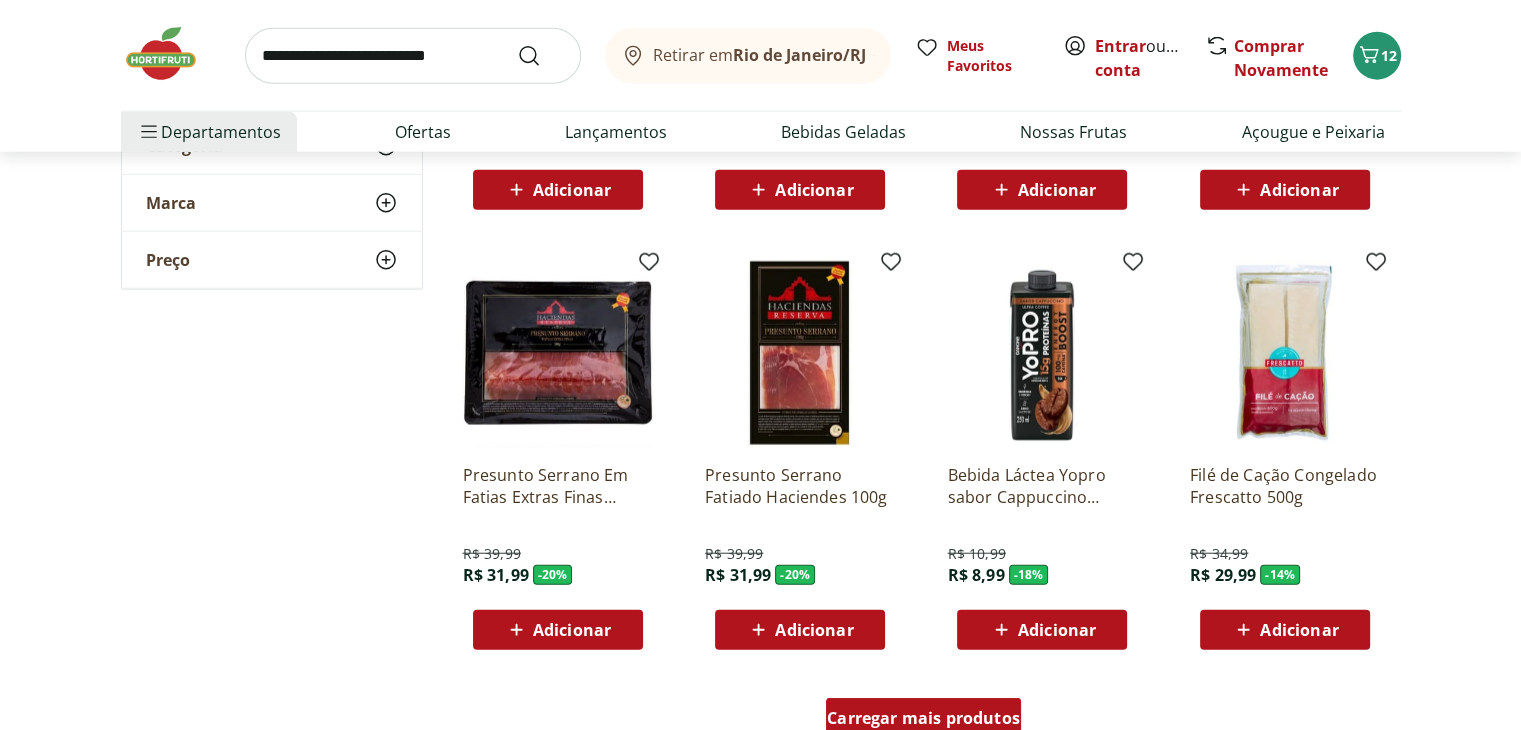 scroll, scrollTop: 5056, scrollLeft: 0, axis: vertical 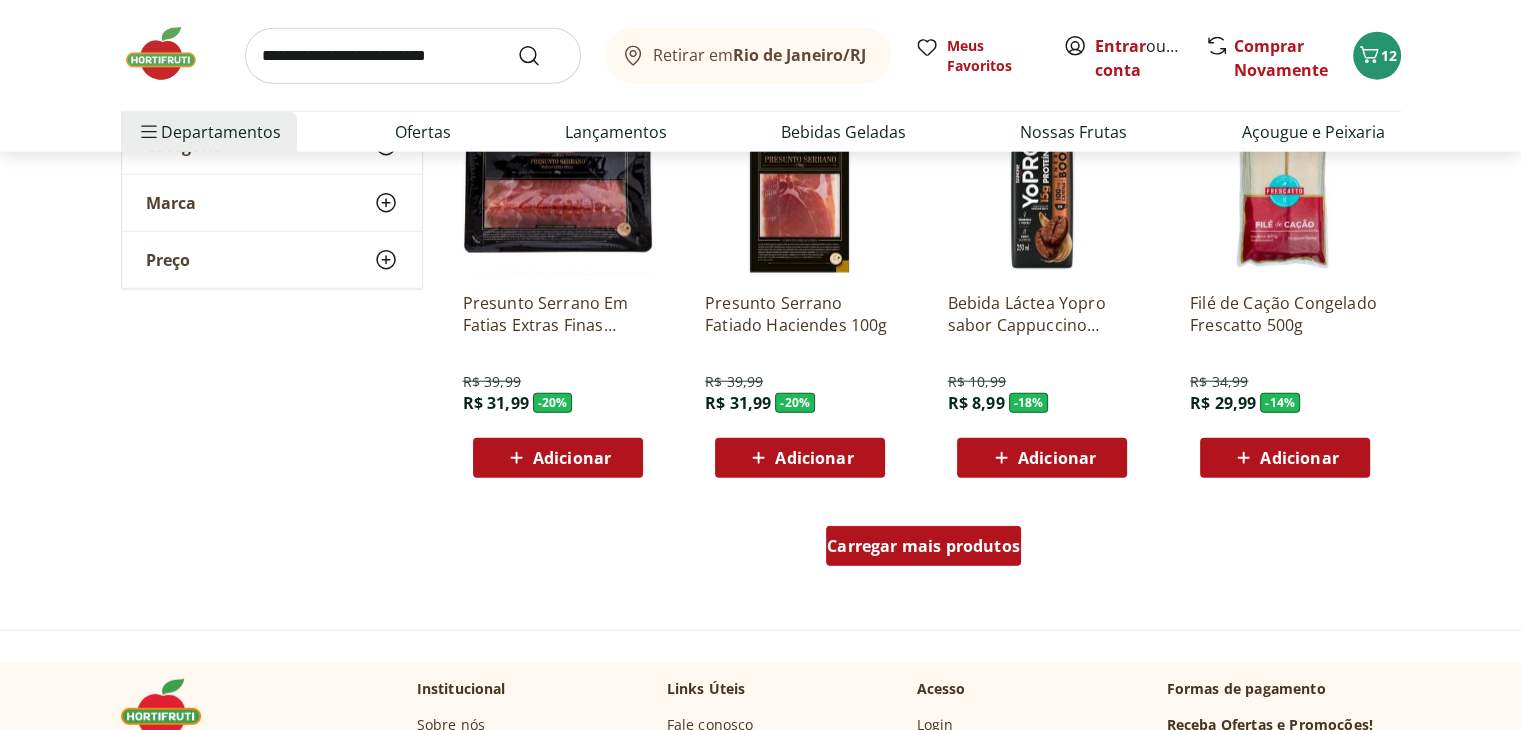 click on "Carregar mais produtos" at bounding box center [923, 546] 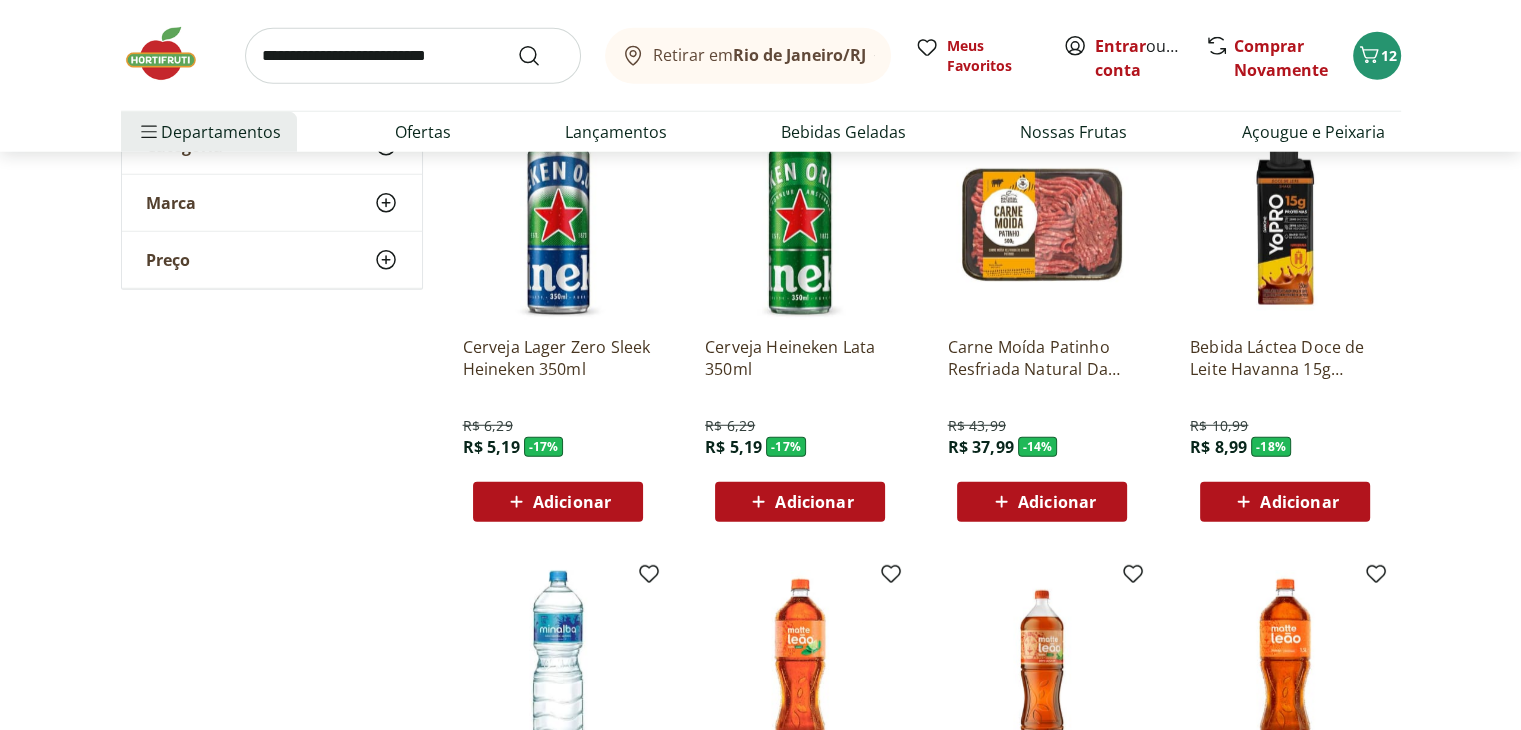 scroll, scrollTop: 5339, scrollLeft: 0, axis: vertical 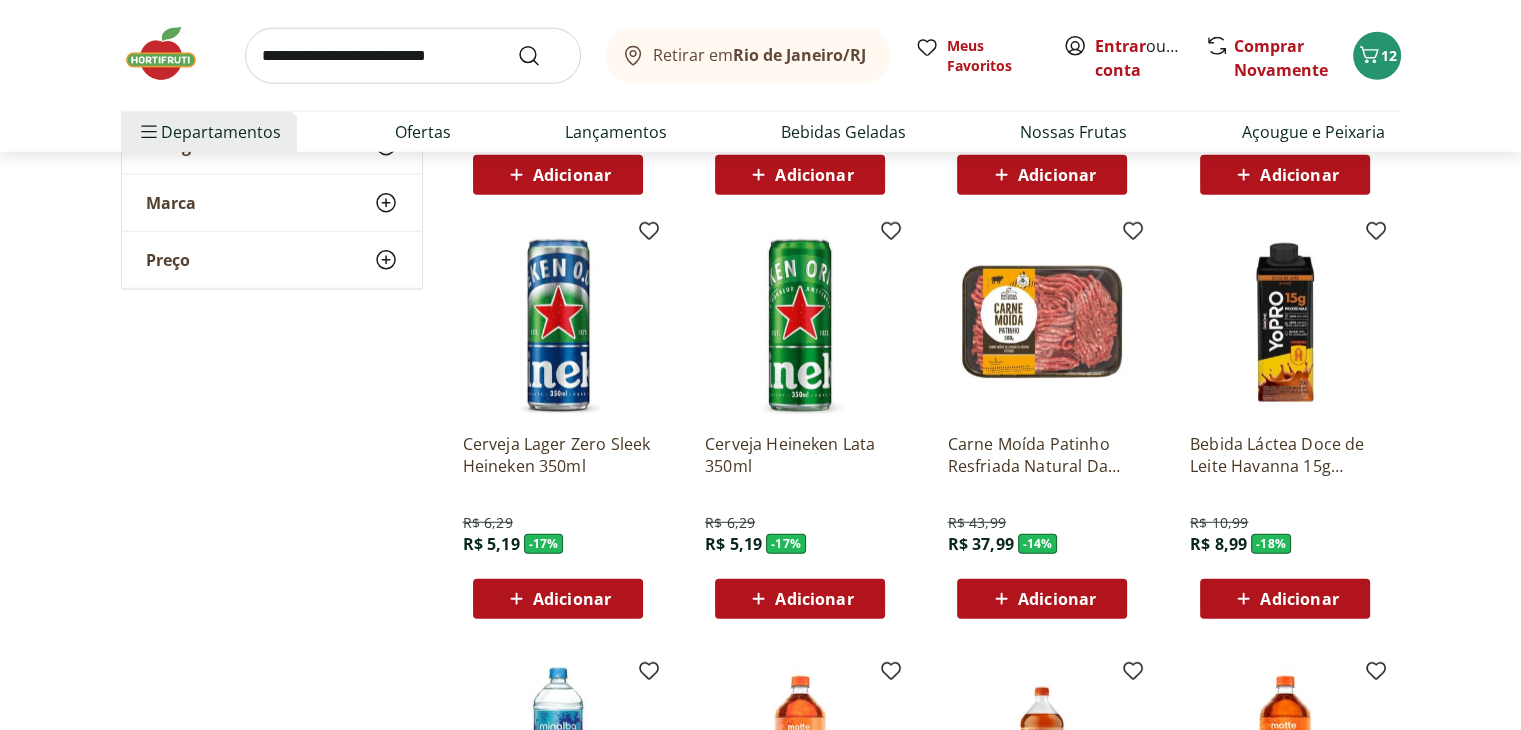 click at bounding box center (413, 56) 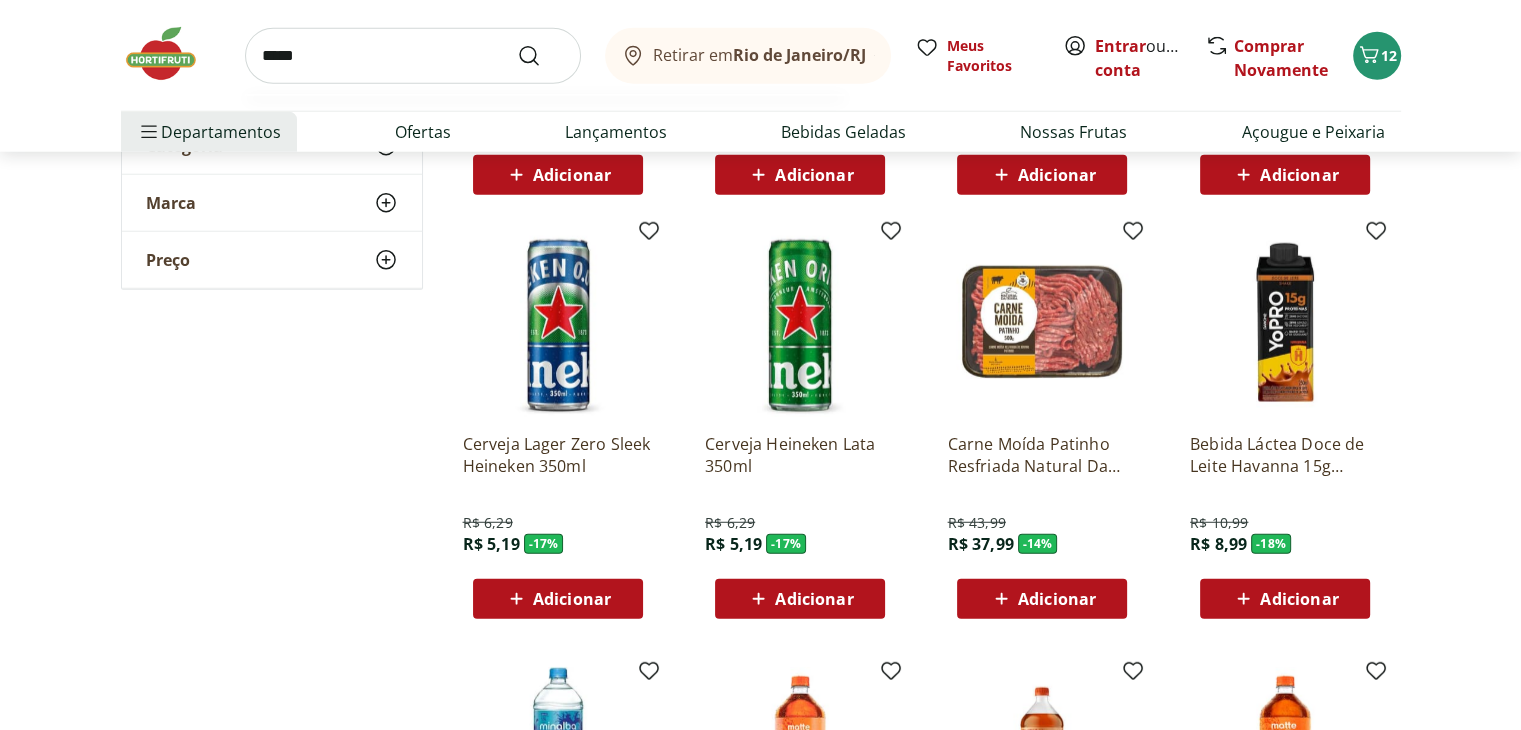 type on "*****" 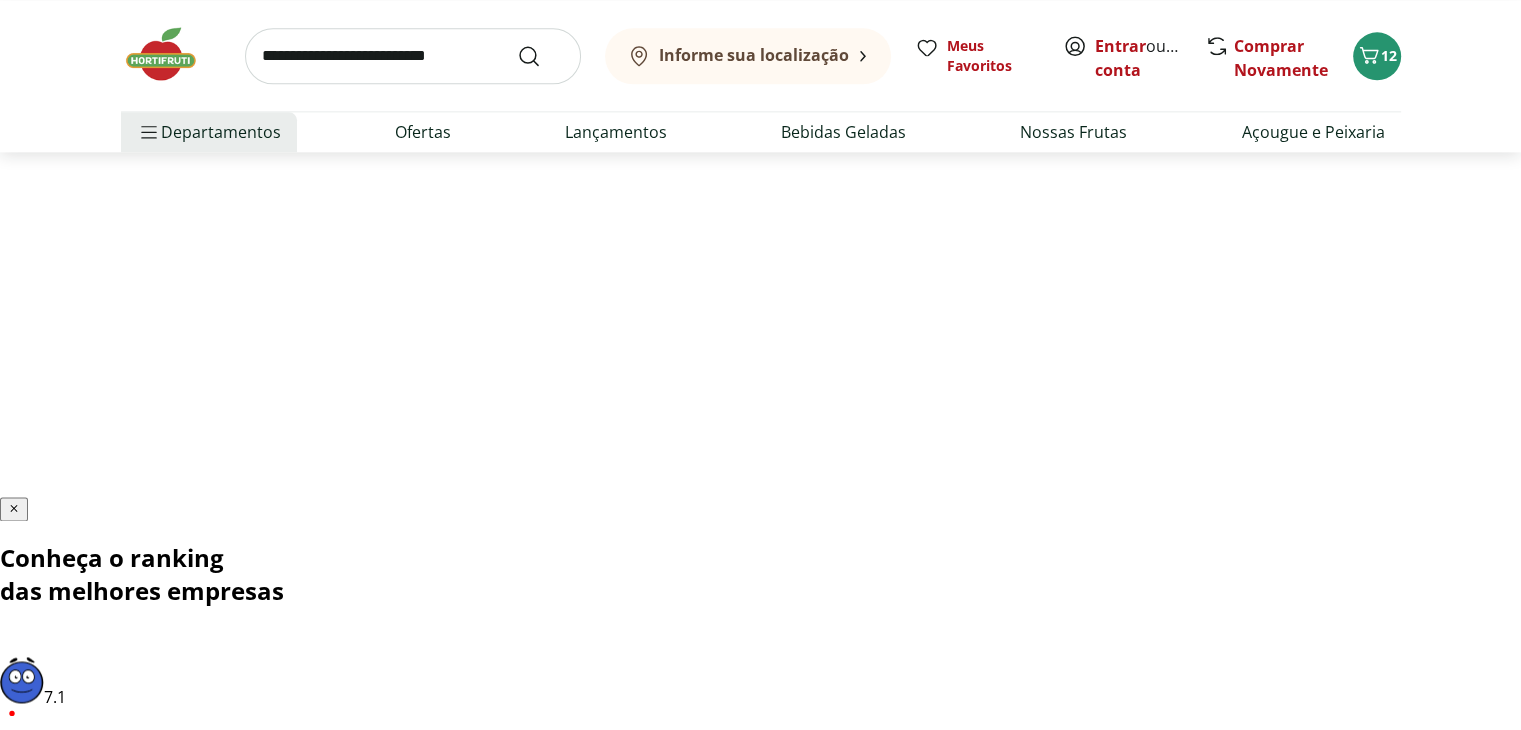 scroll, scrollTop: 0, scrollLeft: 0, axis: both 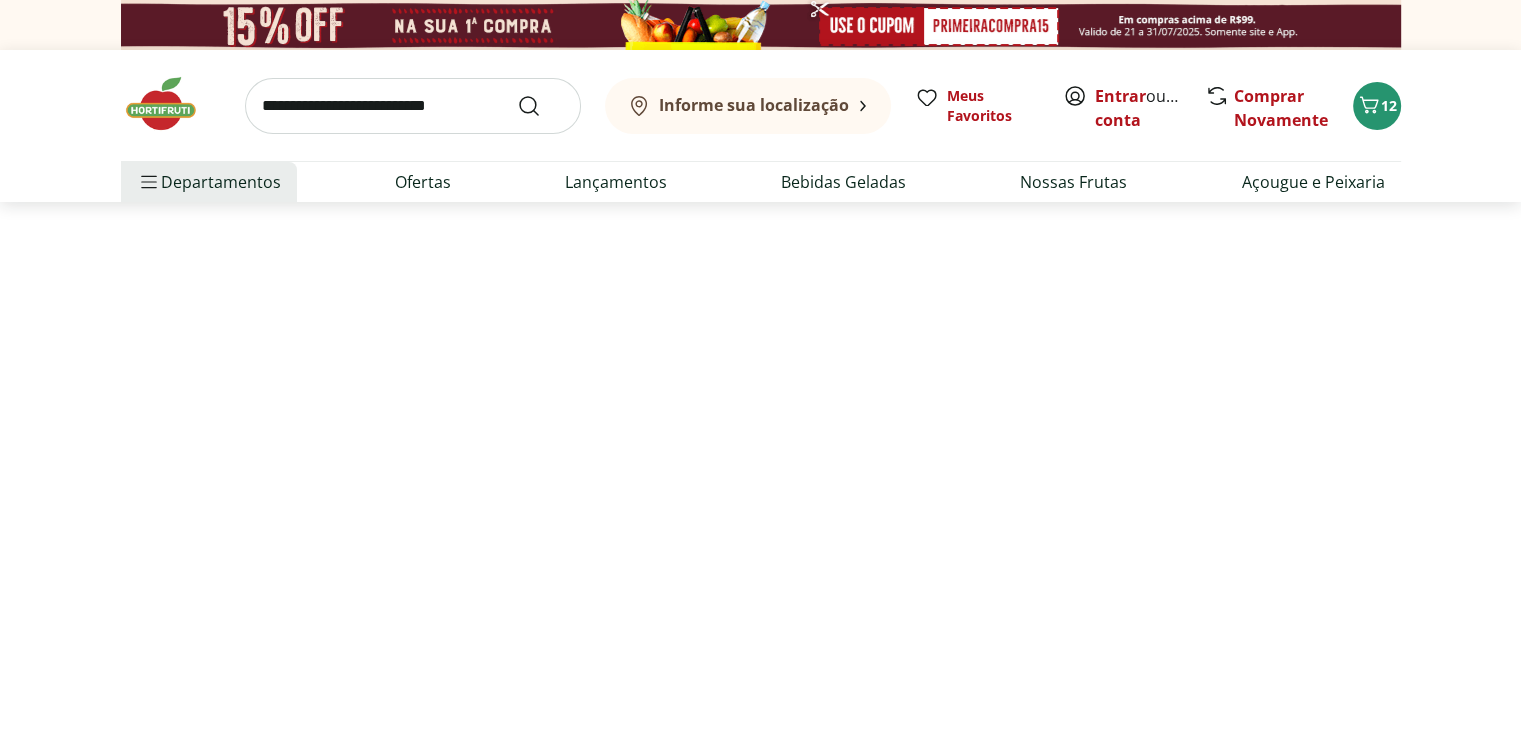 select on "**********" 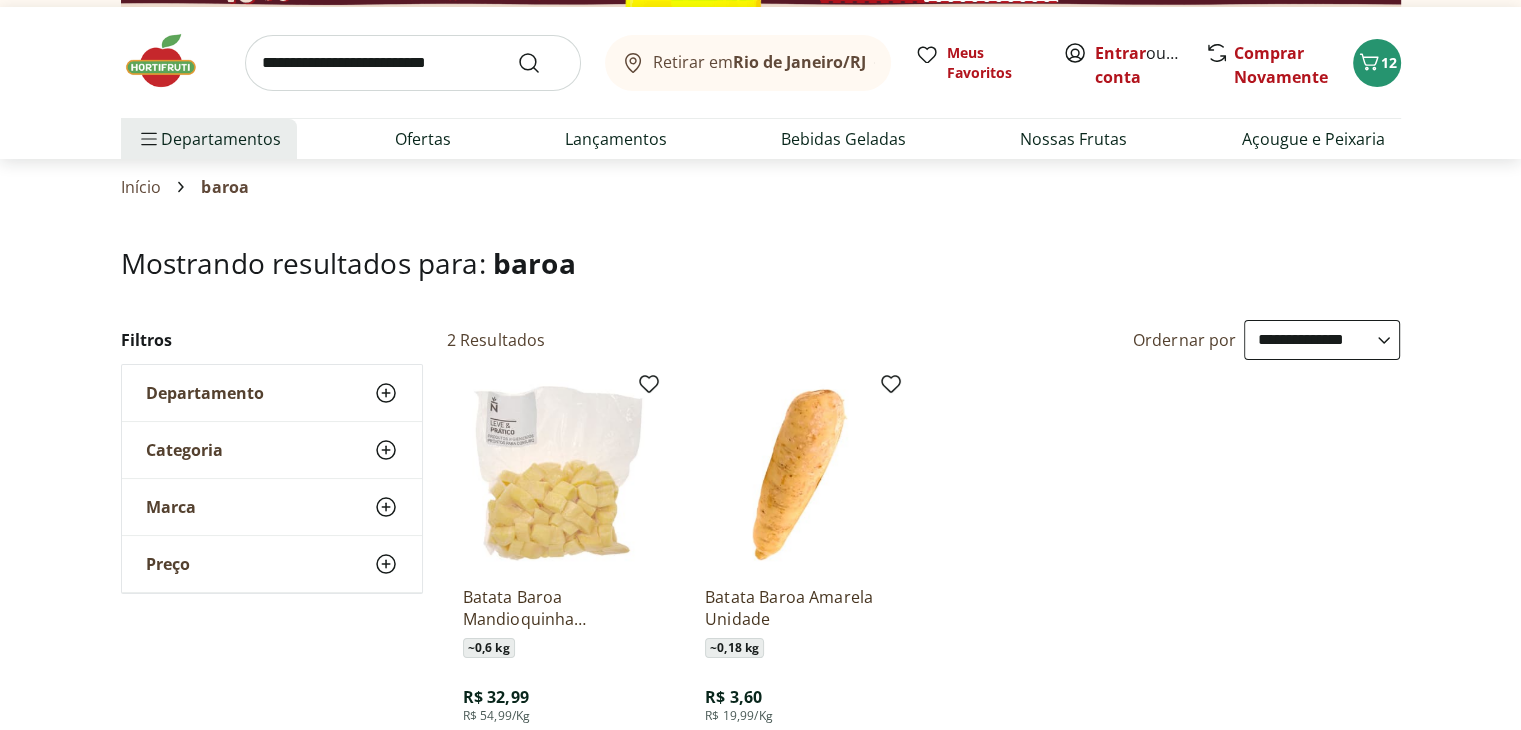 scroll, scrollTop: 168, scrollLeft: 0, axis: vertical 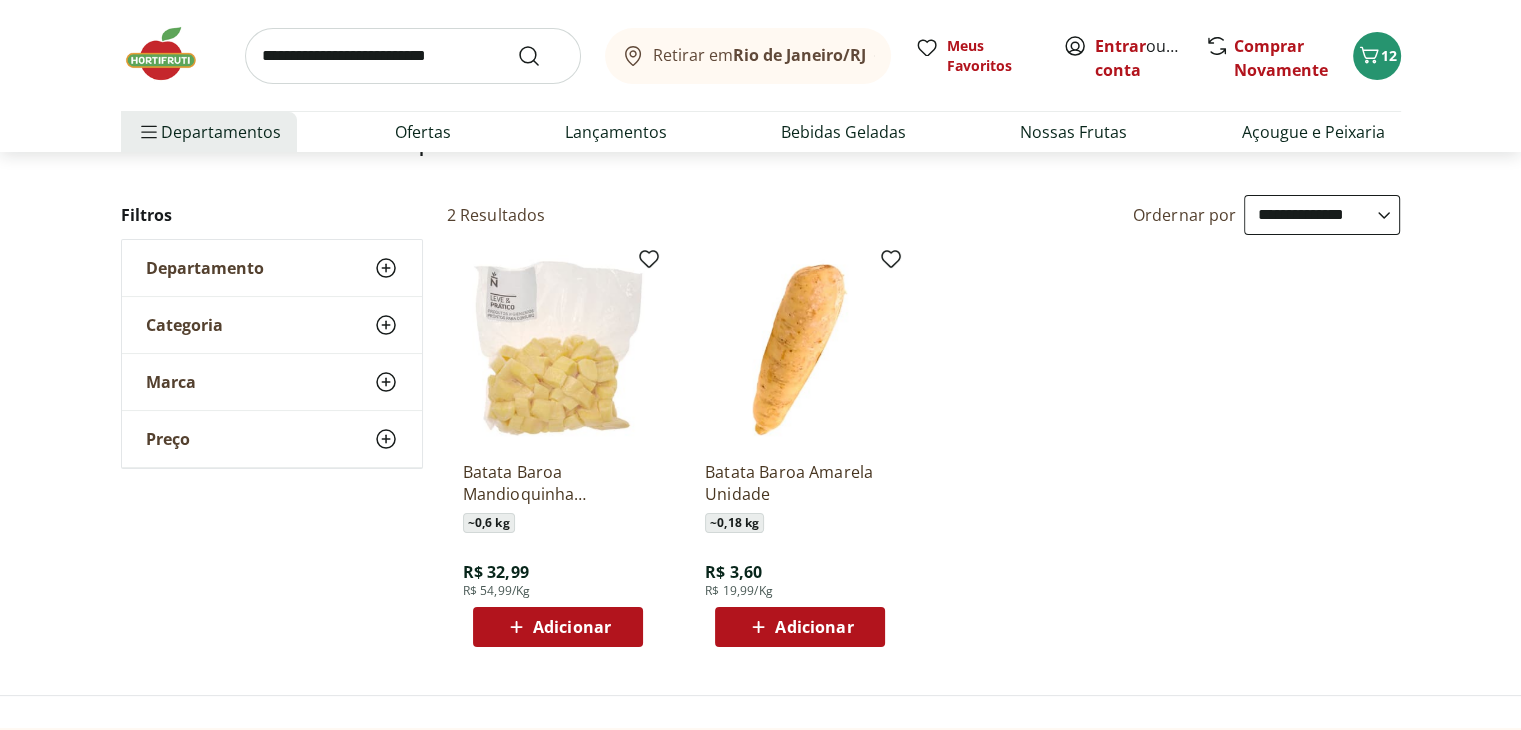 click on "Adicionar" at bounding box center (814, 627) 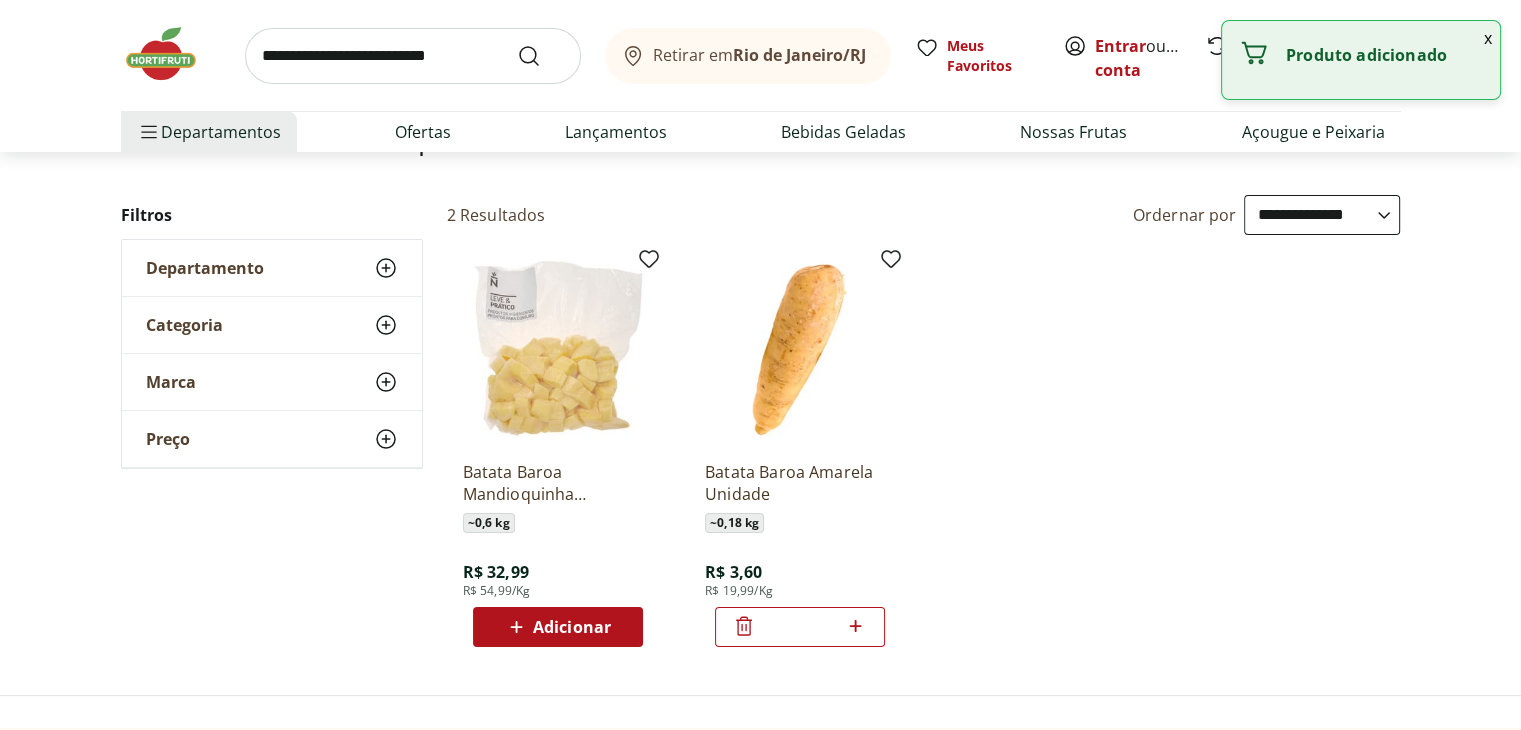 click 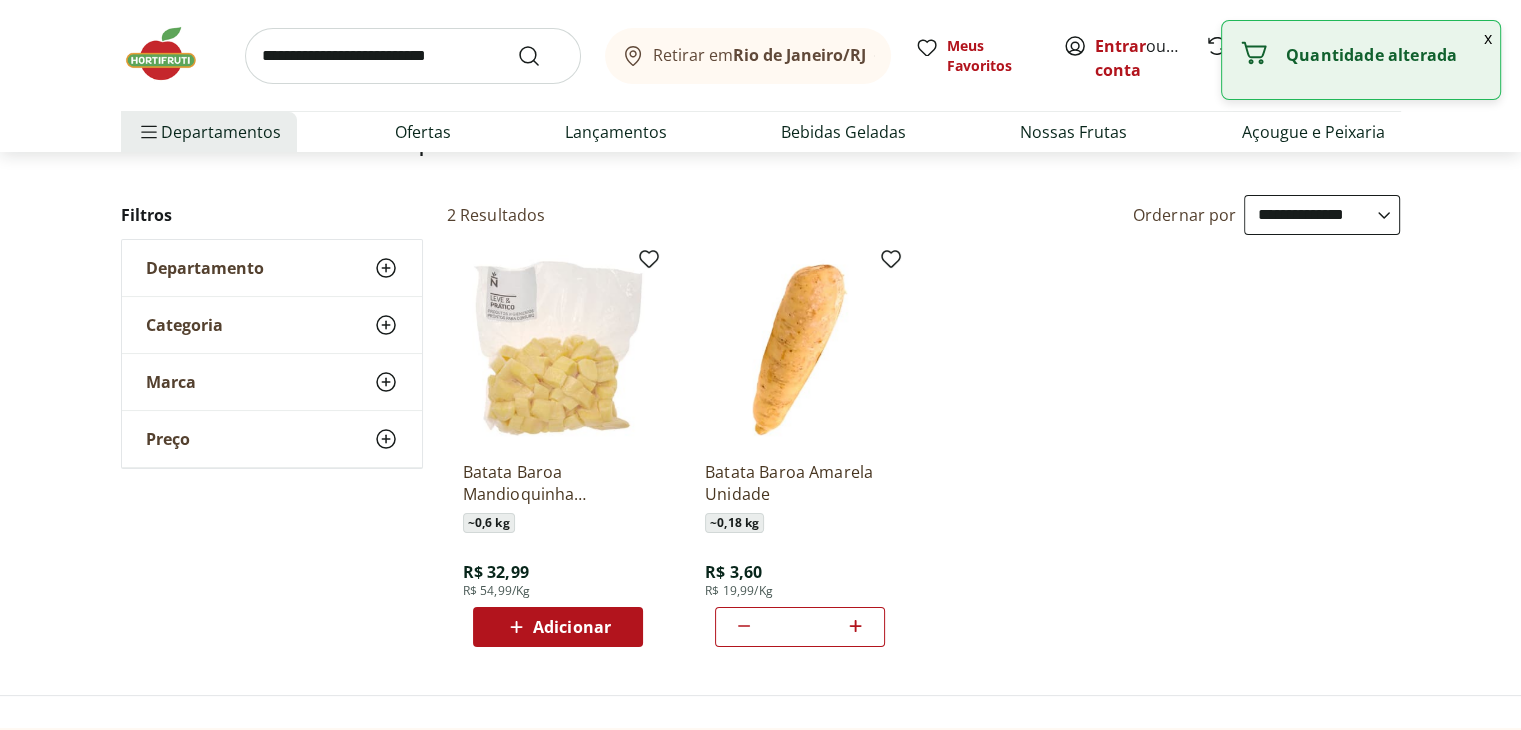 click 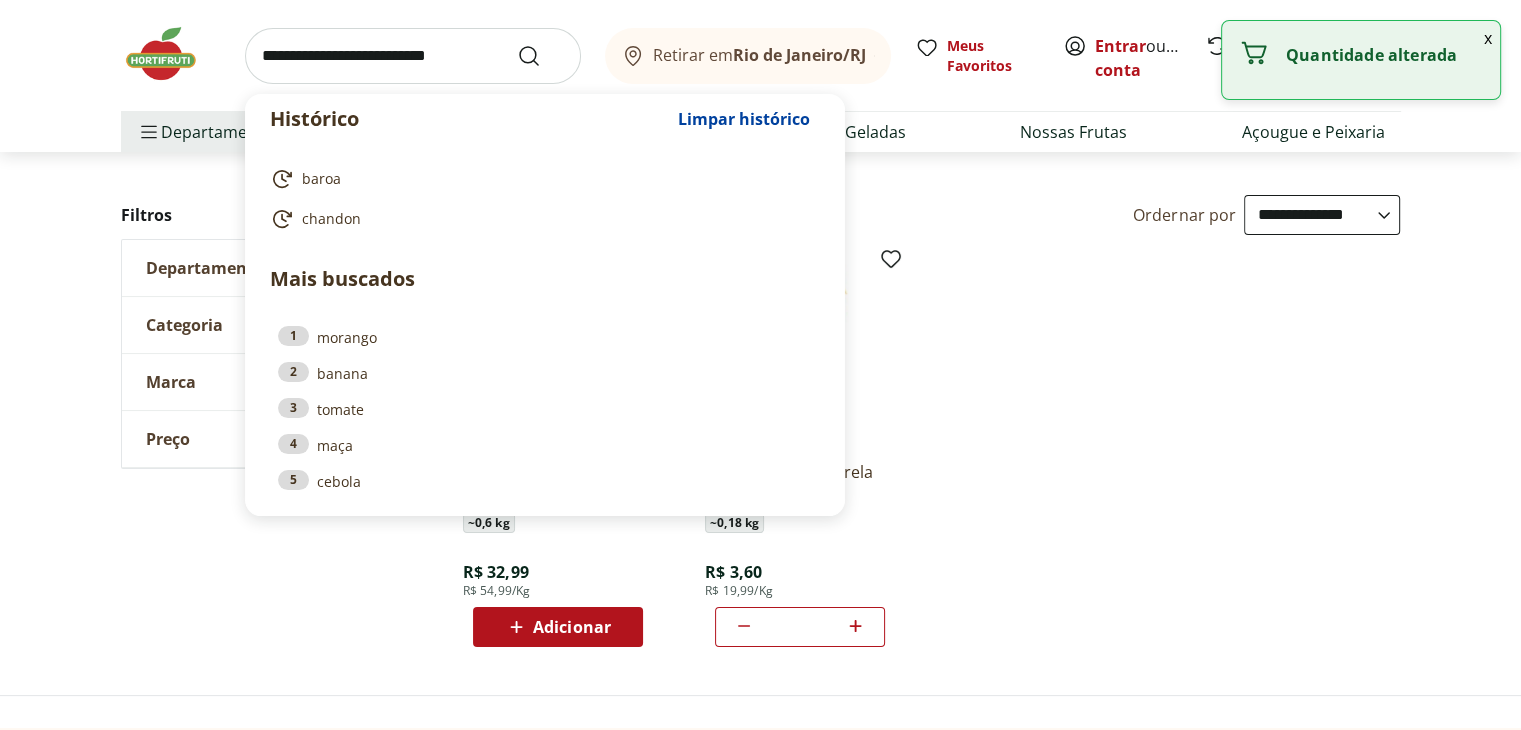 click at bounding box center (413, 56) 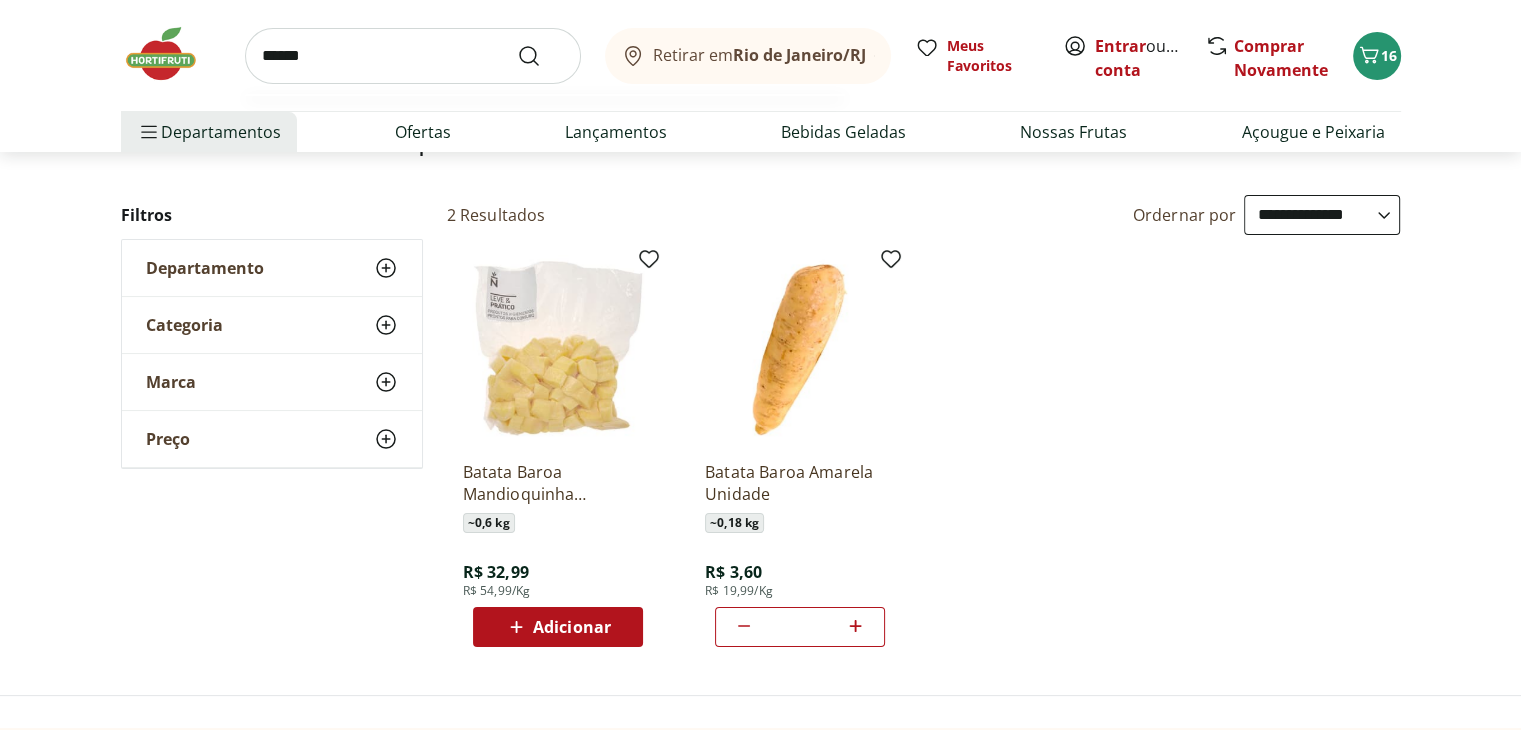 type on "******" 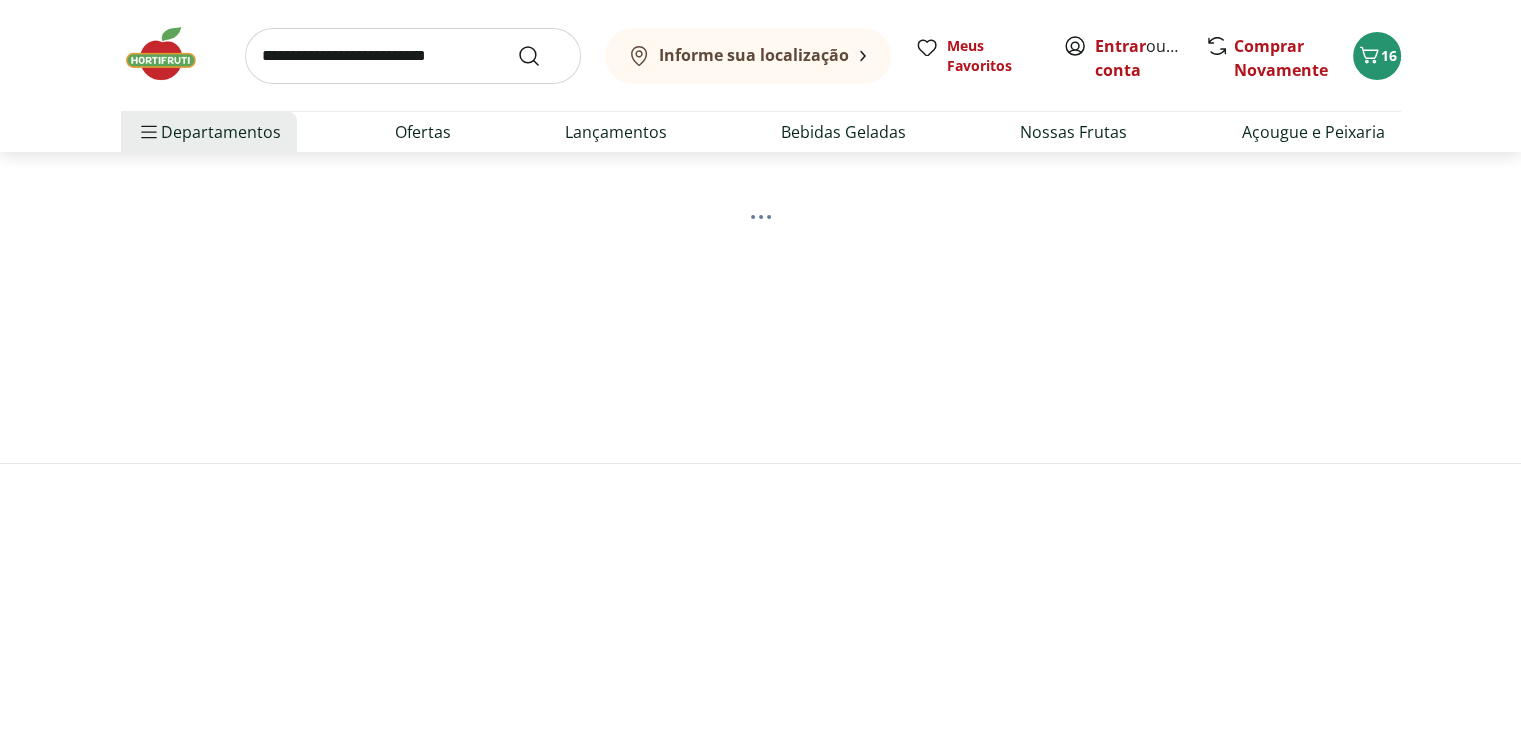 scroll, scrollTop: 0, scrollLeft: 0, axis: both 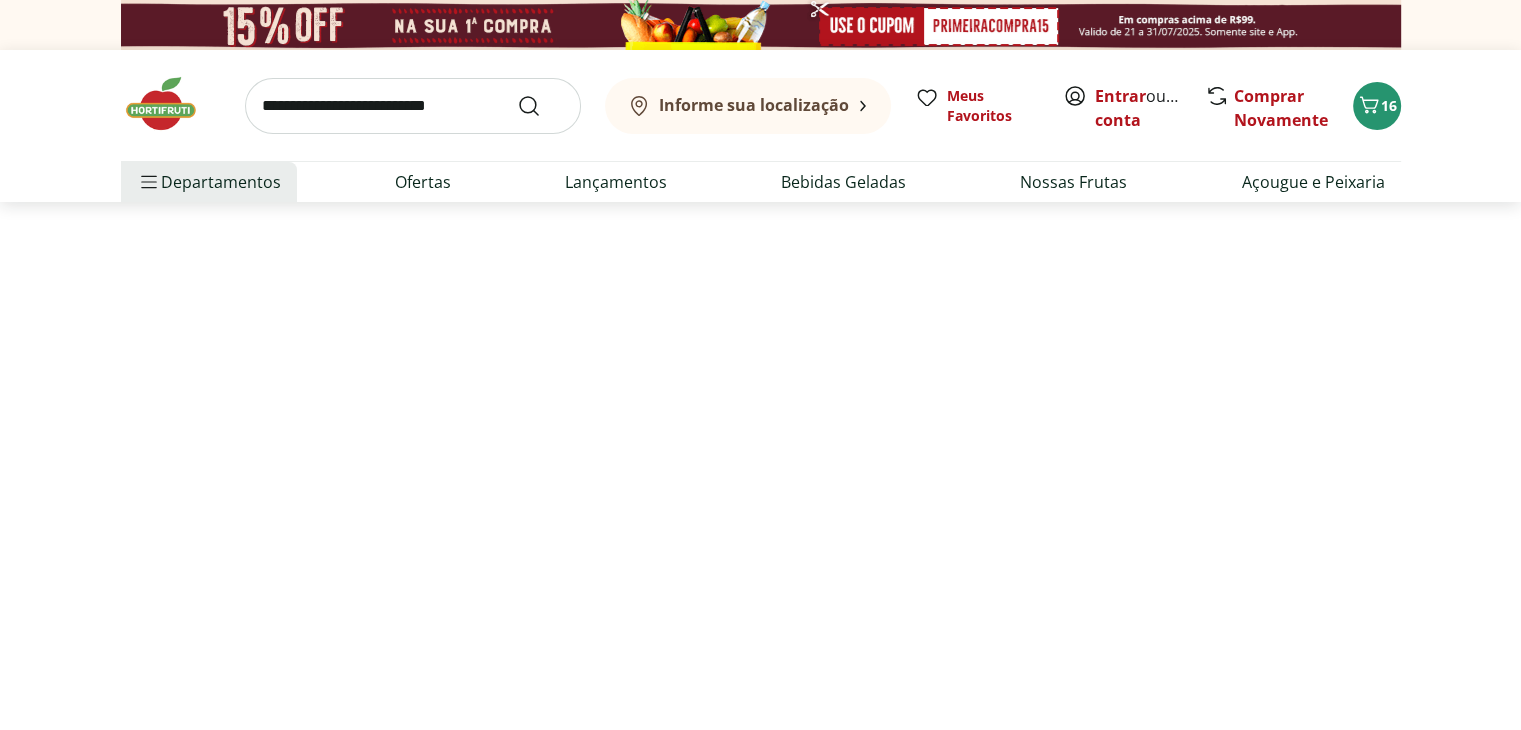 select on "**********" 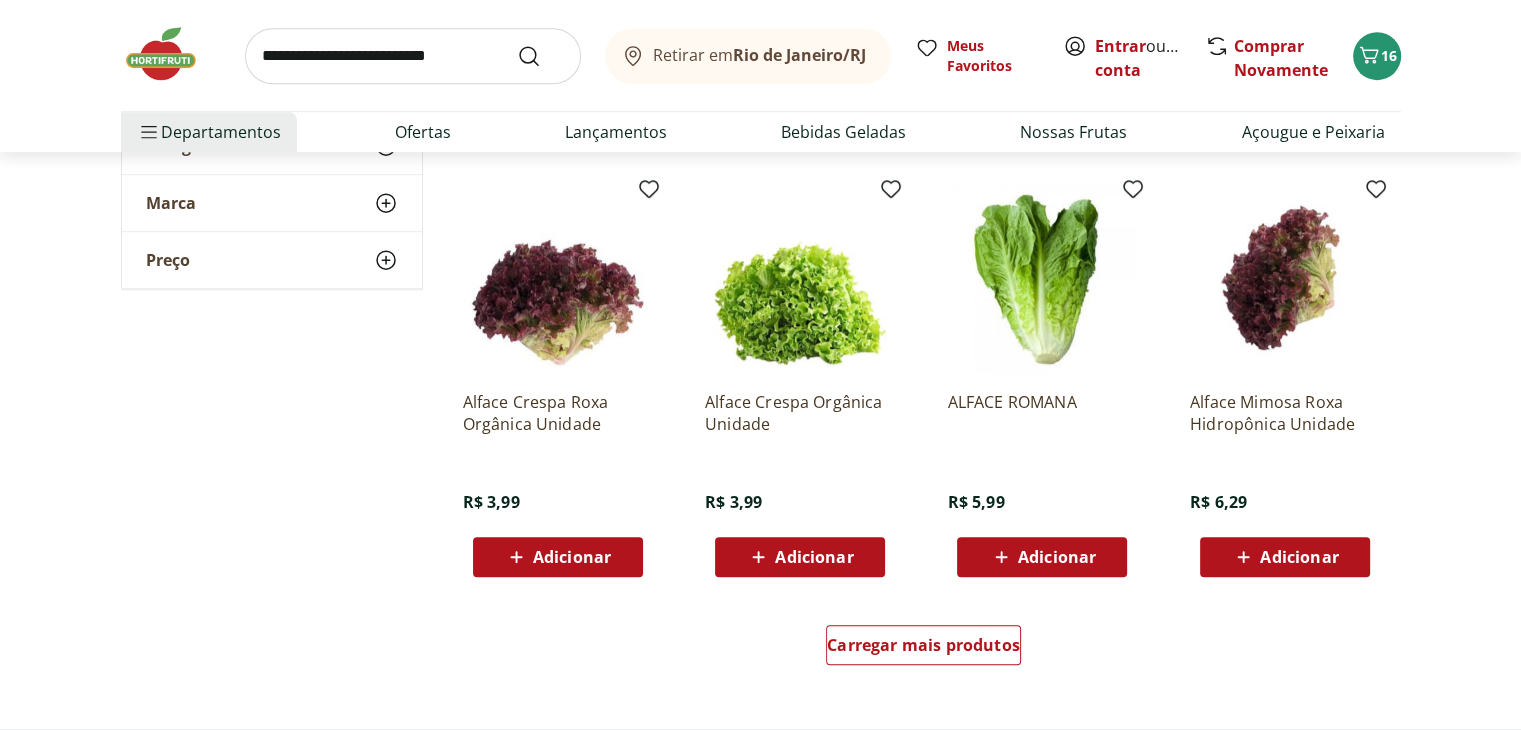 scroll, scrollTop: 1119, scrollLeft: 0, axis: vertical 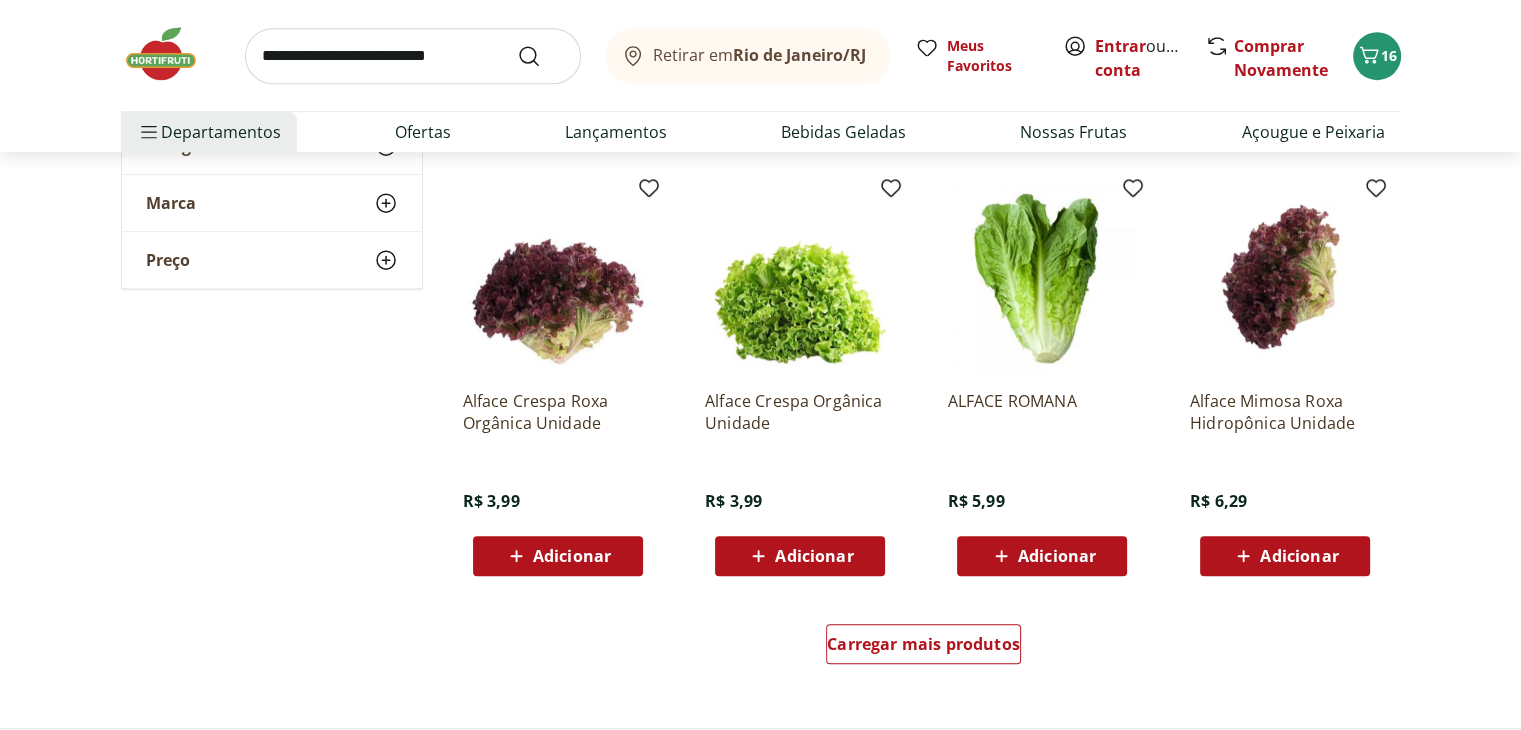 click on "Adicionar" at bounding box center [572, 556] 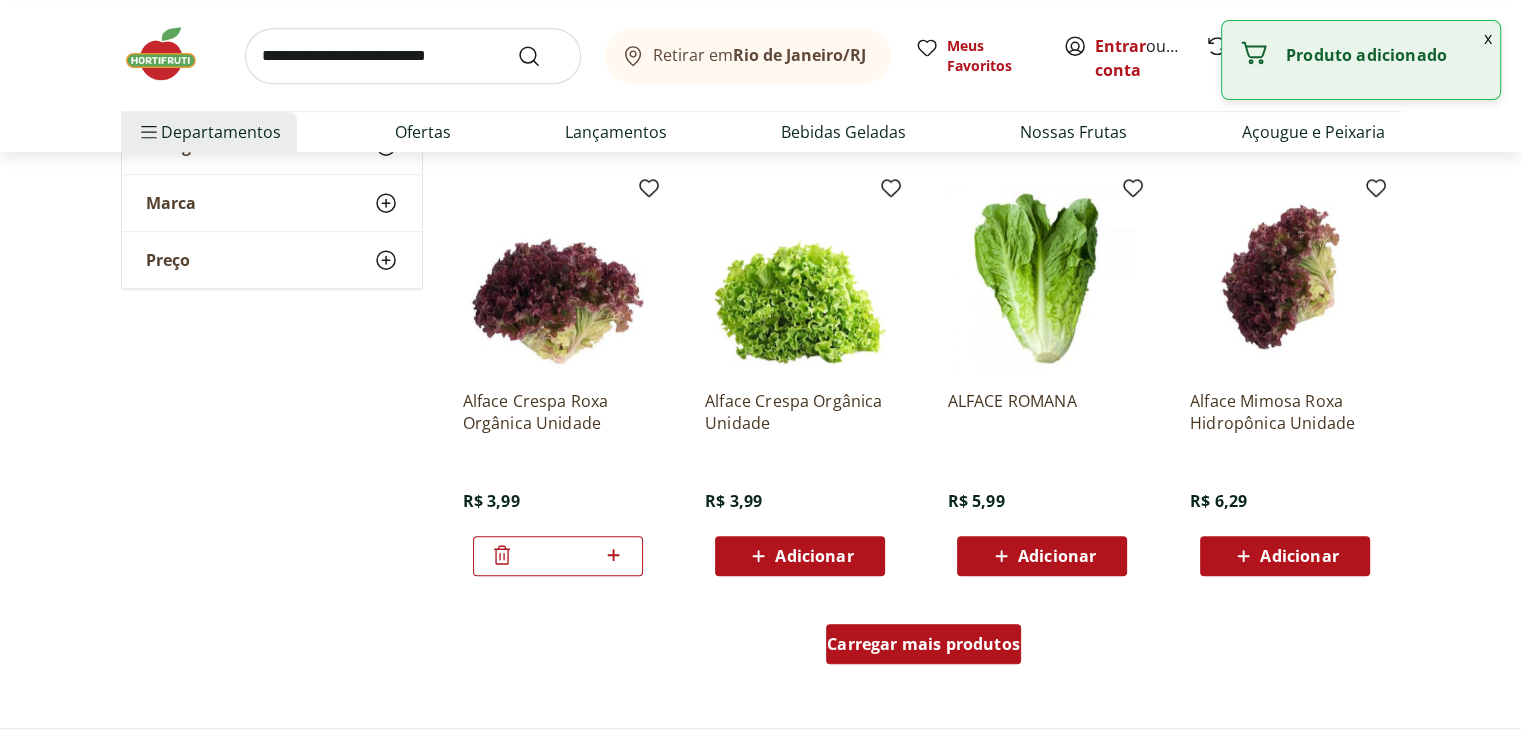 click on "Carregar mais produtos" at bounding box center [923, 644] 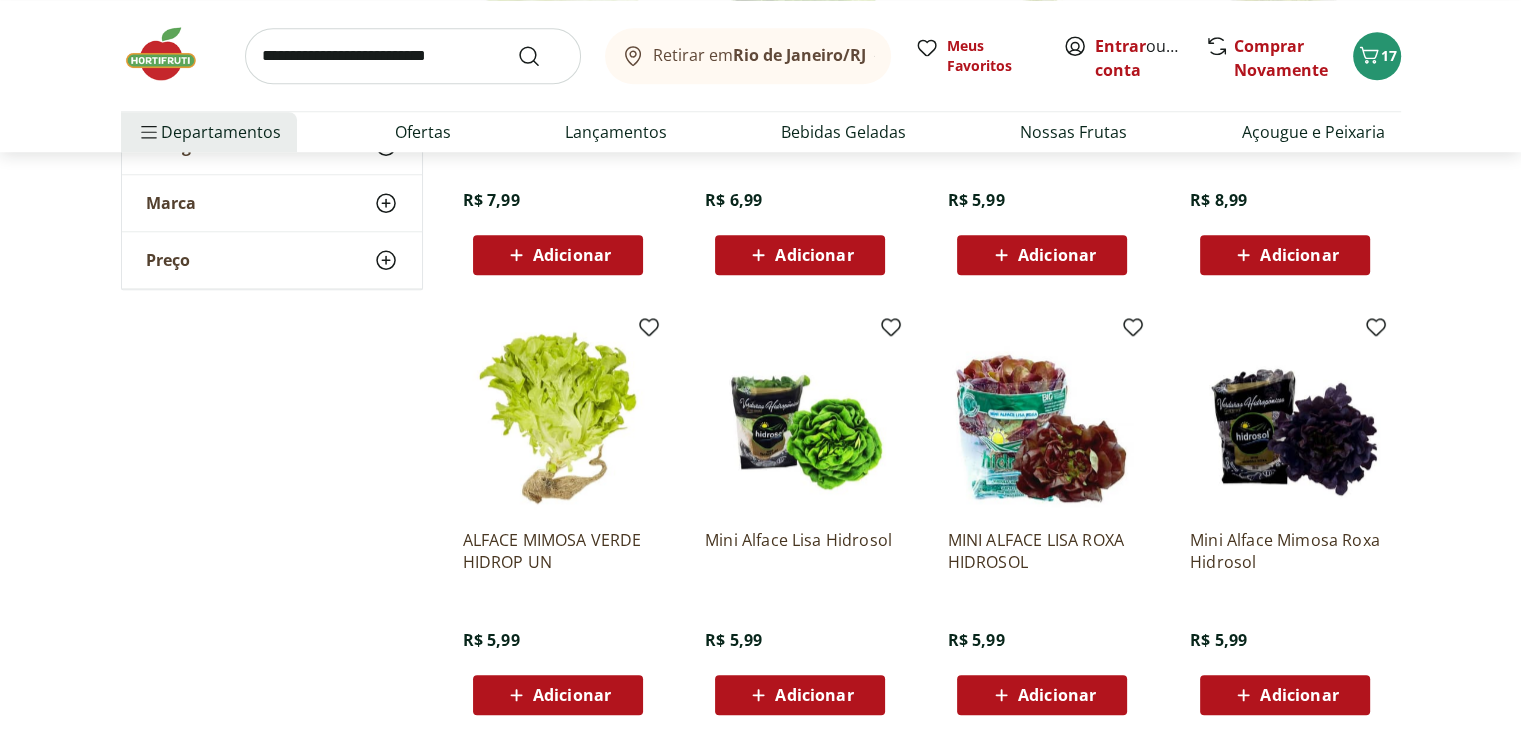 scroll, scrollTop: 1843, scrollLeft: 0, axis: vertical 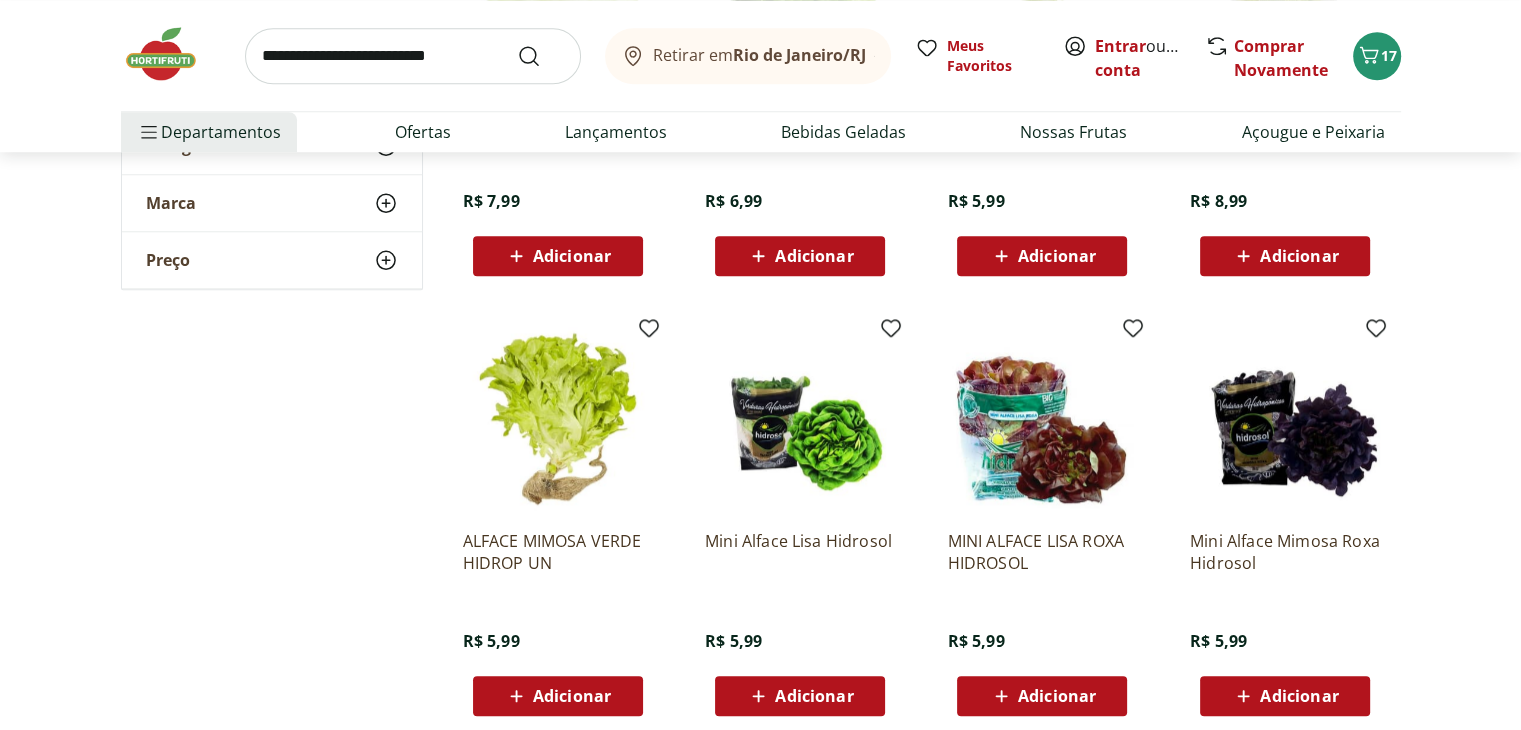 click on "Adicionar" at bounding box center [814, 696] 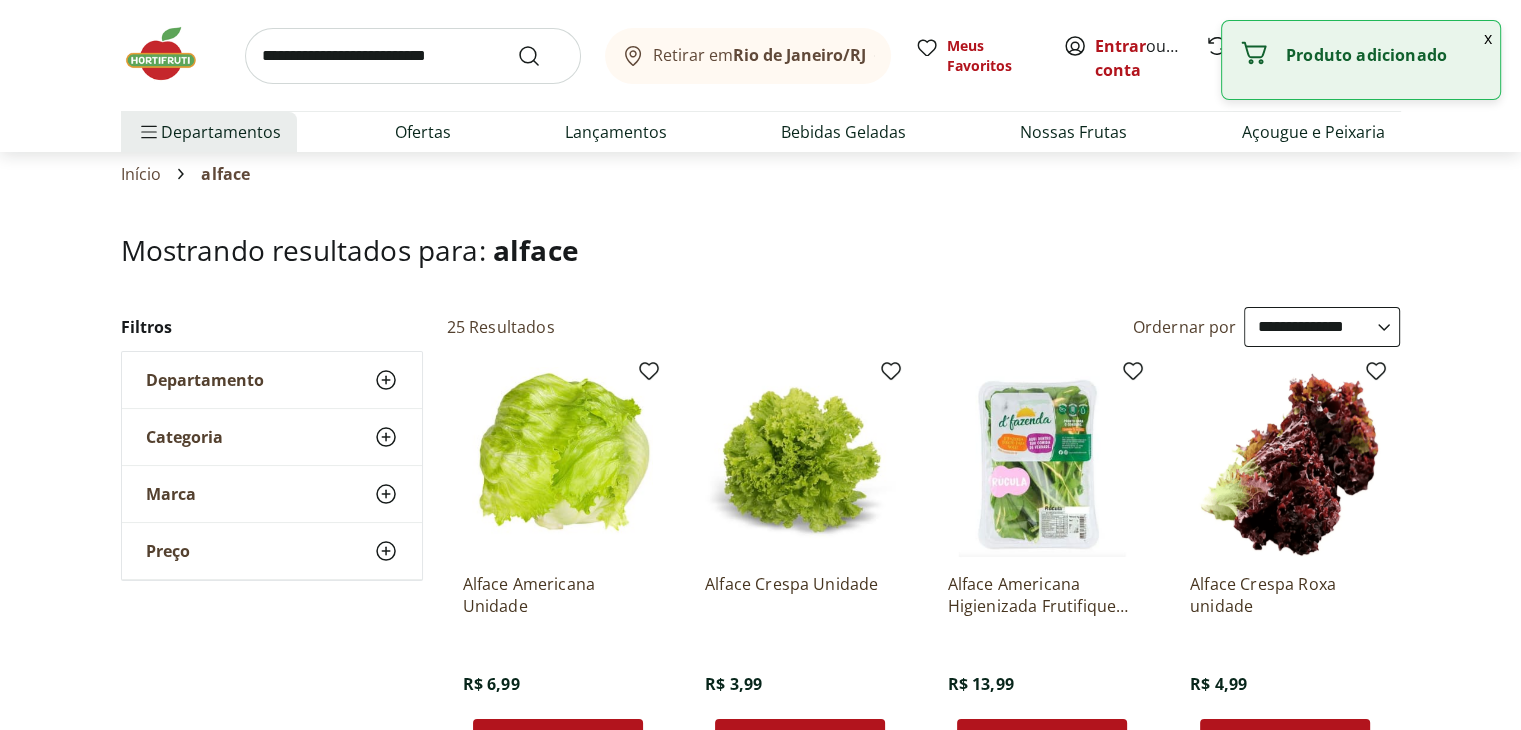 scroll, scrollTop: 0, scrollLeft: 0, axis: both 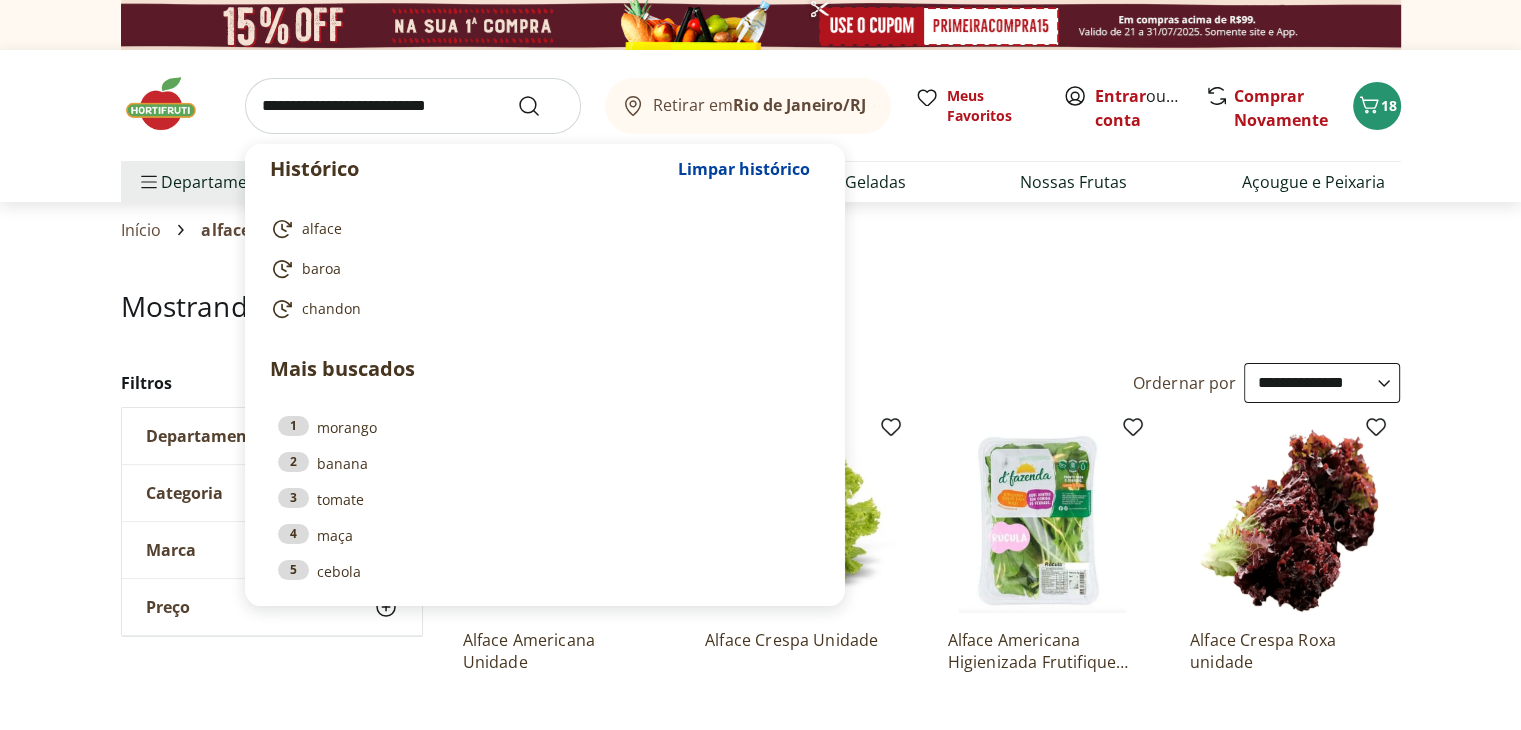 click at bounding box center [413, 106] 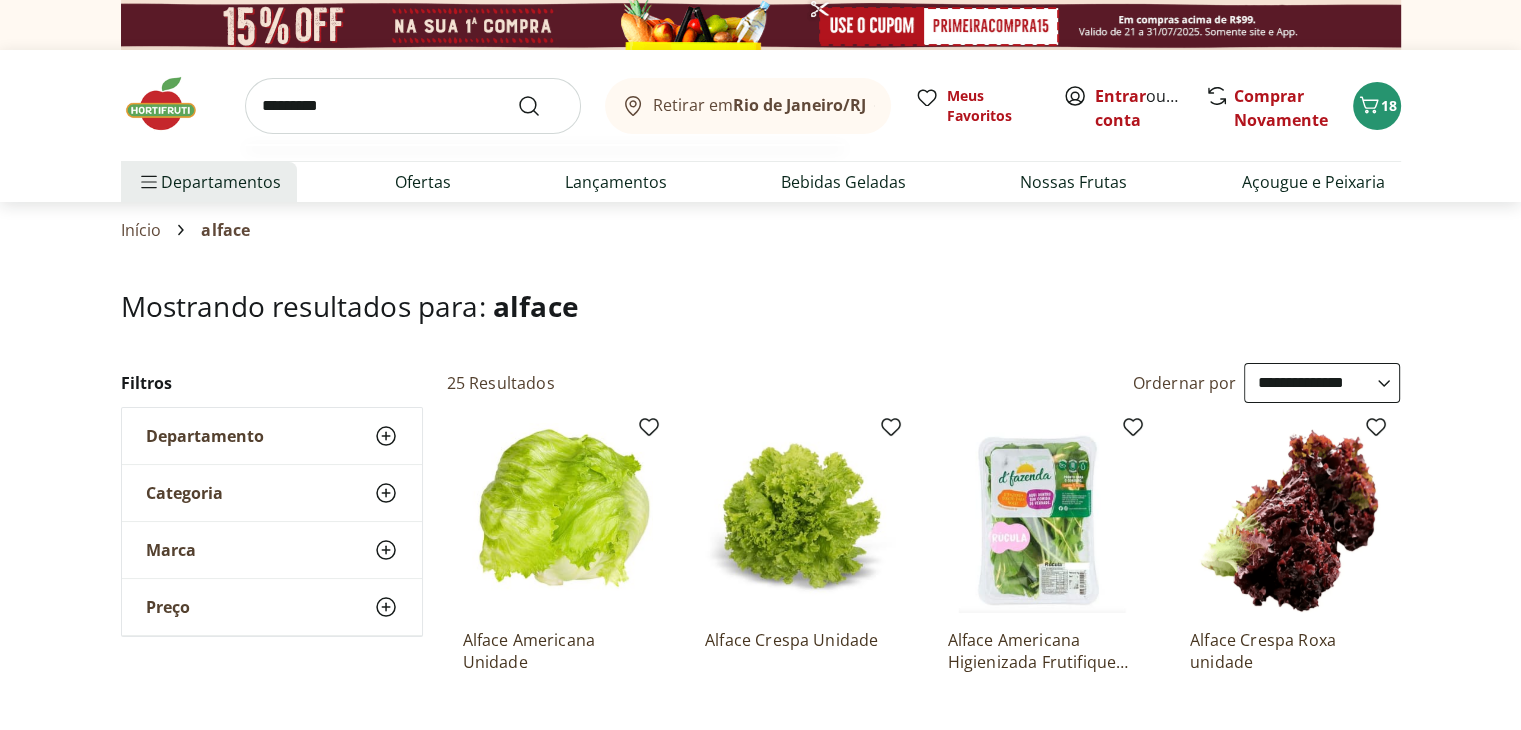 type on "*********" 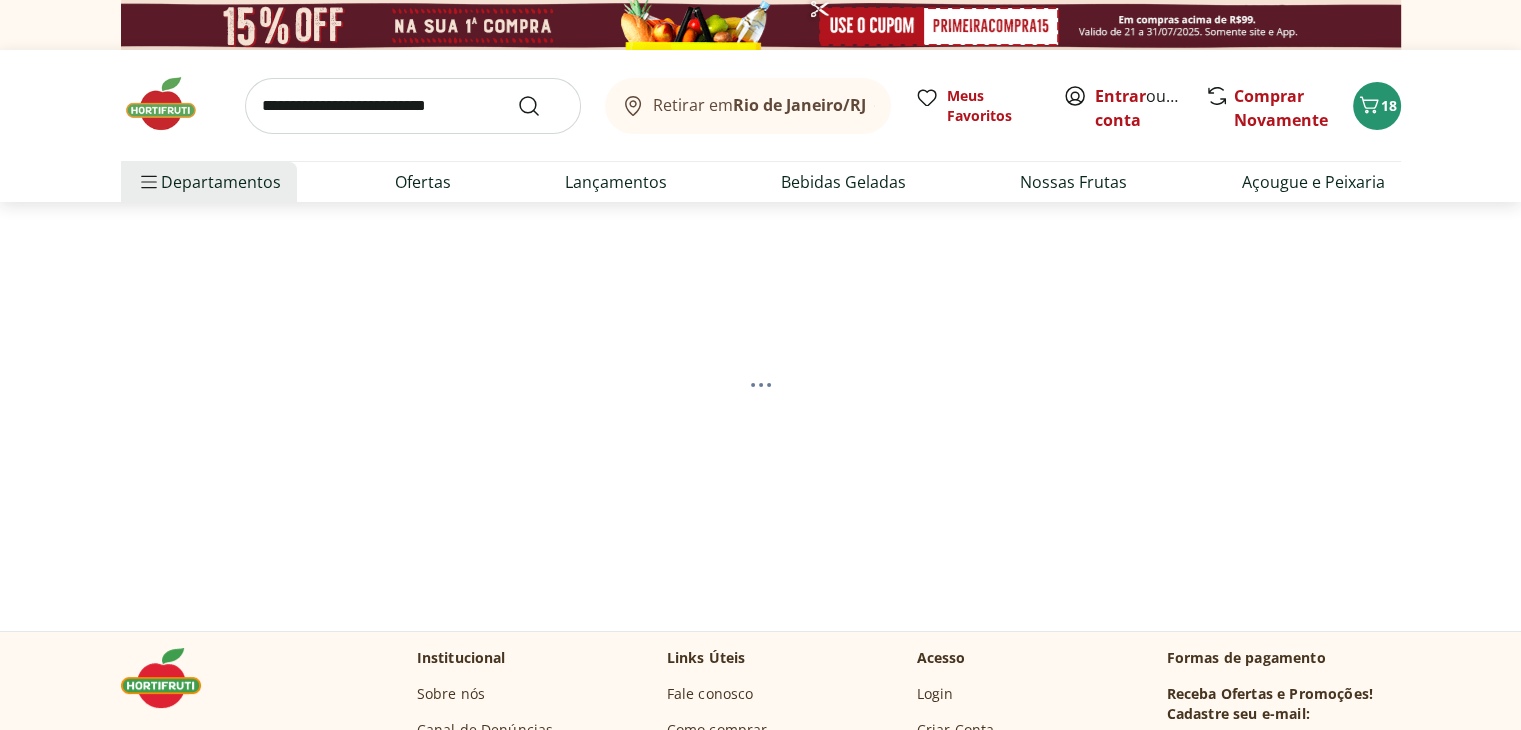 select on "**********" 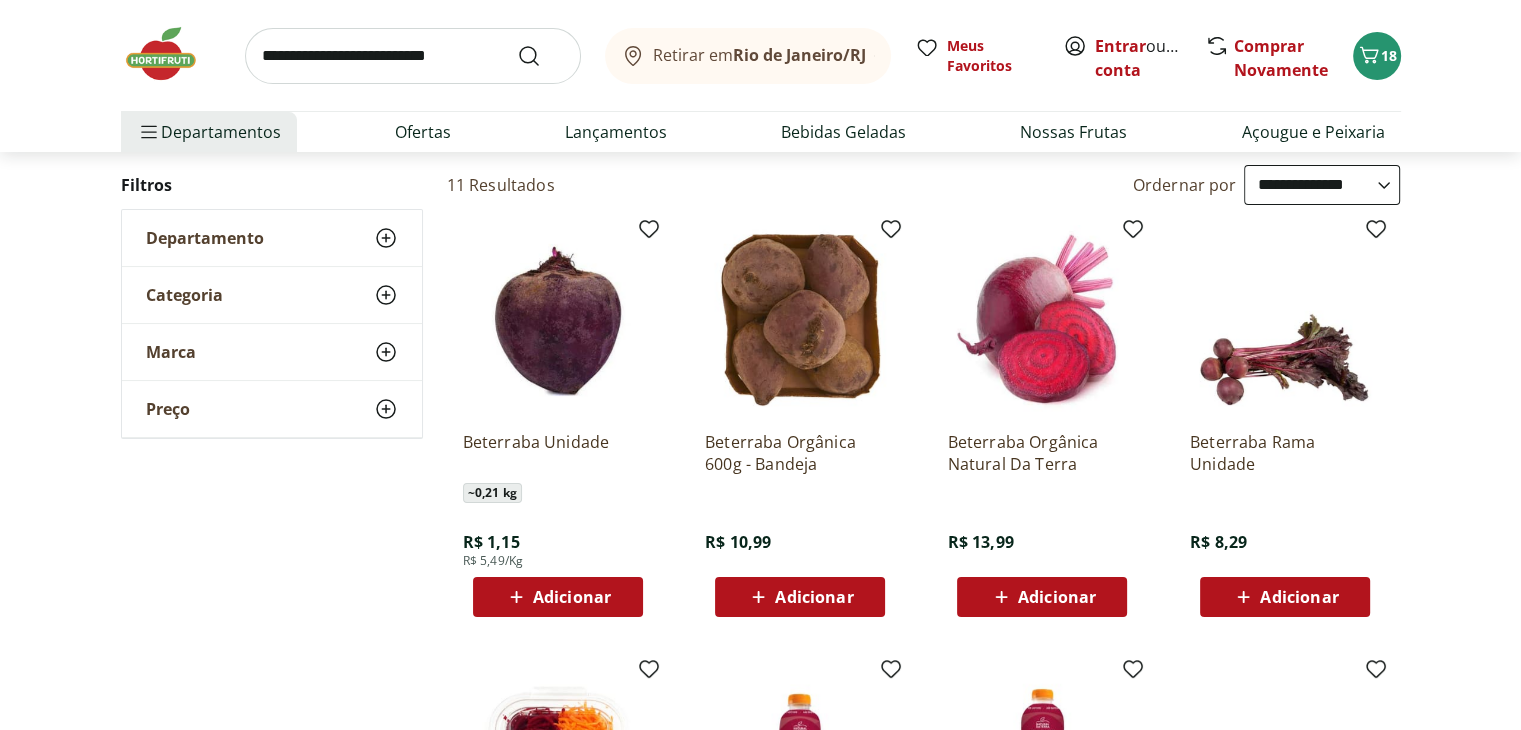 scroll, scrollTop: 200, scrollLeft: 0, axis: vertical 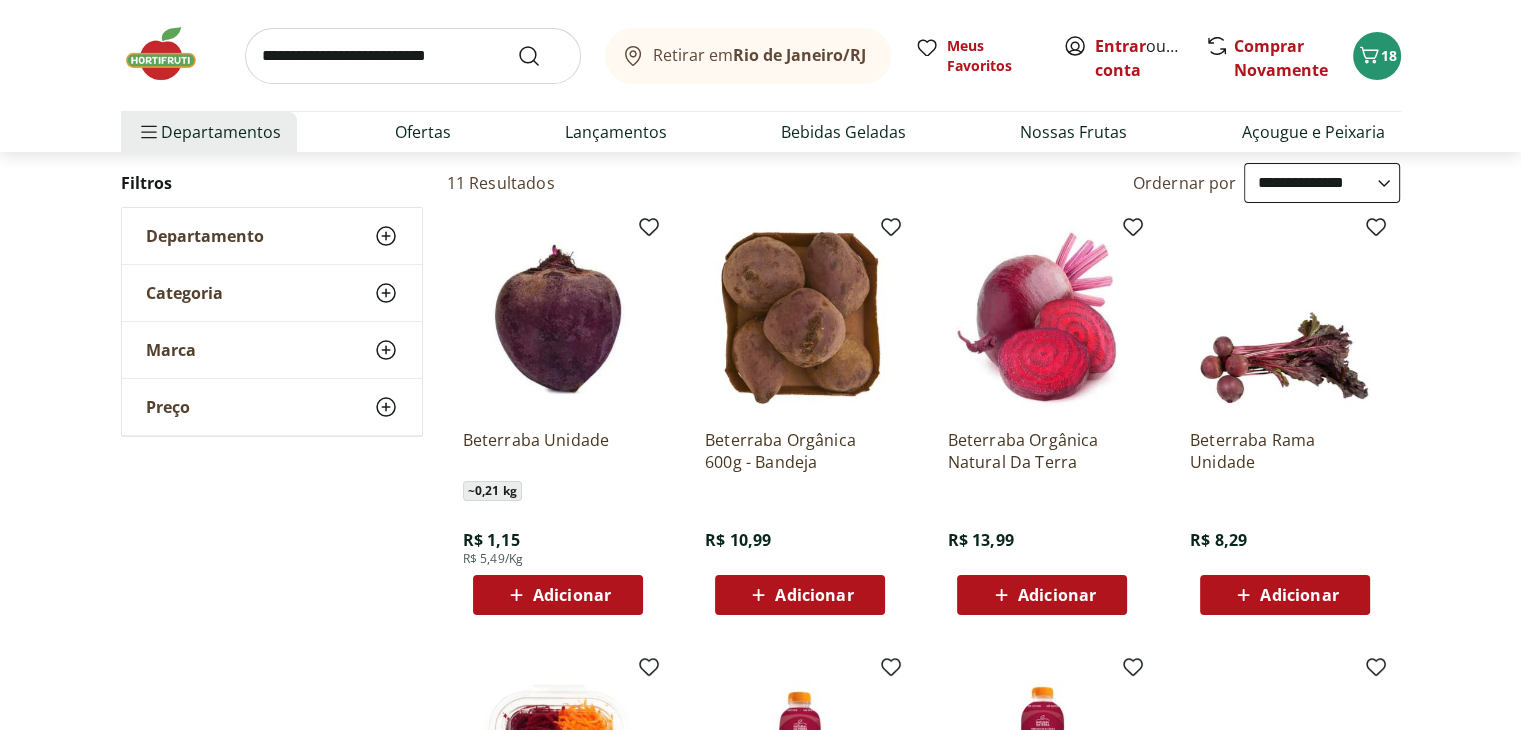 click on "Adicionar" at bounding box center [572, 595] 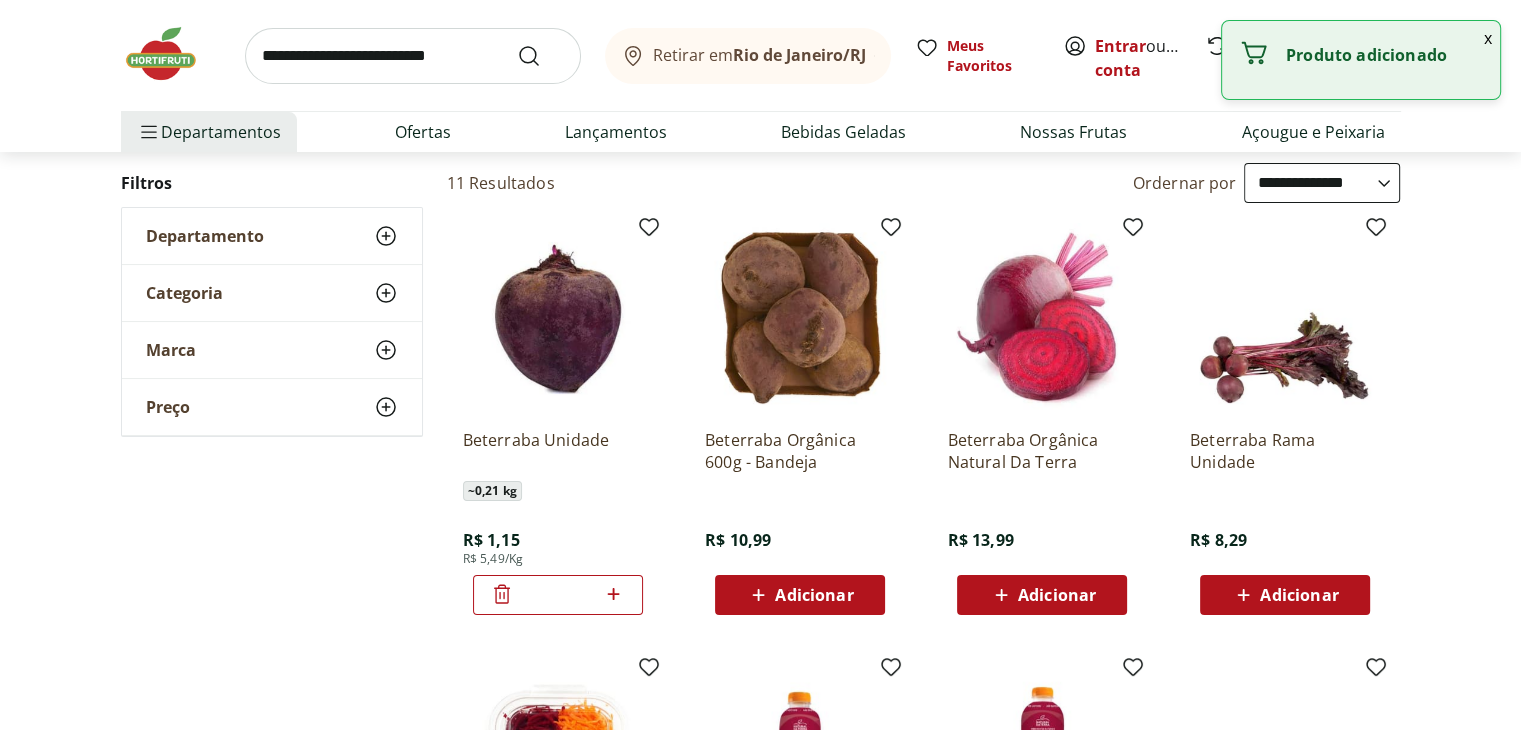 click 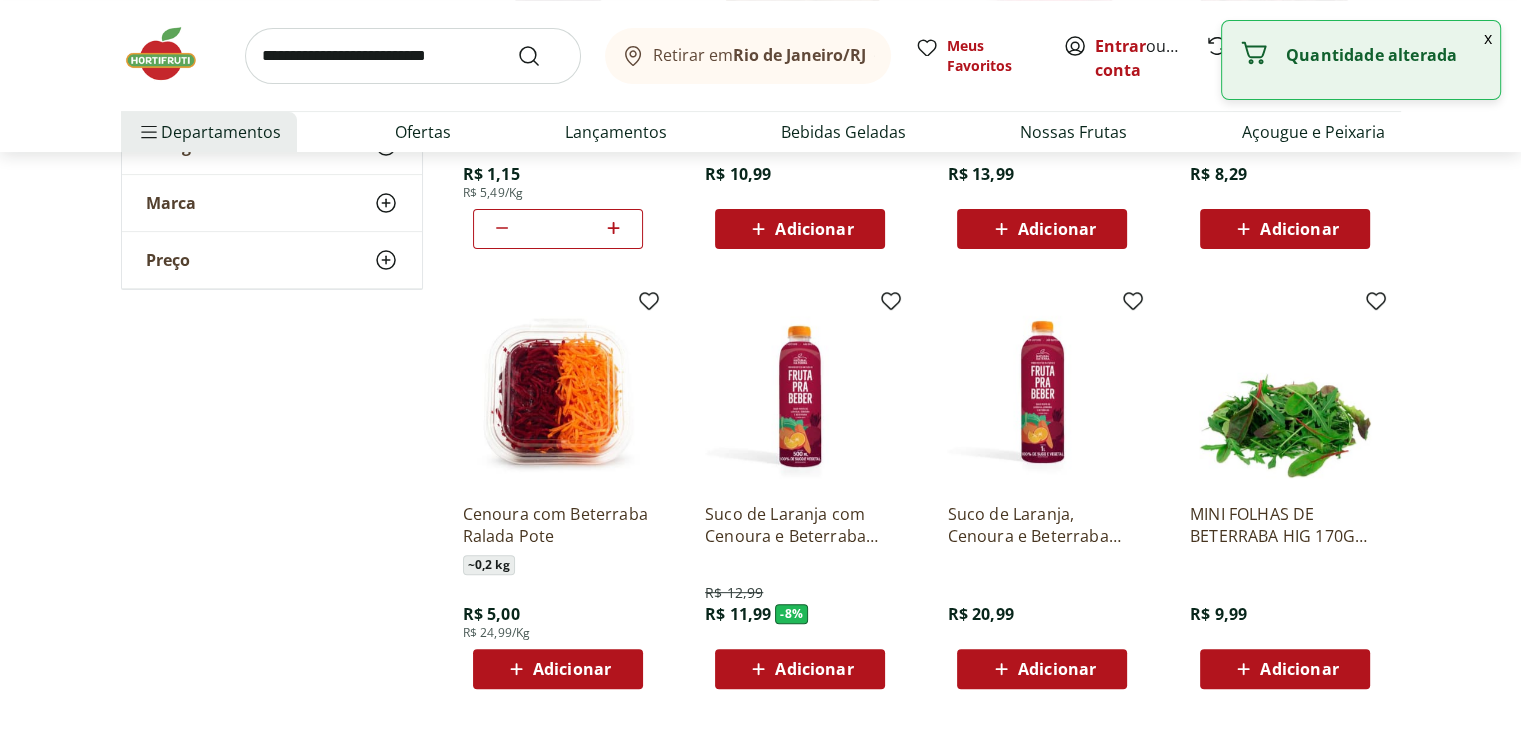scroll, scrollTop: 570, scrollLeft: 0, axis: vertical 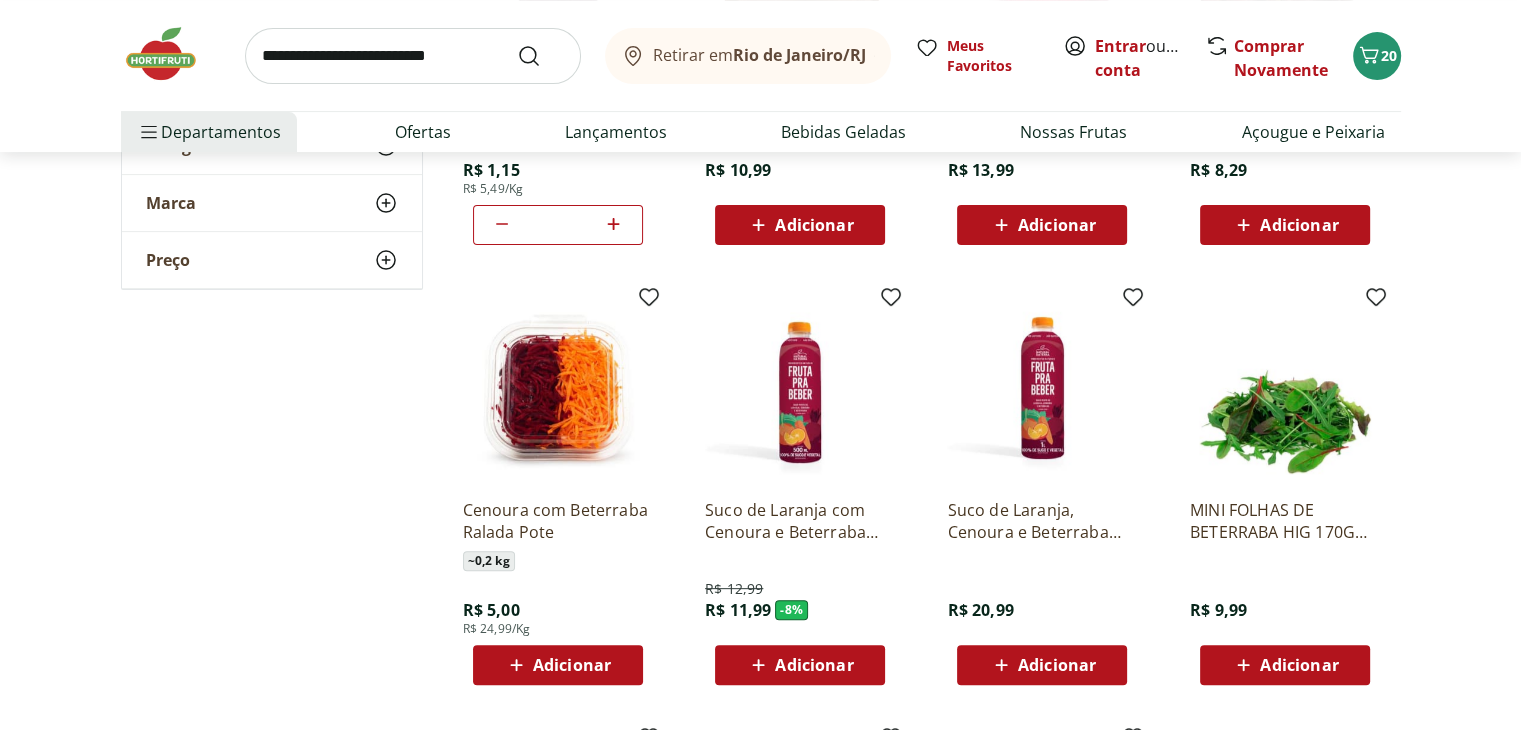 click on "Adicionar" at bounding box center (572, 665) 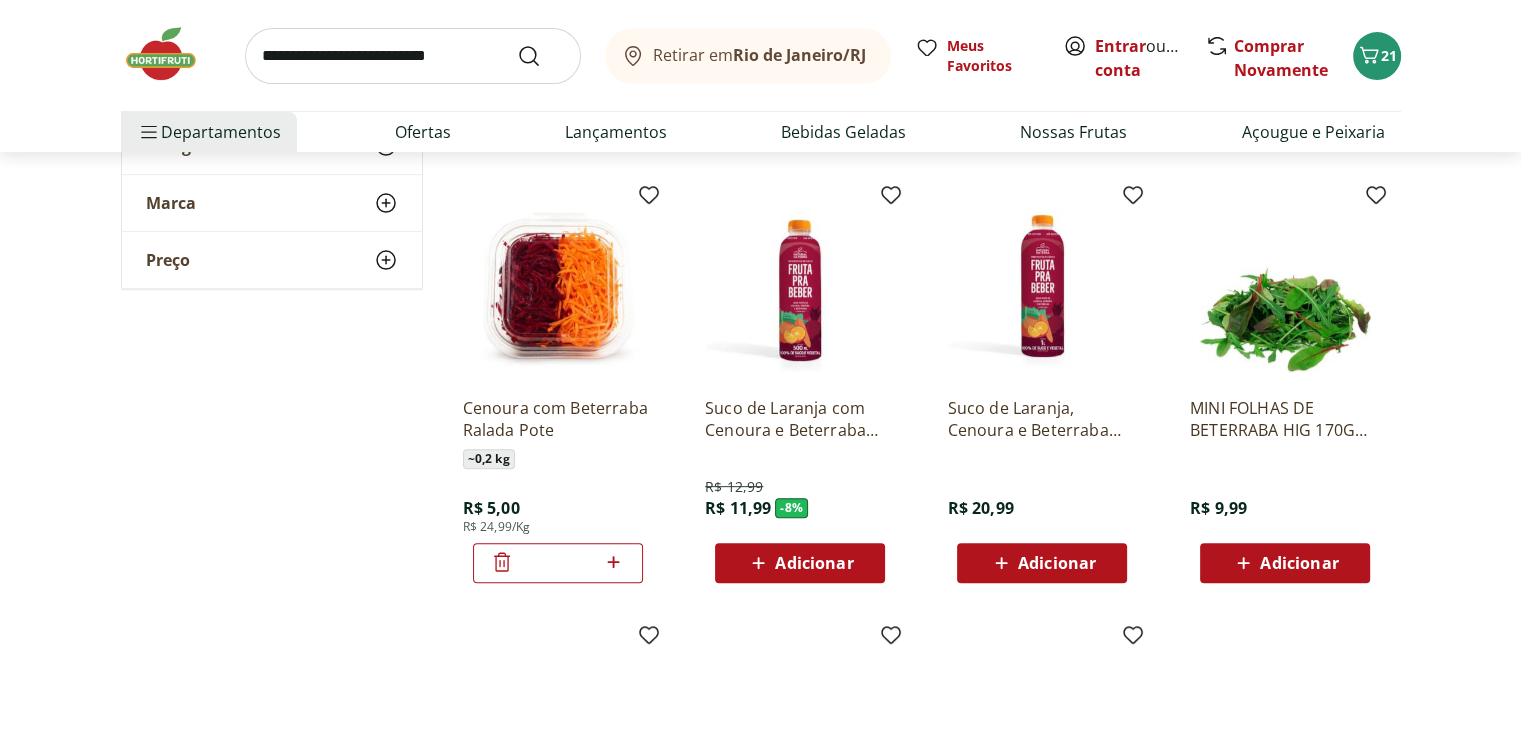 scroll, scrollTop: 671, scrollLeft: 0, axis: vertical 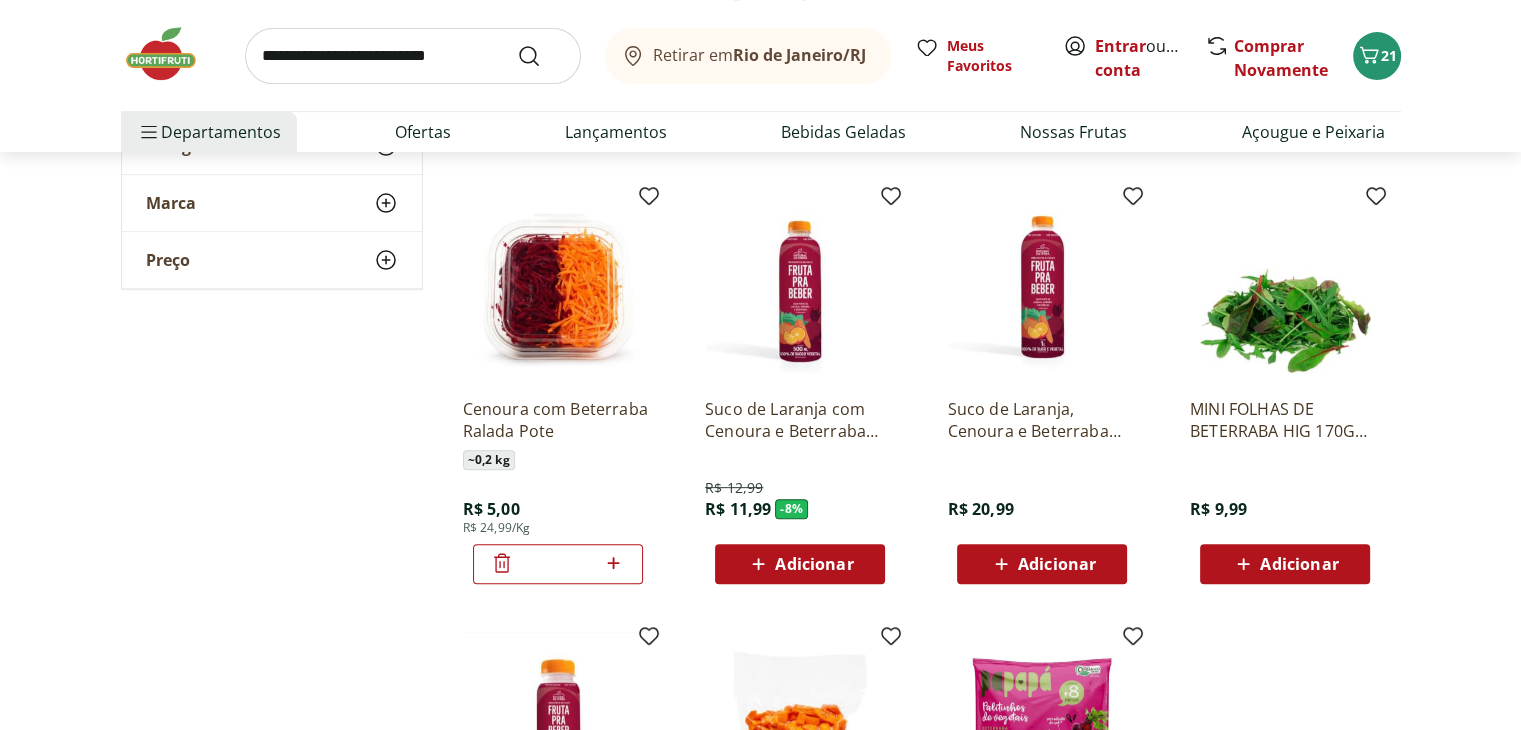 click on "Adicionar" at bounding box center [1057, 564] 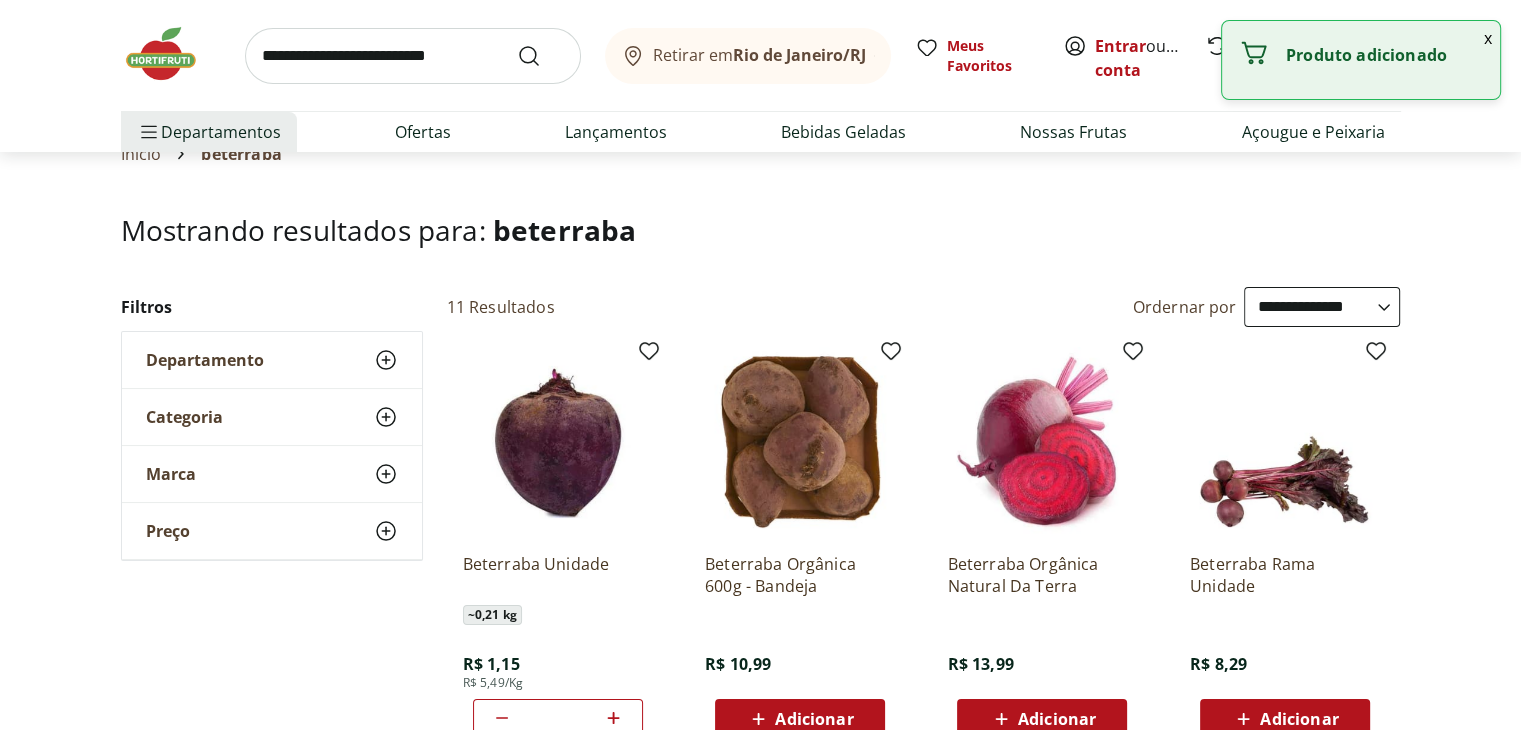 scroll, scrollTop: 0, scrollLeft: 0, axis: both 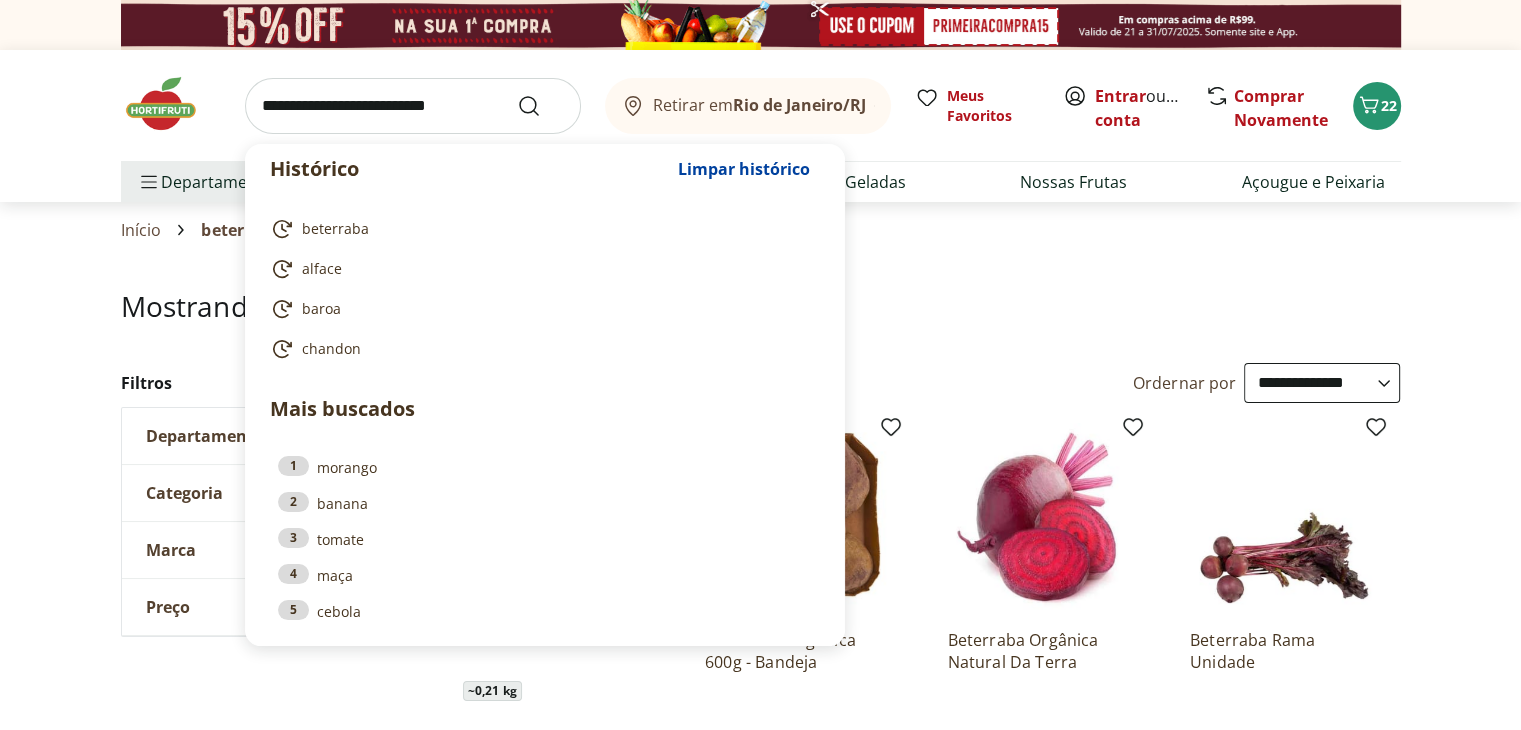 click at bounding box center [413, 106] 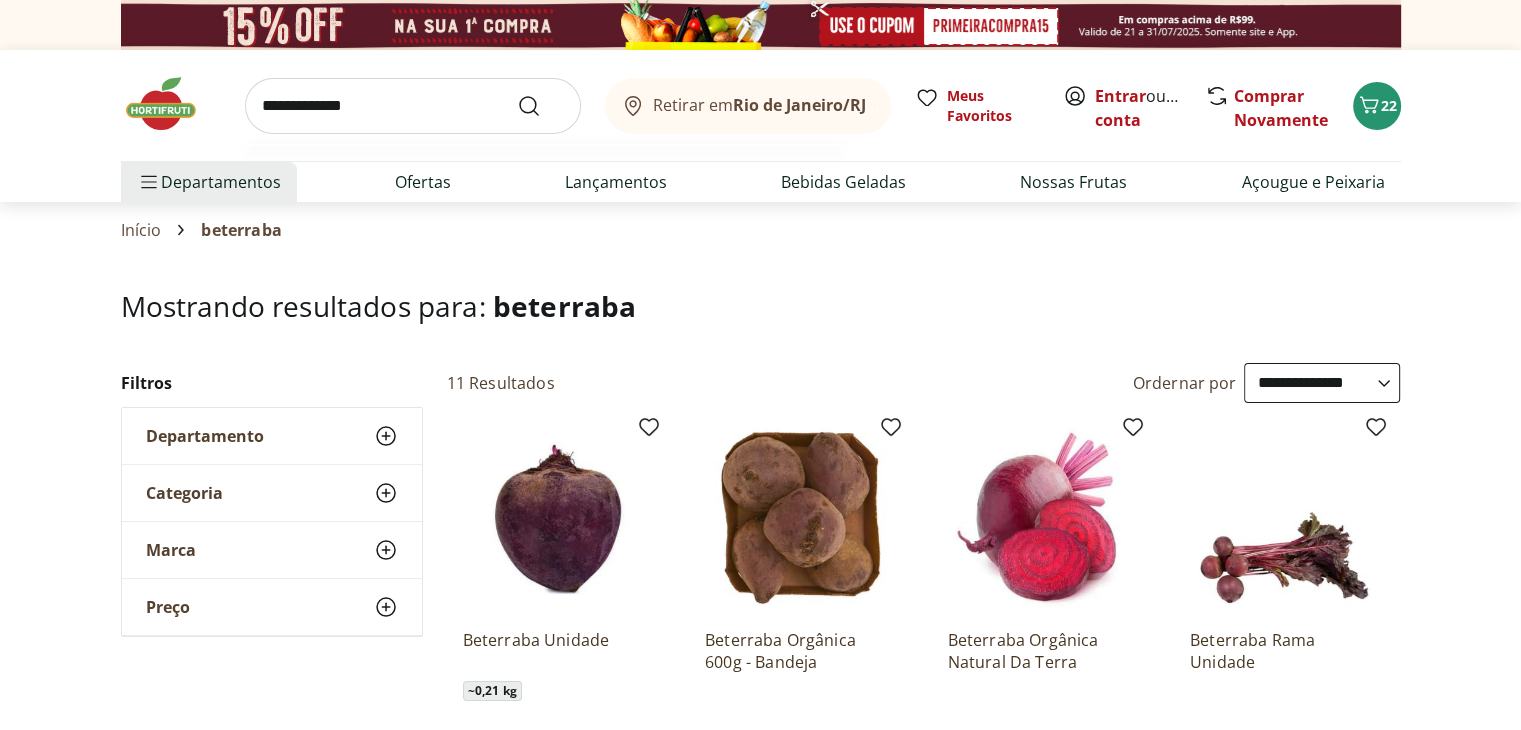 type on "**********" 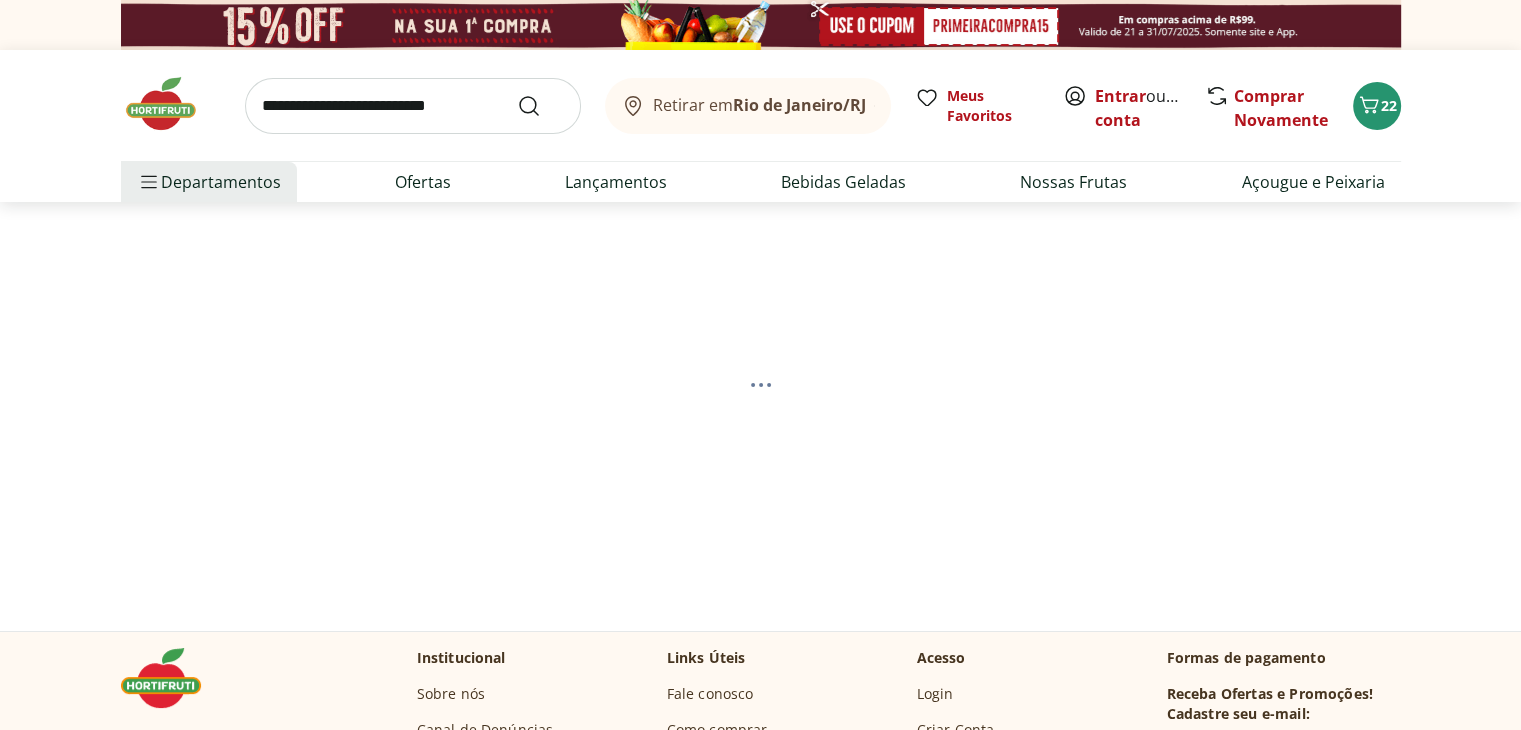 select on "**********" 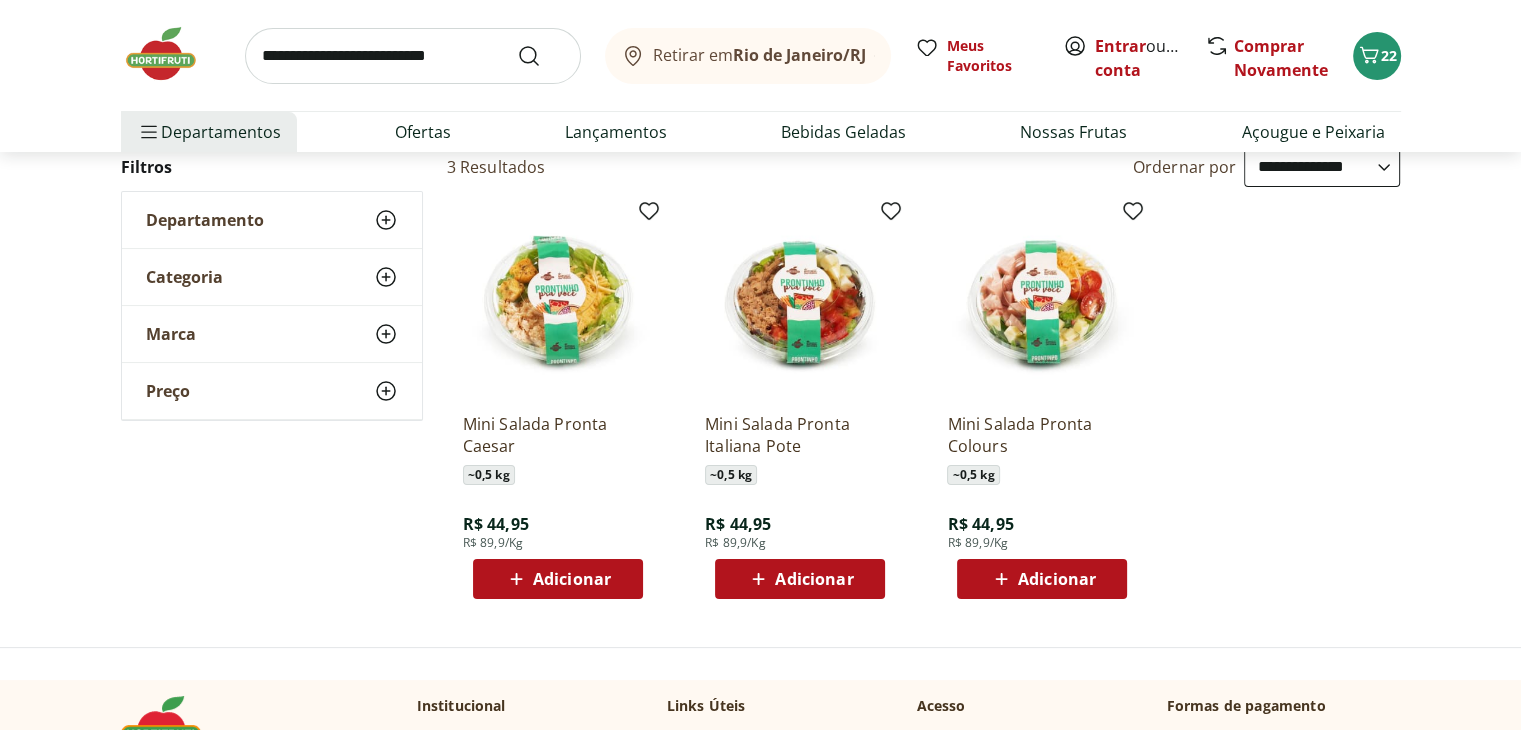 scroll, scrollTop: 196, scrollLeft: 0, axis: vertical 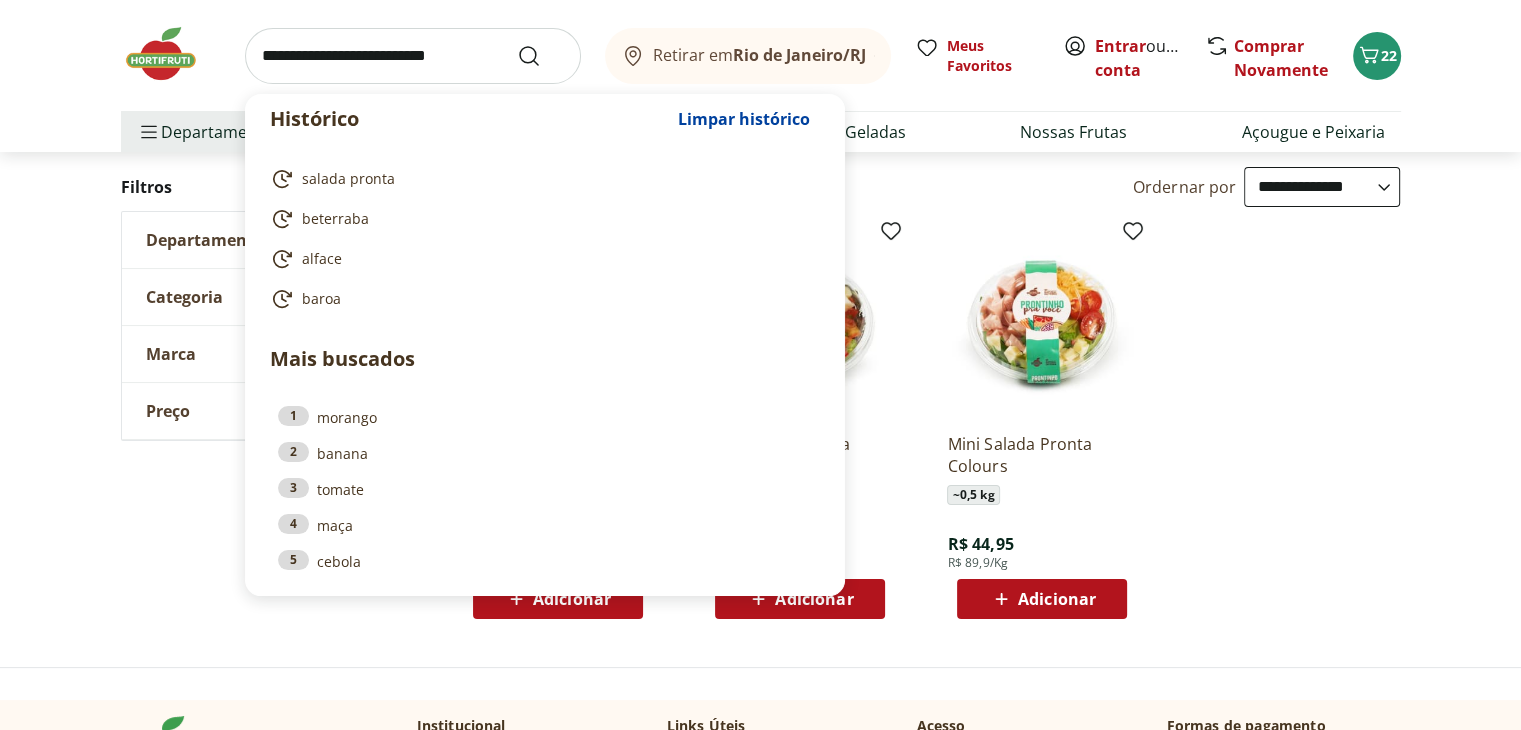 click at bounding box center [413, 56] 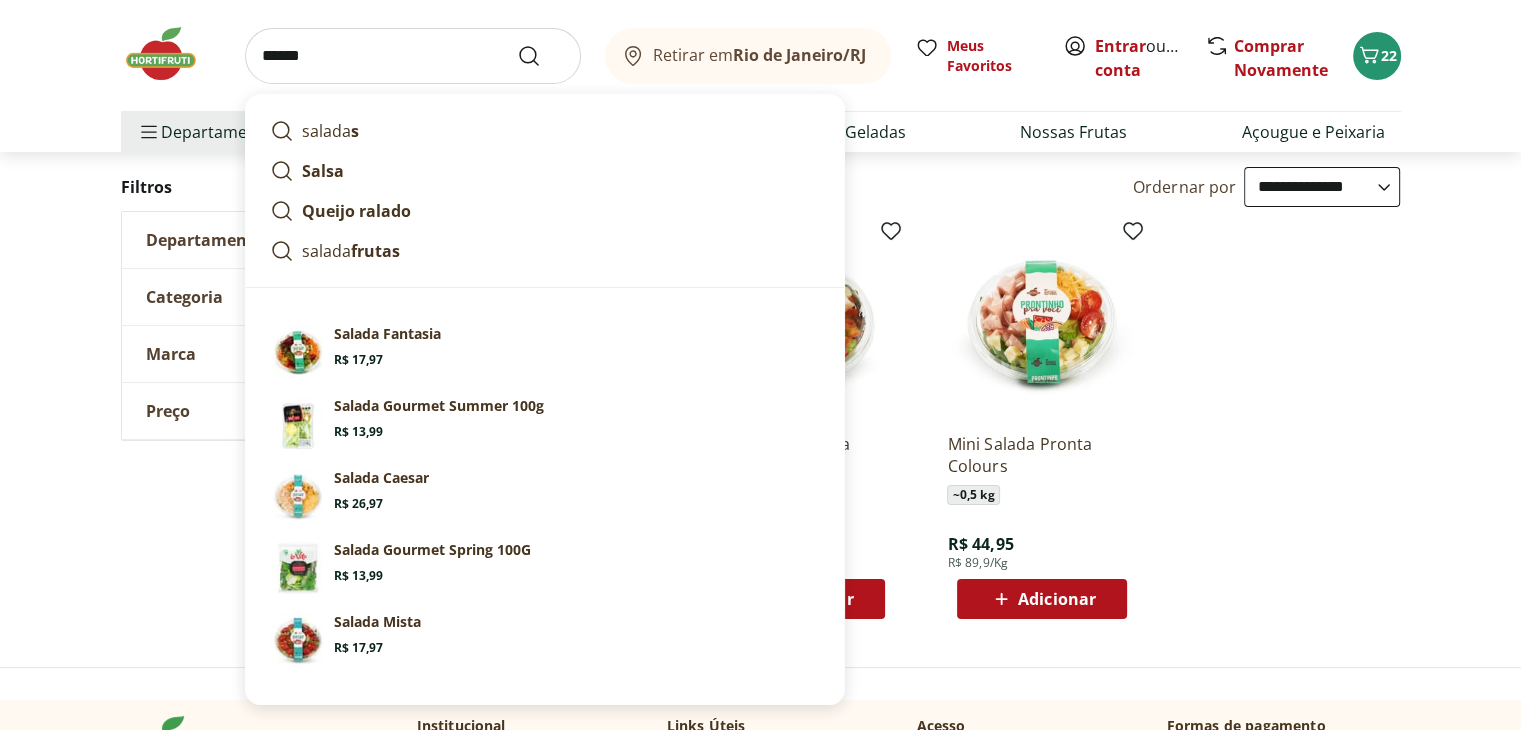 type on "******" 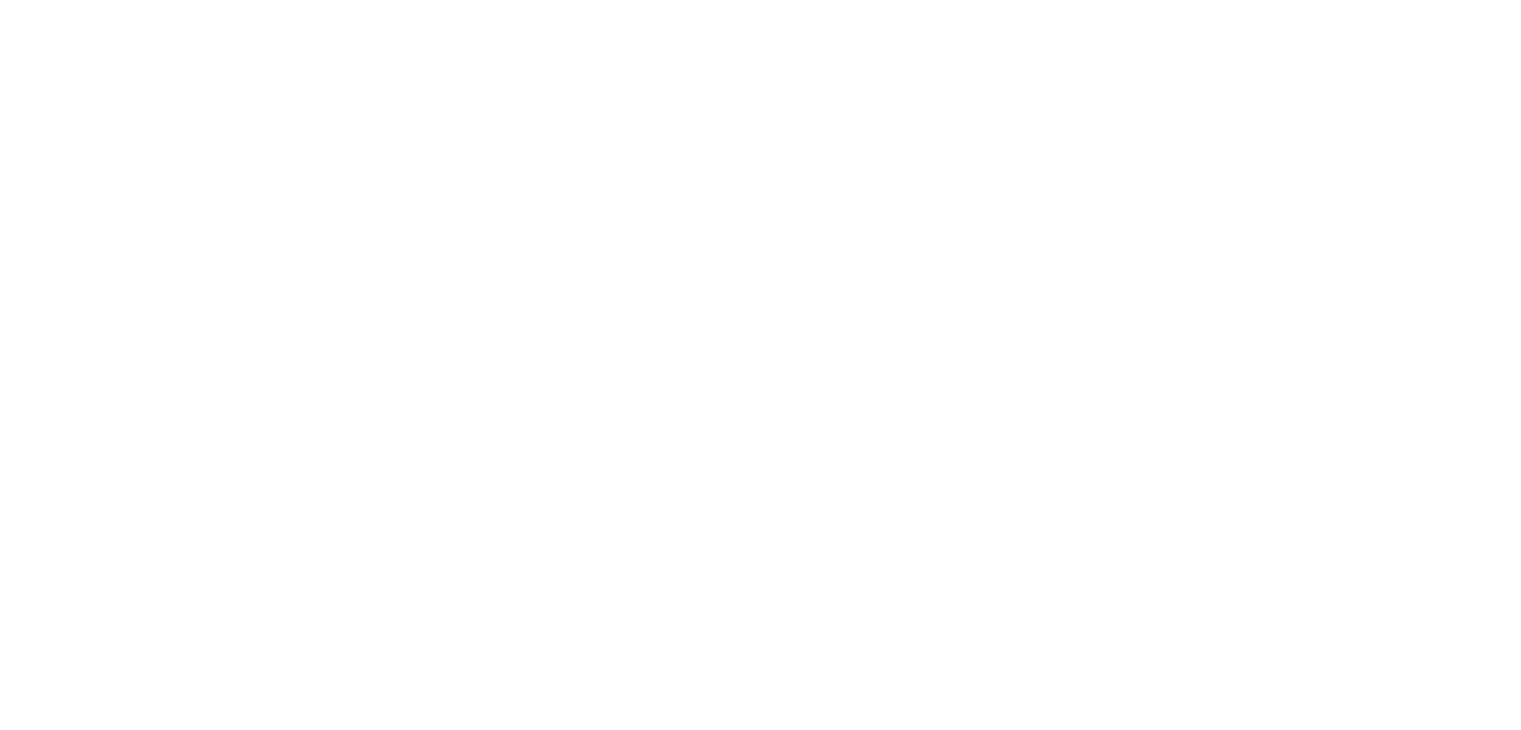 scroll, scrollTop: 0, scrollLeft: 0, axis: both 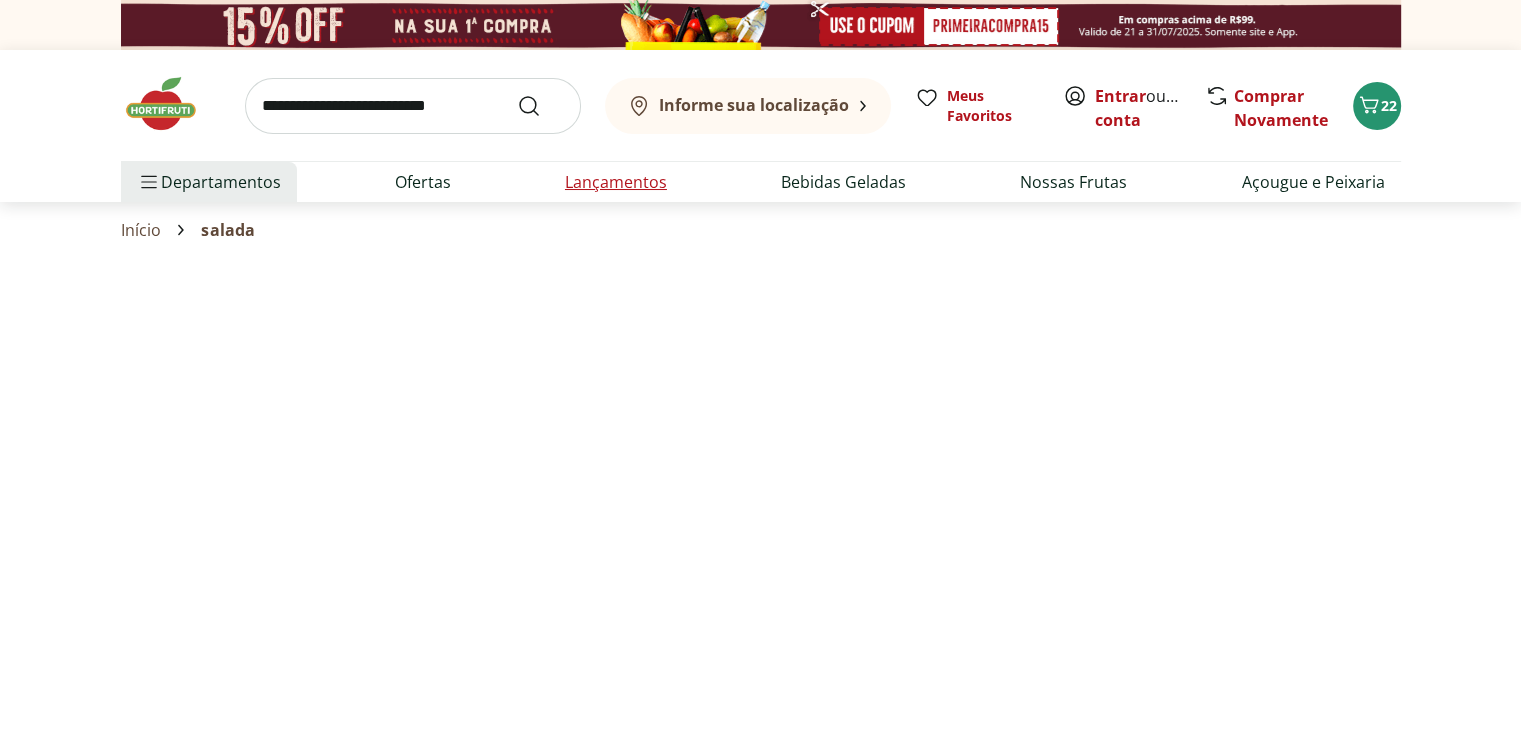 select on "**********" 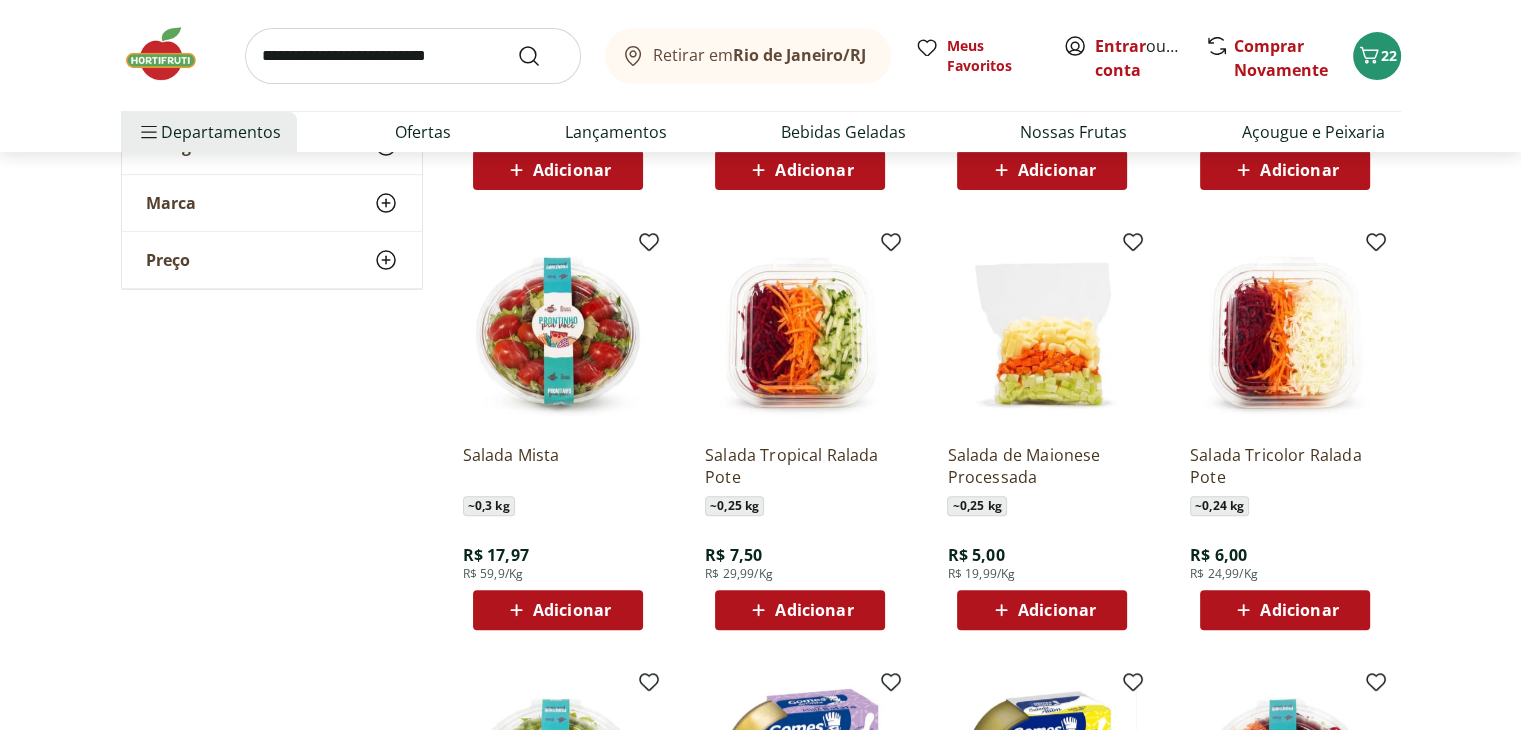 scroll, scrollTop: 624, scrollLeft: 0, axis: vertical 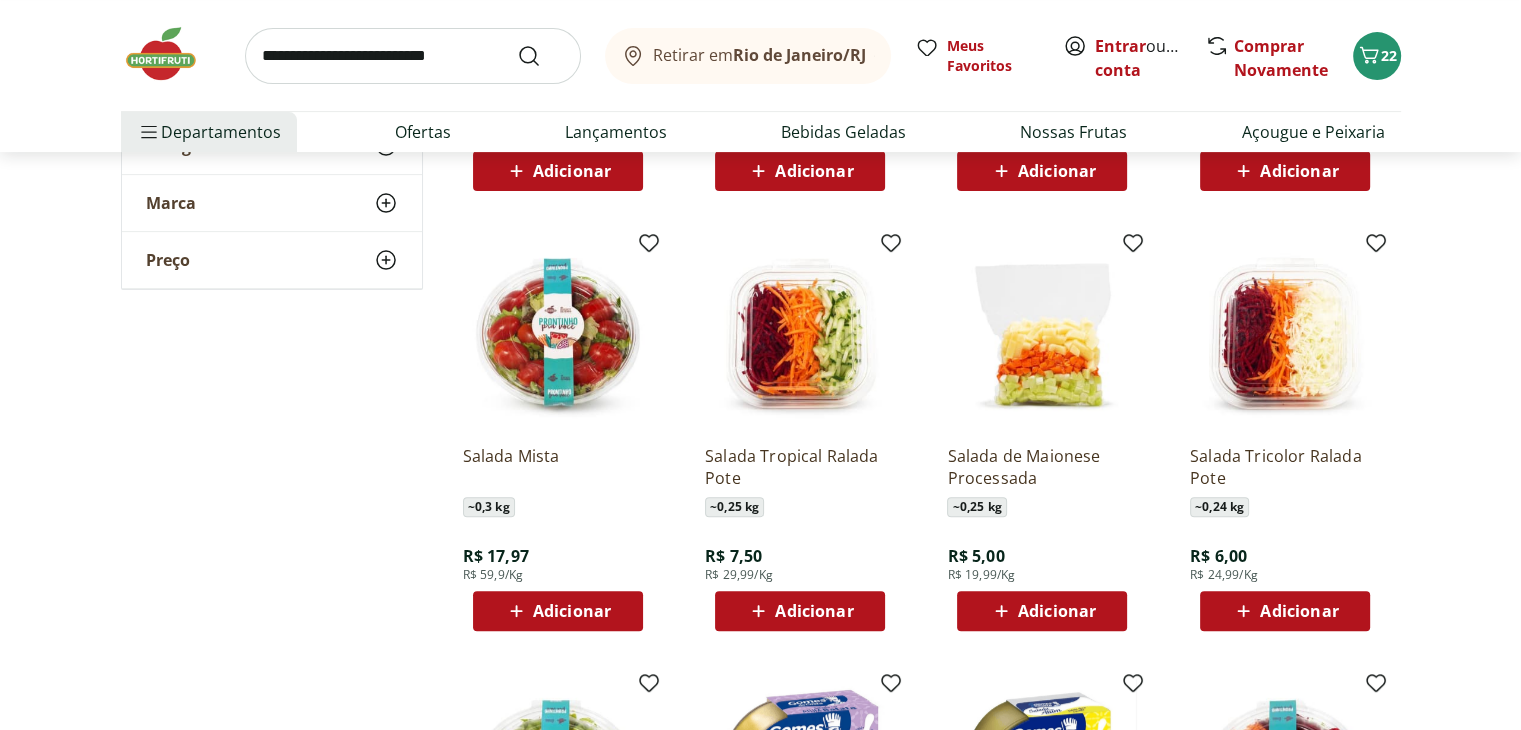 click on "Adicionar" at bounding box center (572, 611) 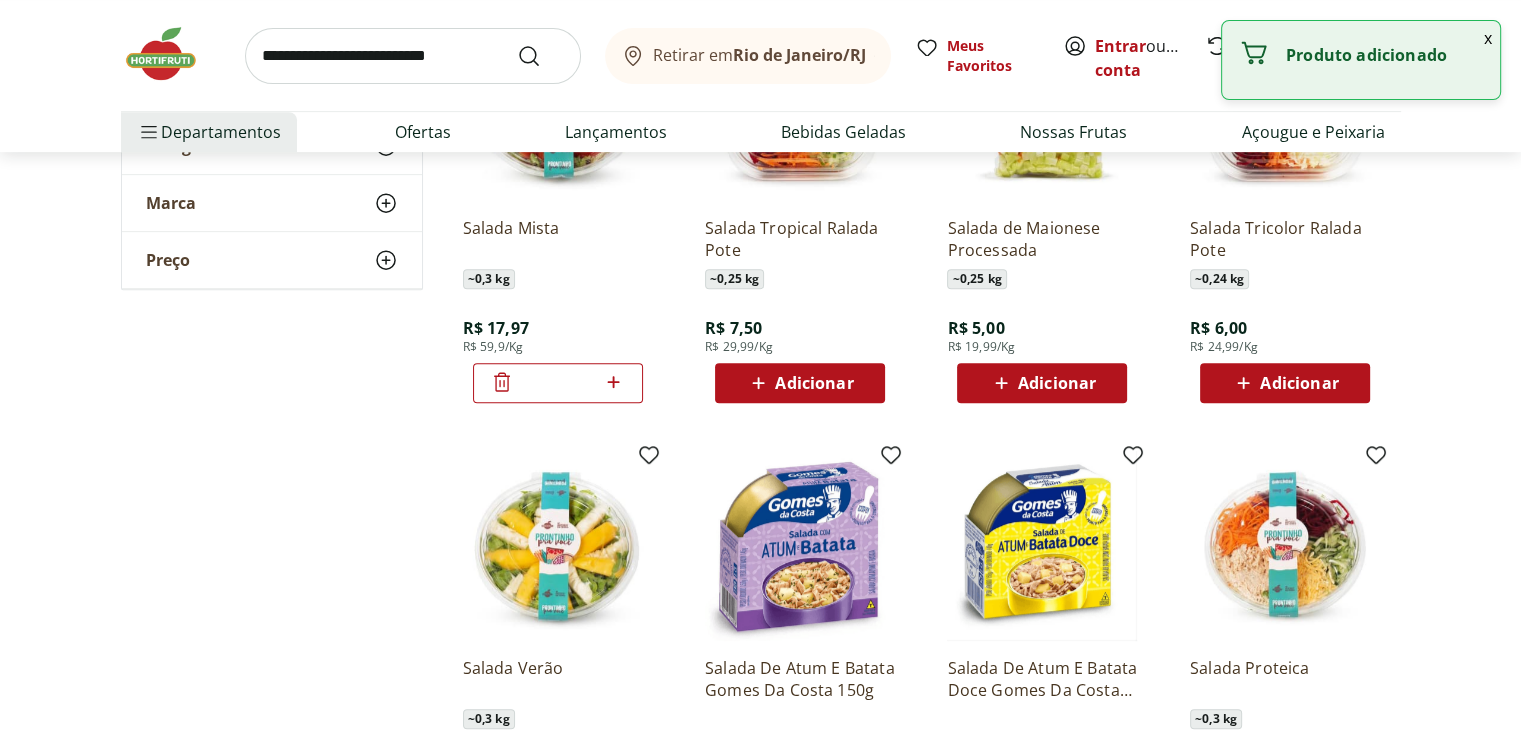 scroll, scrollTop: 1018, scrollLeft: 0, axis: vertical 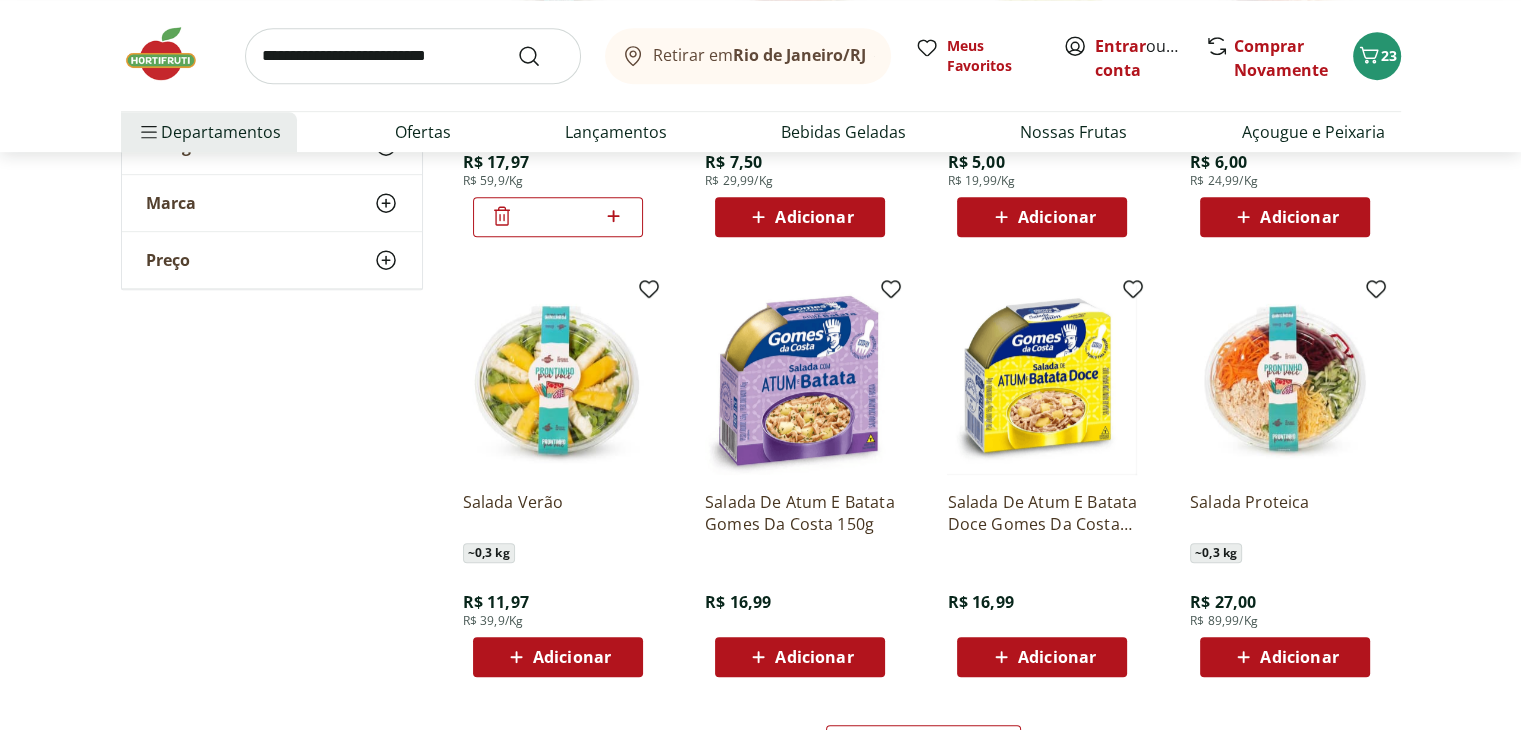 click on "Adicionar" at bounding box center [572, 657] 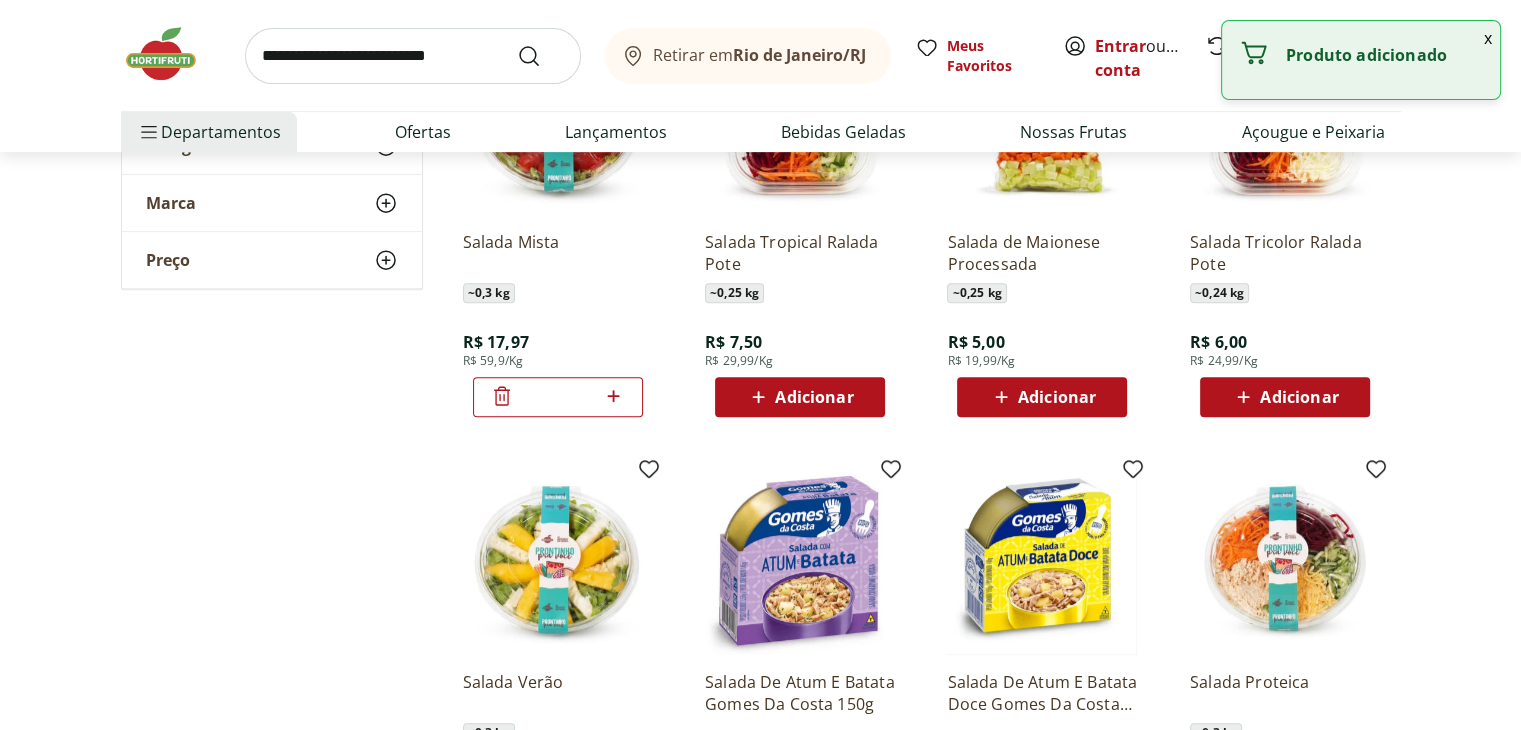 scroll, scrollTop: 0, scrollLeft: 0, axis: both 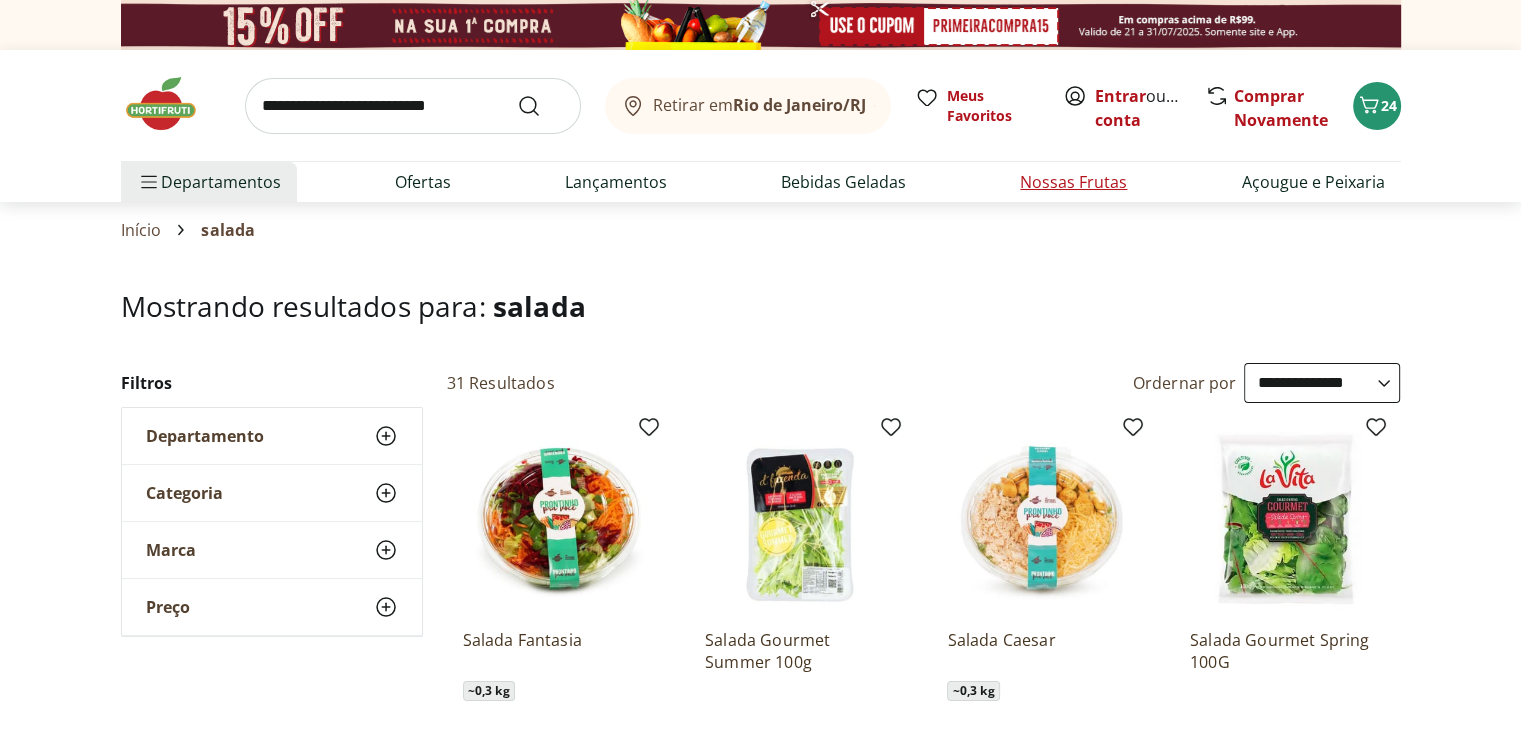 click on "Nossas Frutas" at bounding box center [1073, 182] 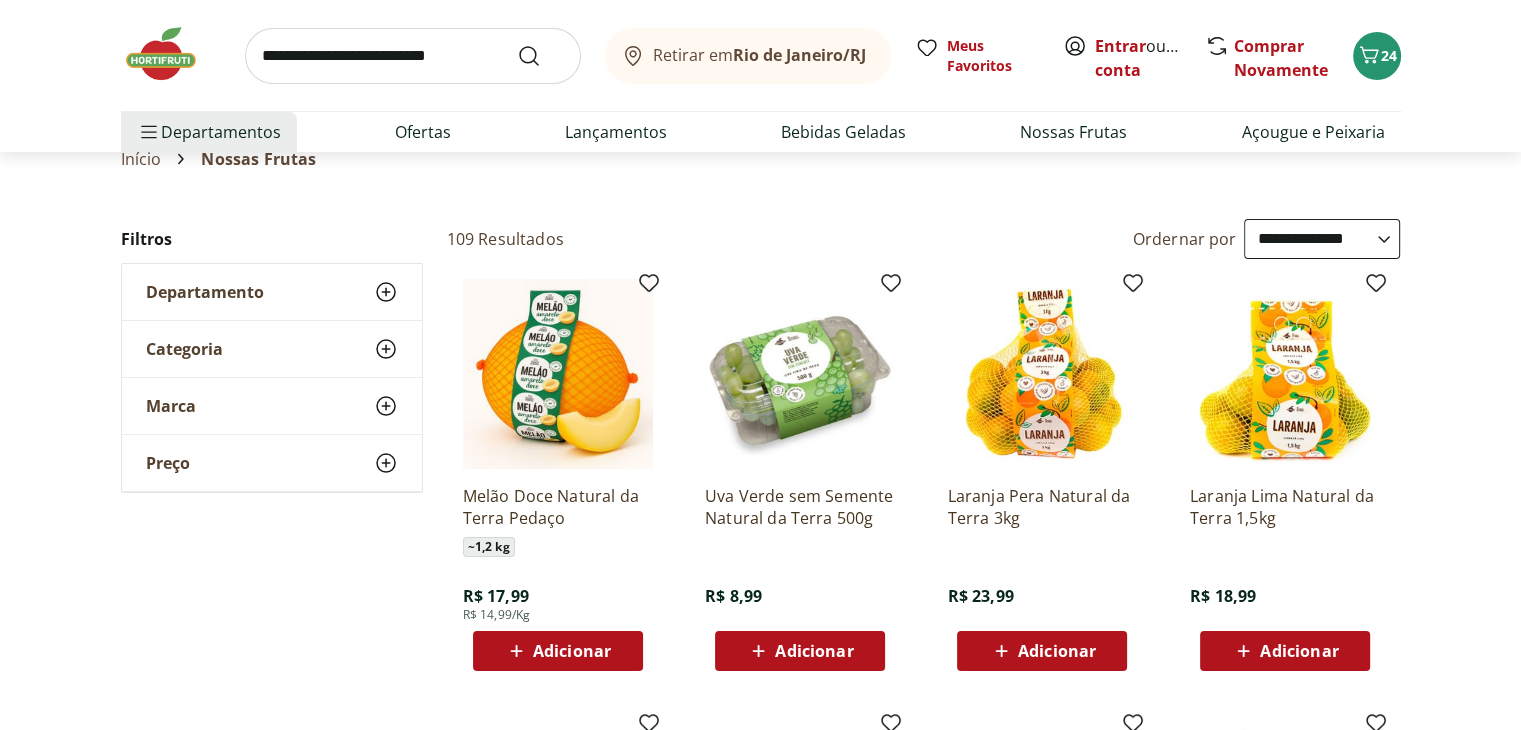 scroll, scrollTop: 6, scrollLeft: 0, axis: vertical 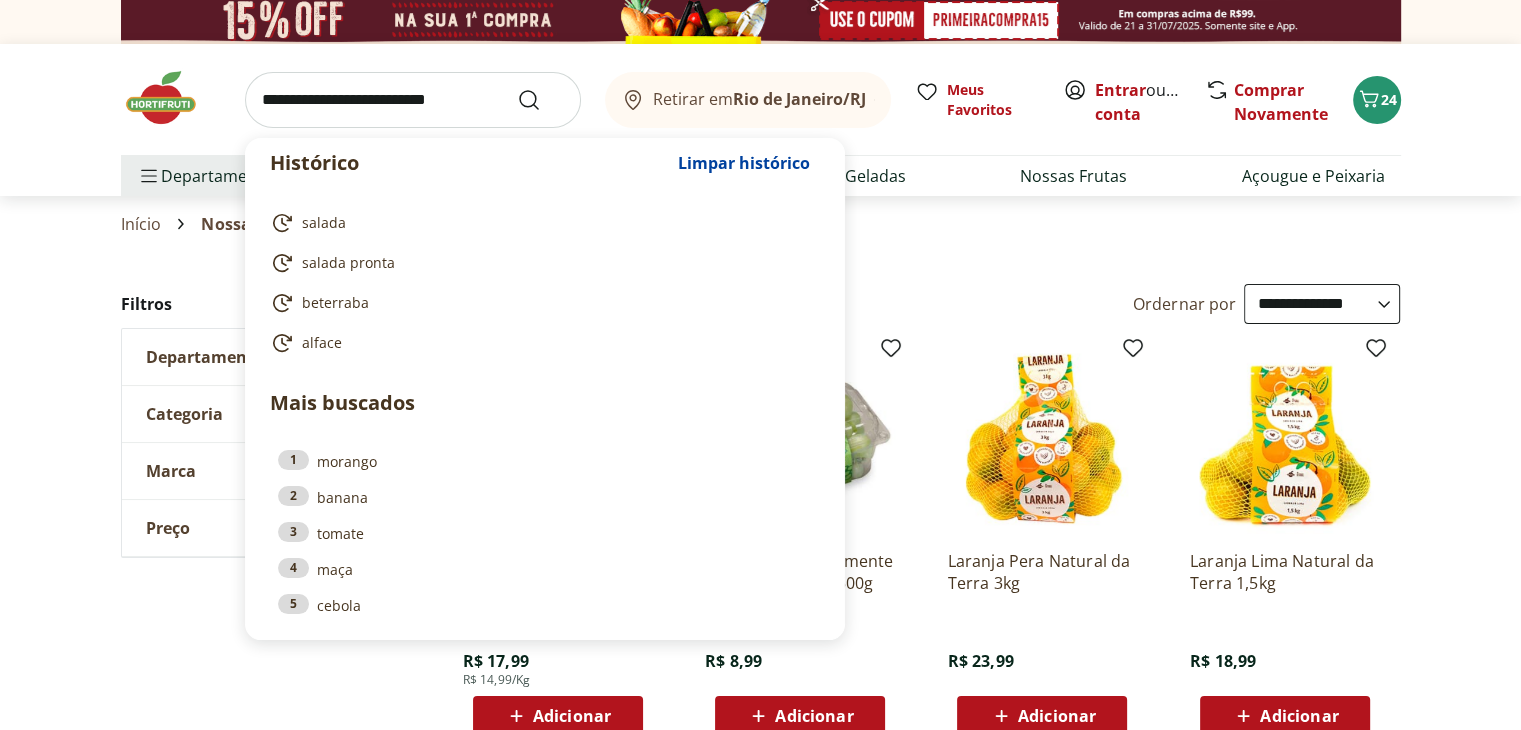 click at bounding box center [413, 100] 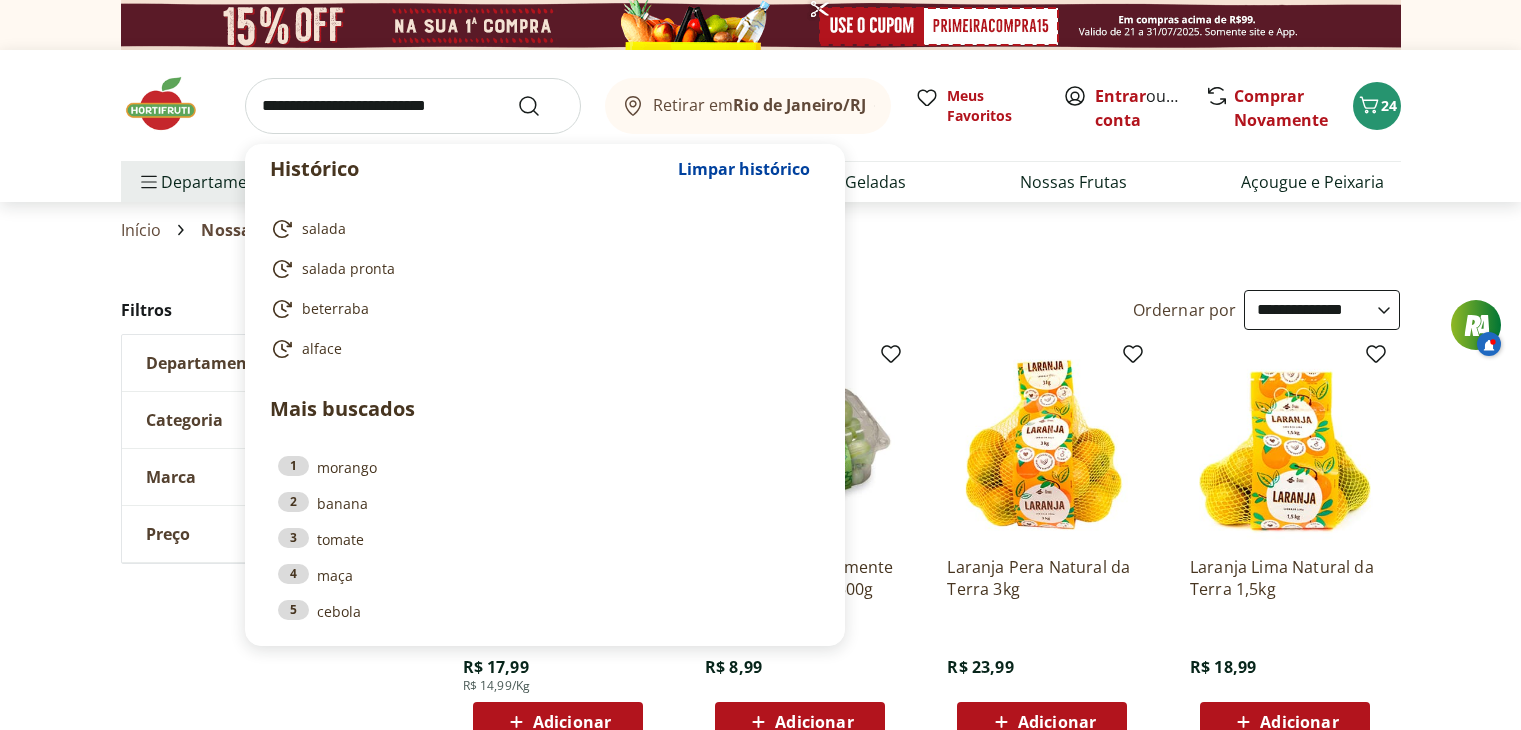 select on "**********" 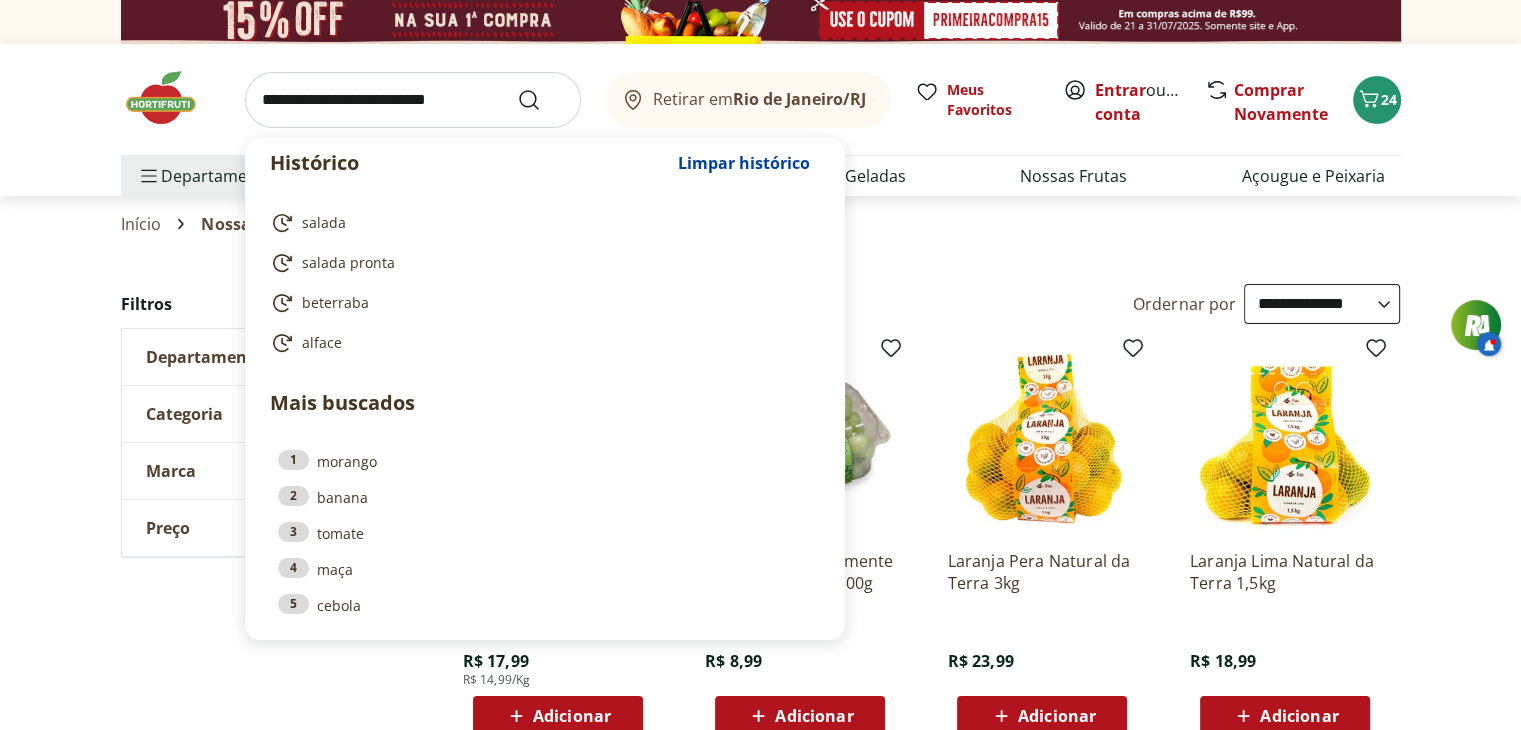 scroll, scrollTop: 0, scrollLeft: 0, axis: both 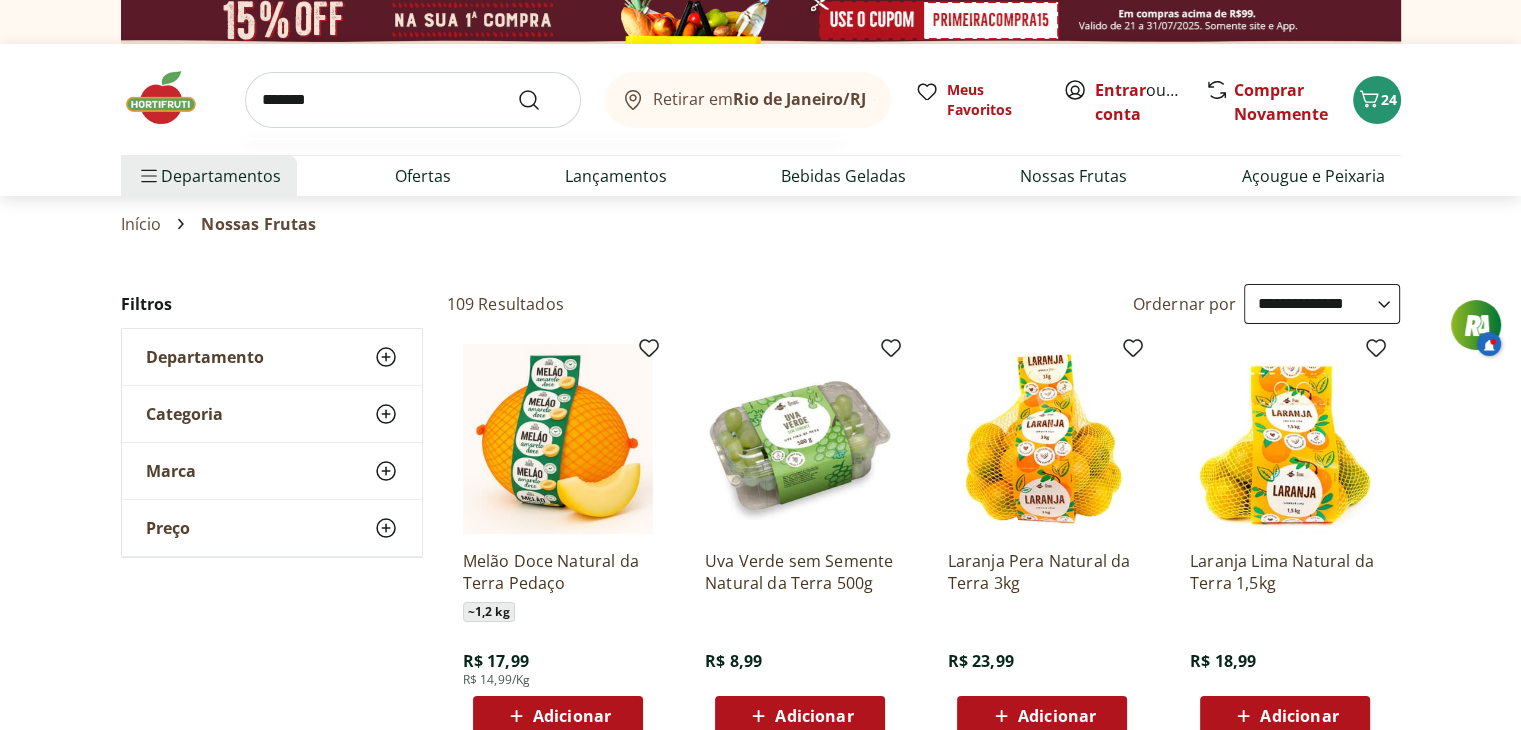 type on "*******" 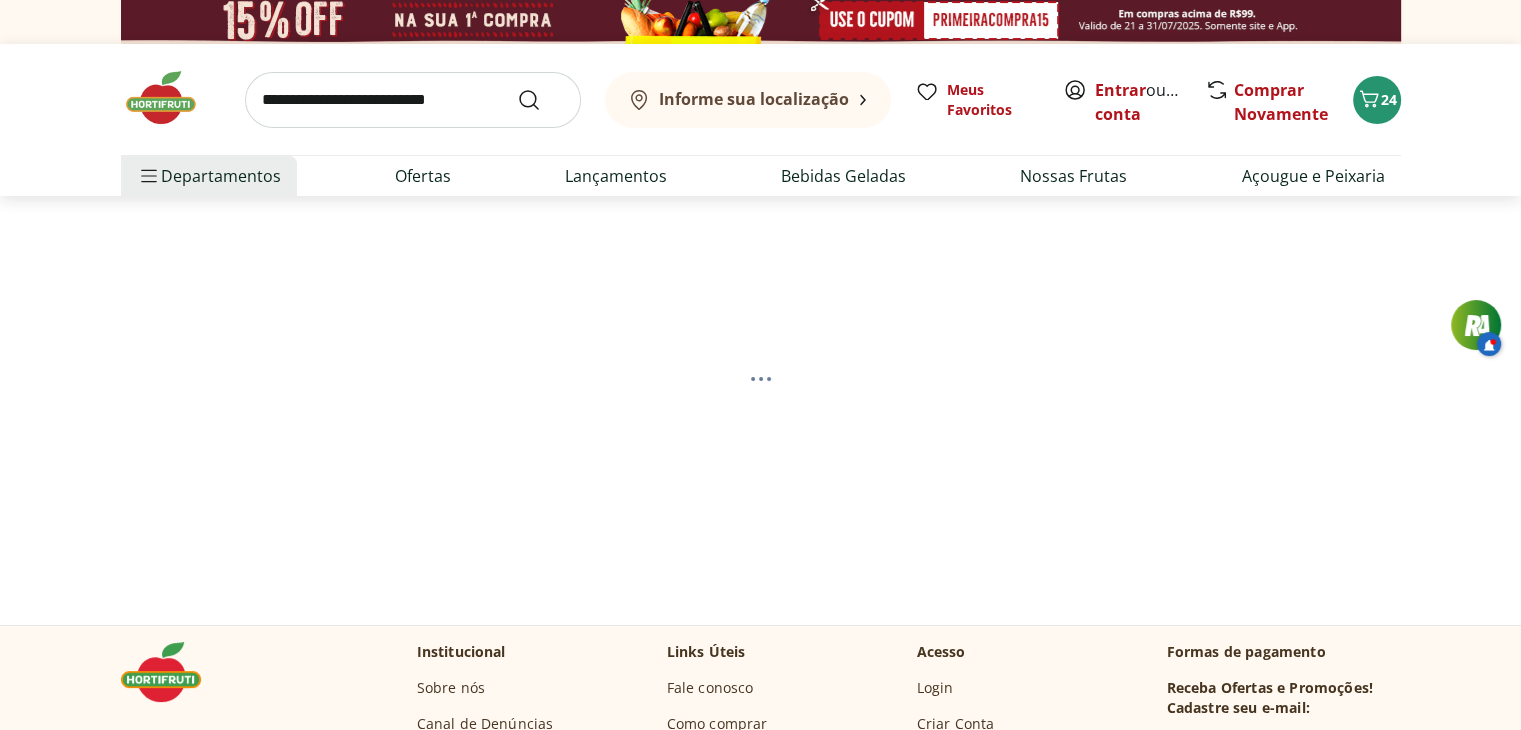 scroll, scrollTop: 0, scrollLeft: 0, axis: both 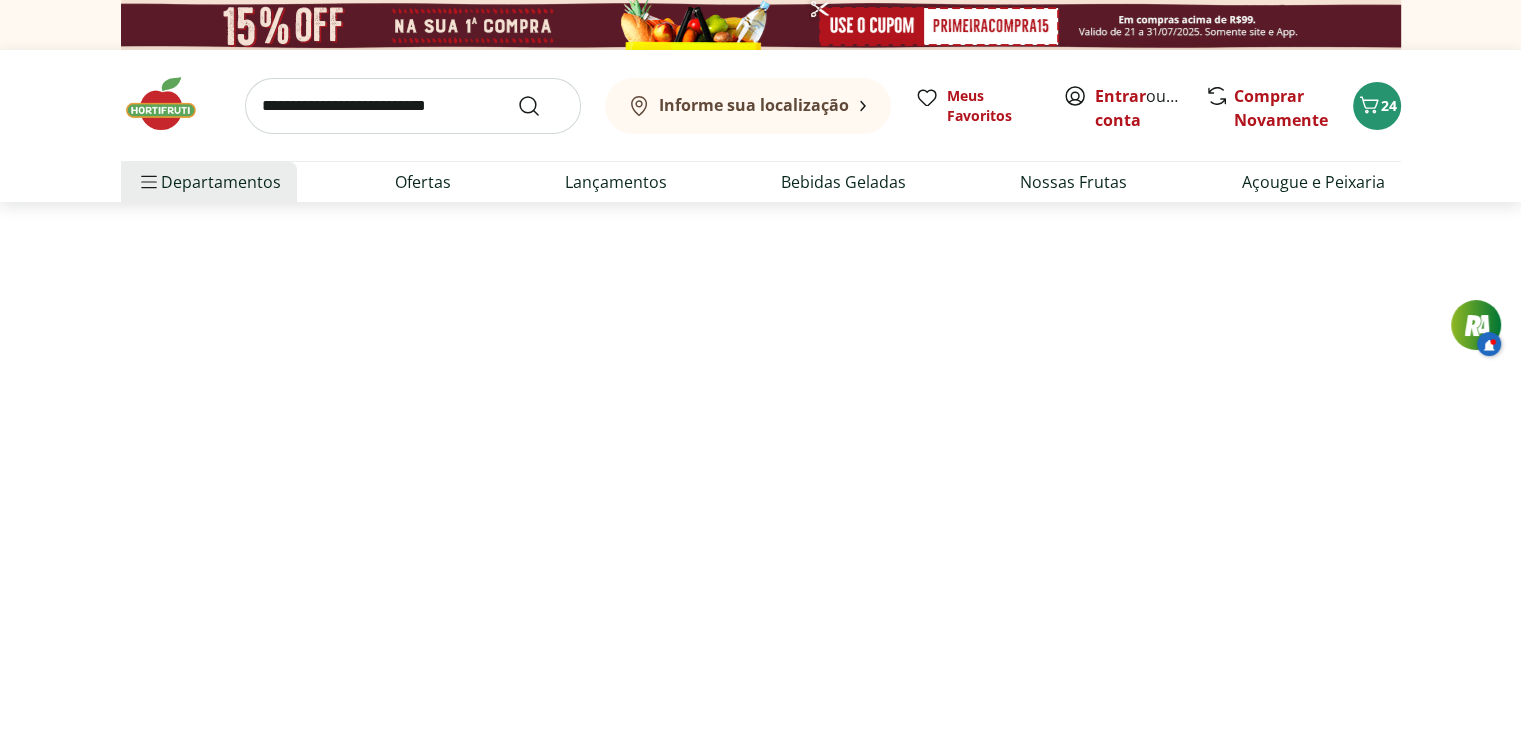 select on "**********" 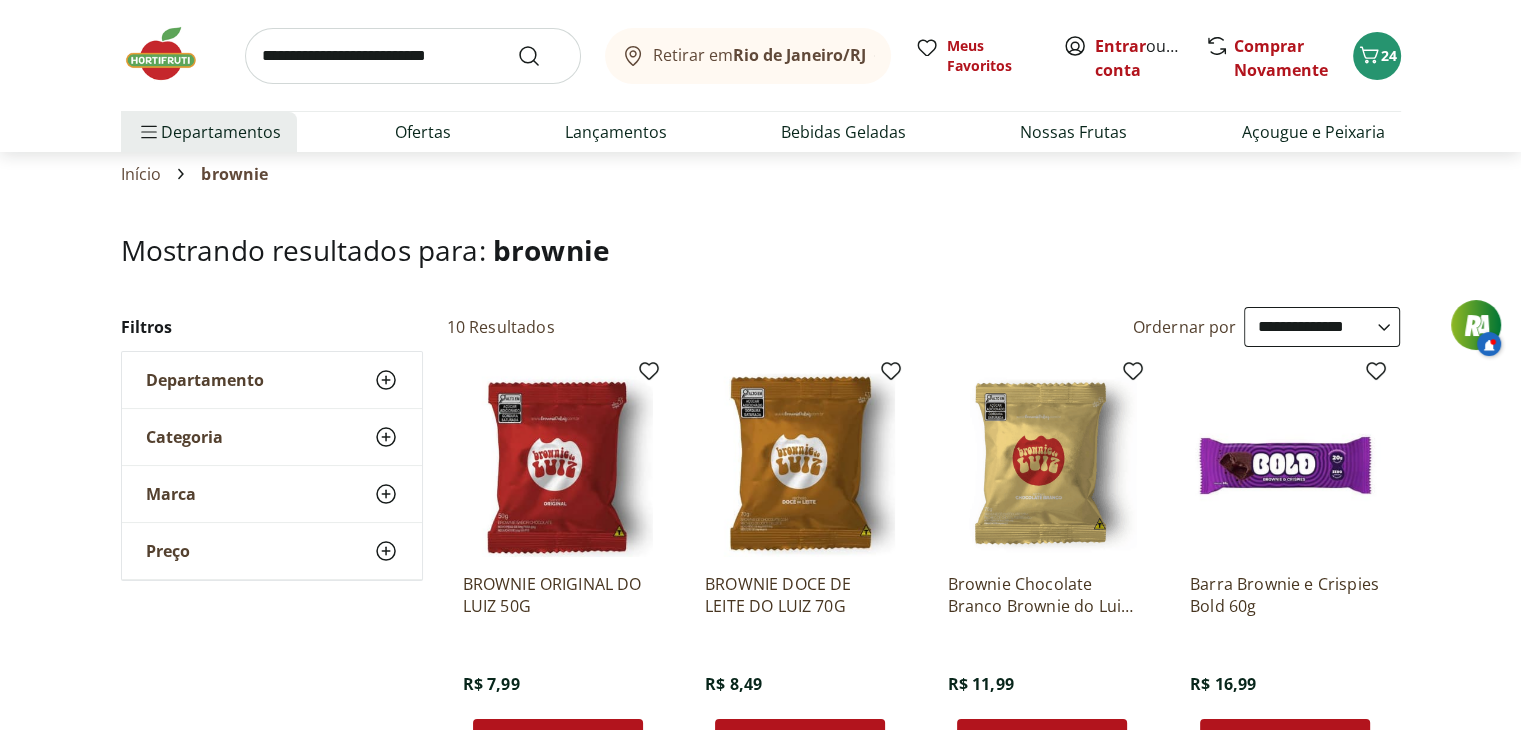 scroll, scrollTop: 0, scrollLeft: 0, axis: both 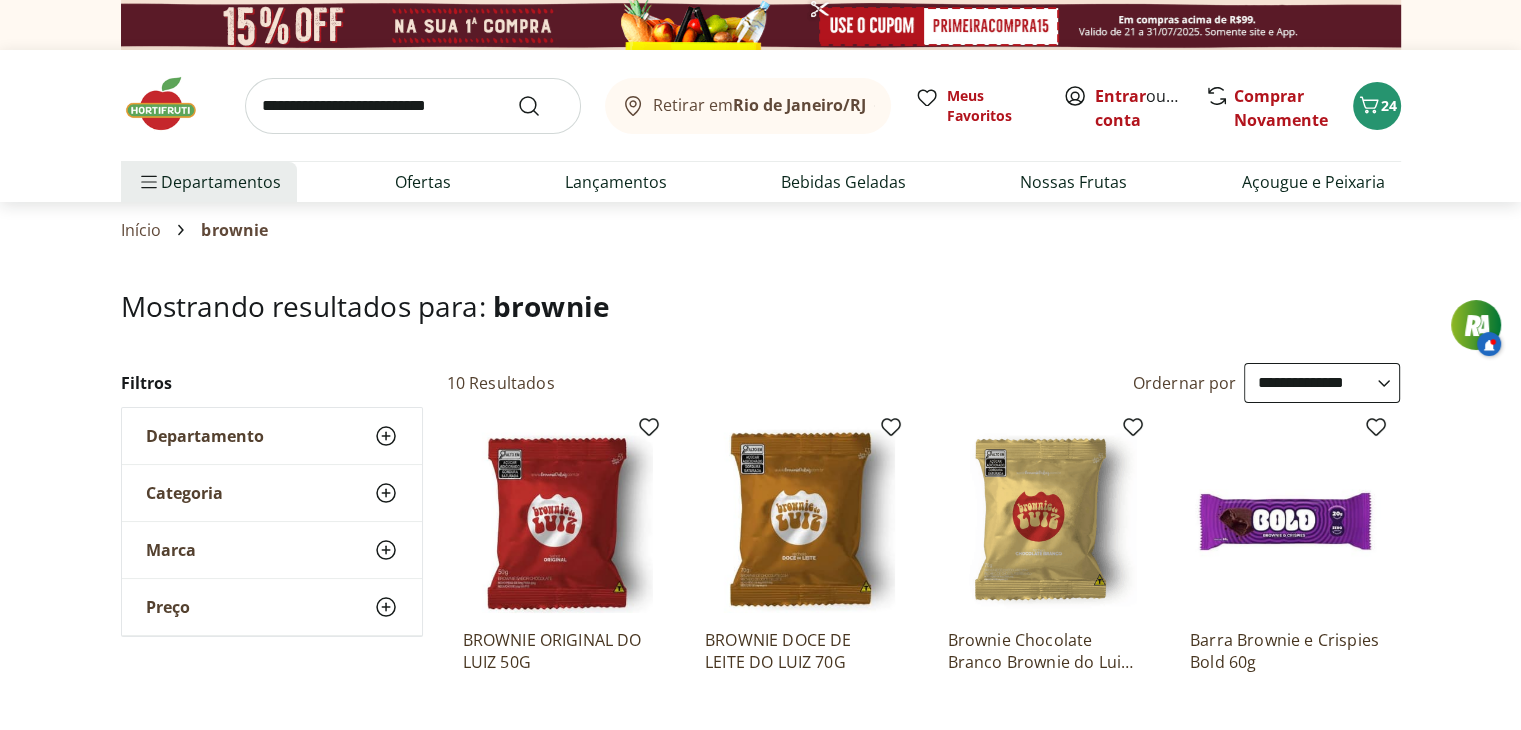 click at bounding box center (413, 106) 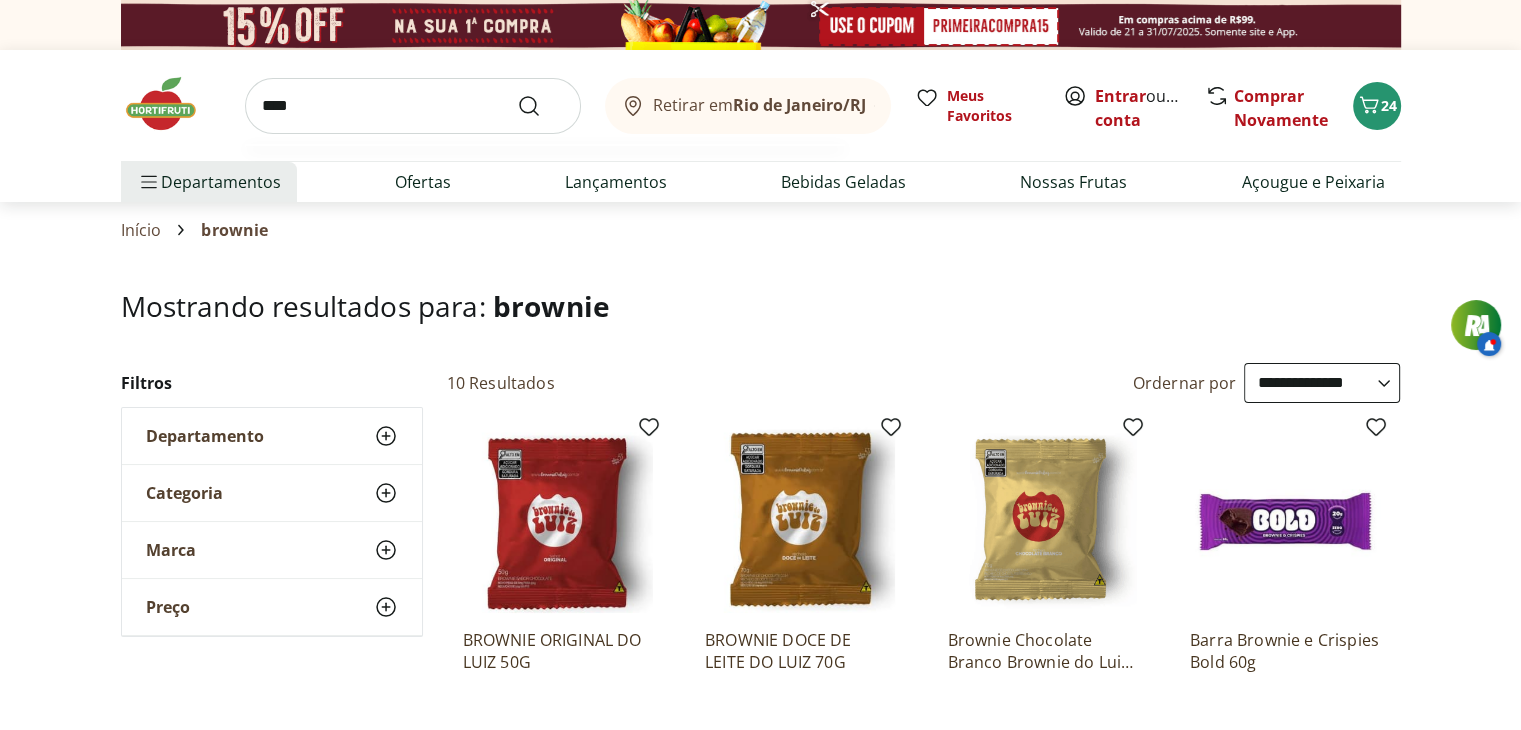 type on "****" 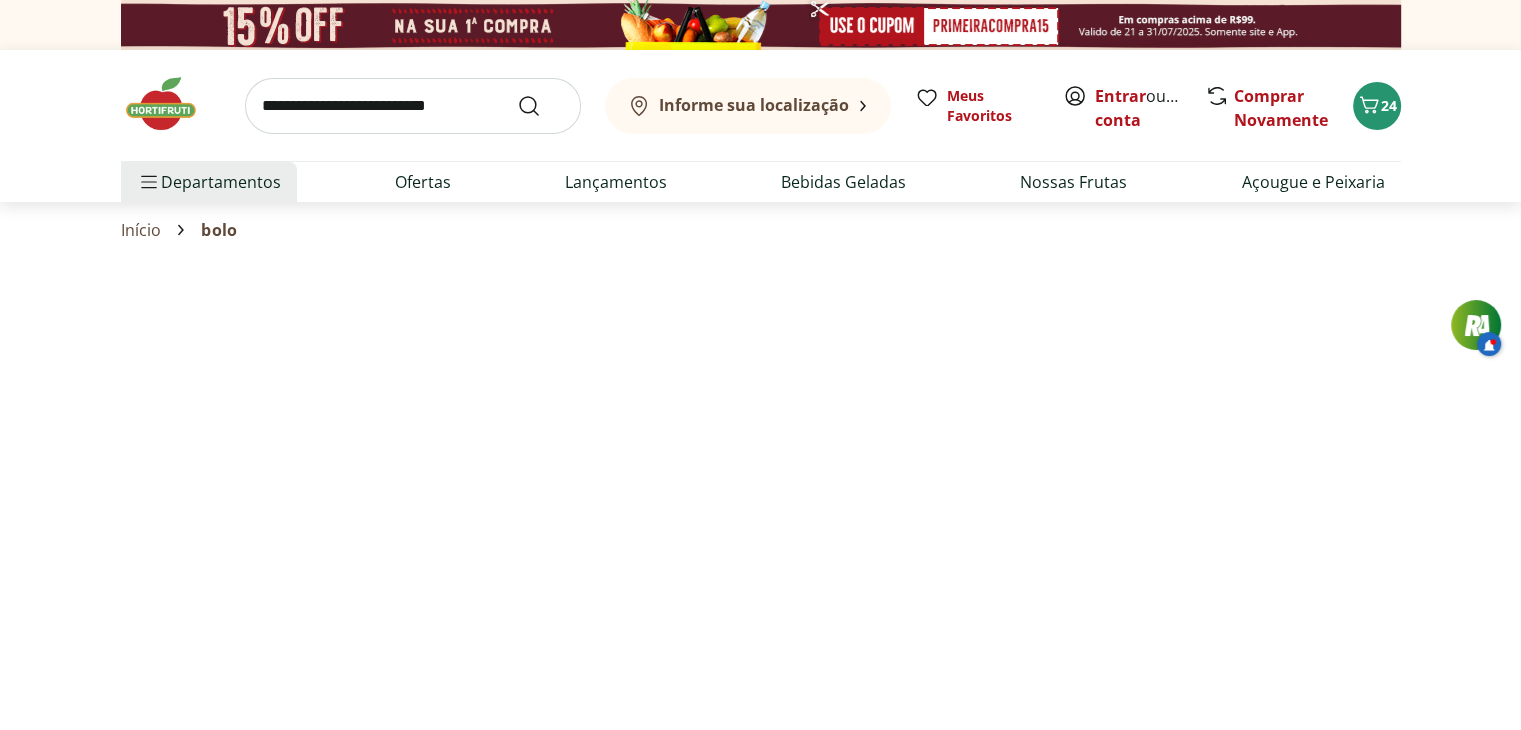 select on "**********" 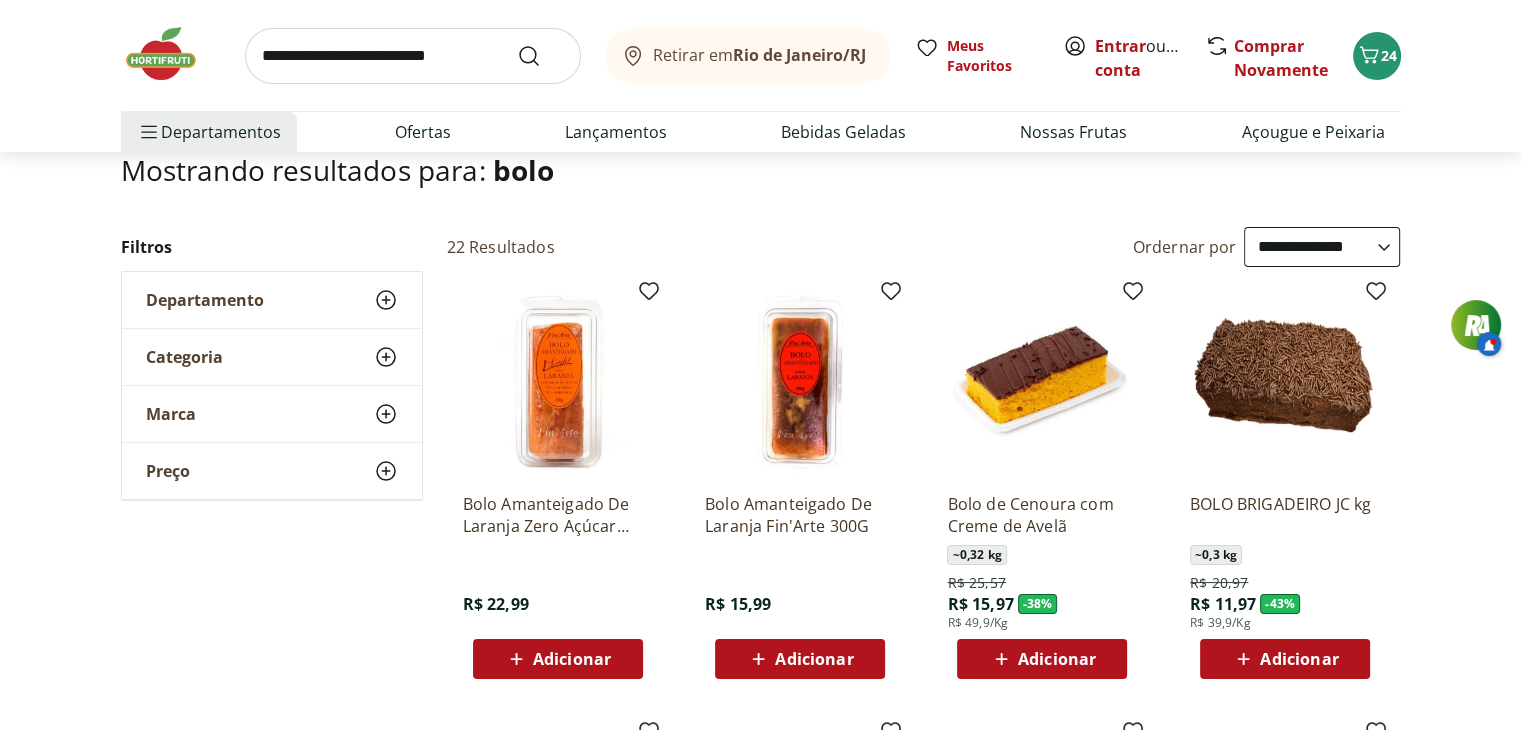 scroll, scrollTop: 136, scrollLeft: 0, axis: vertical 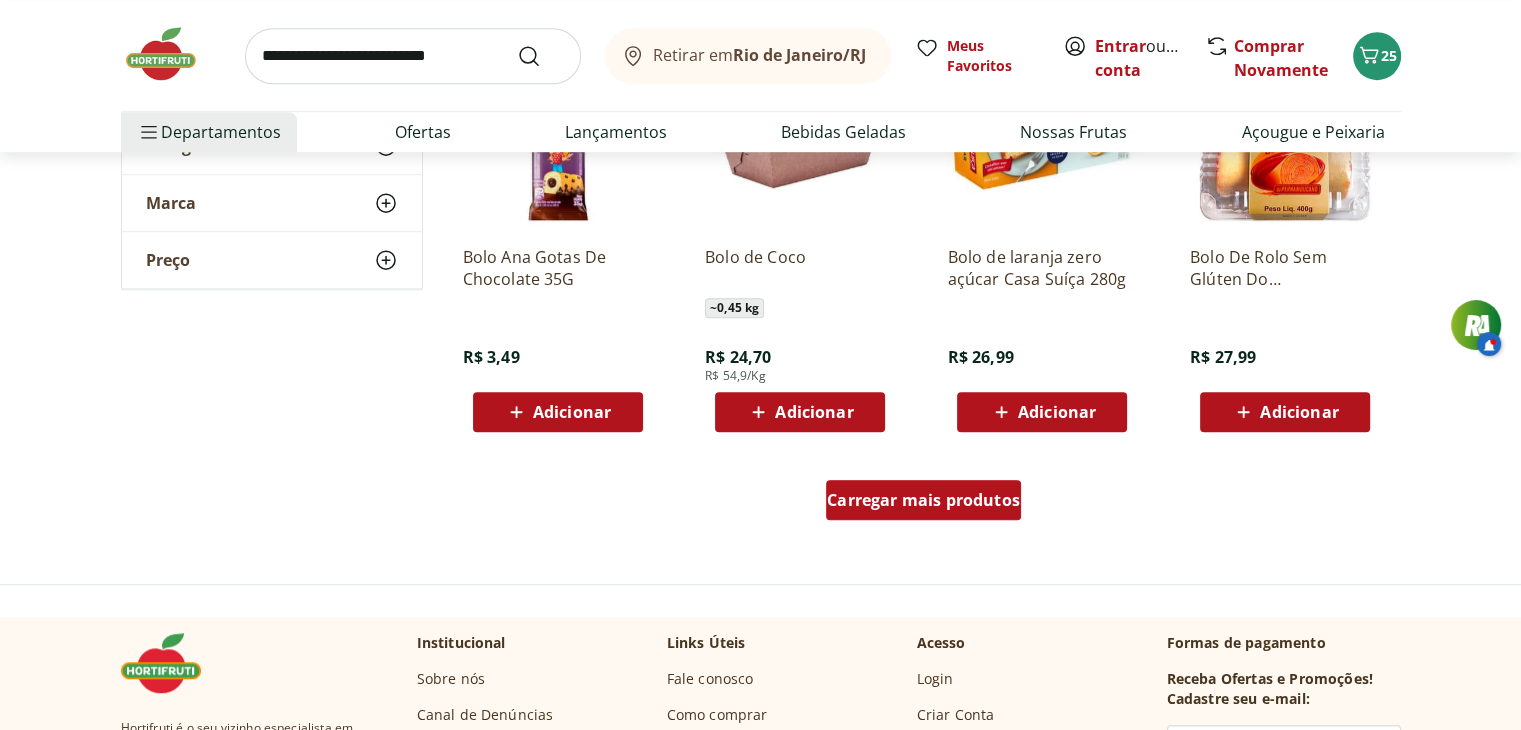 click on "Carregar mais produtos" at bounding box center (923, 500) 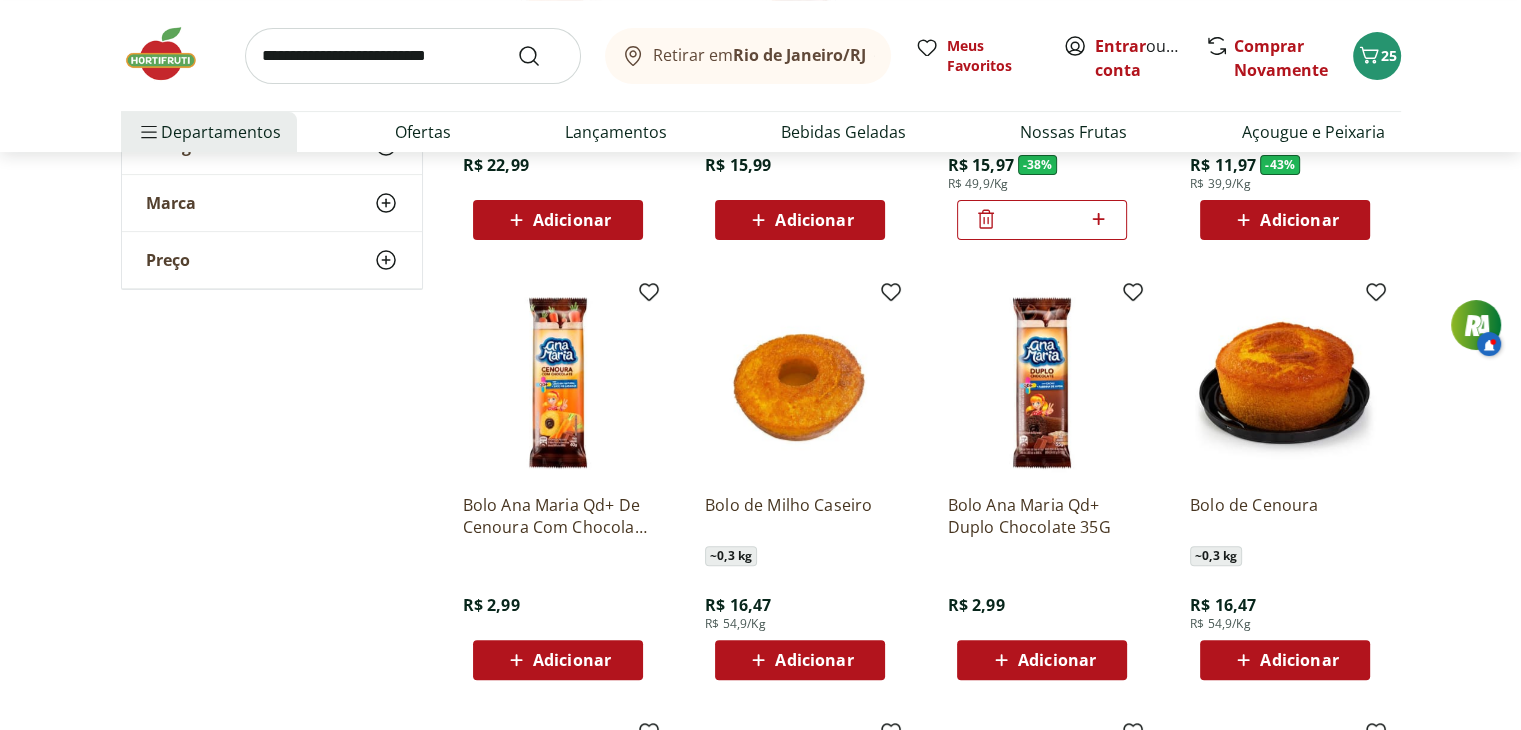 scroll, scrollTop: 0, scrollLeft: 0, axis: both 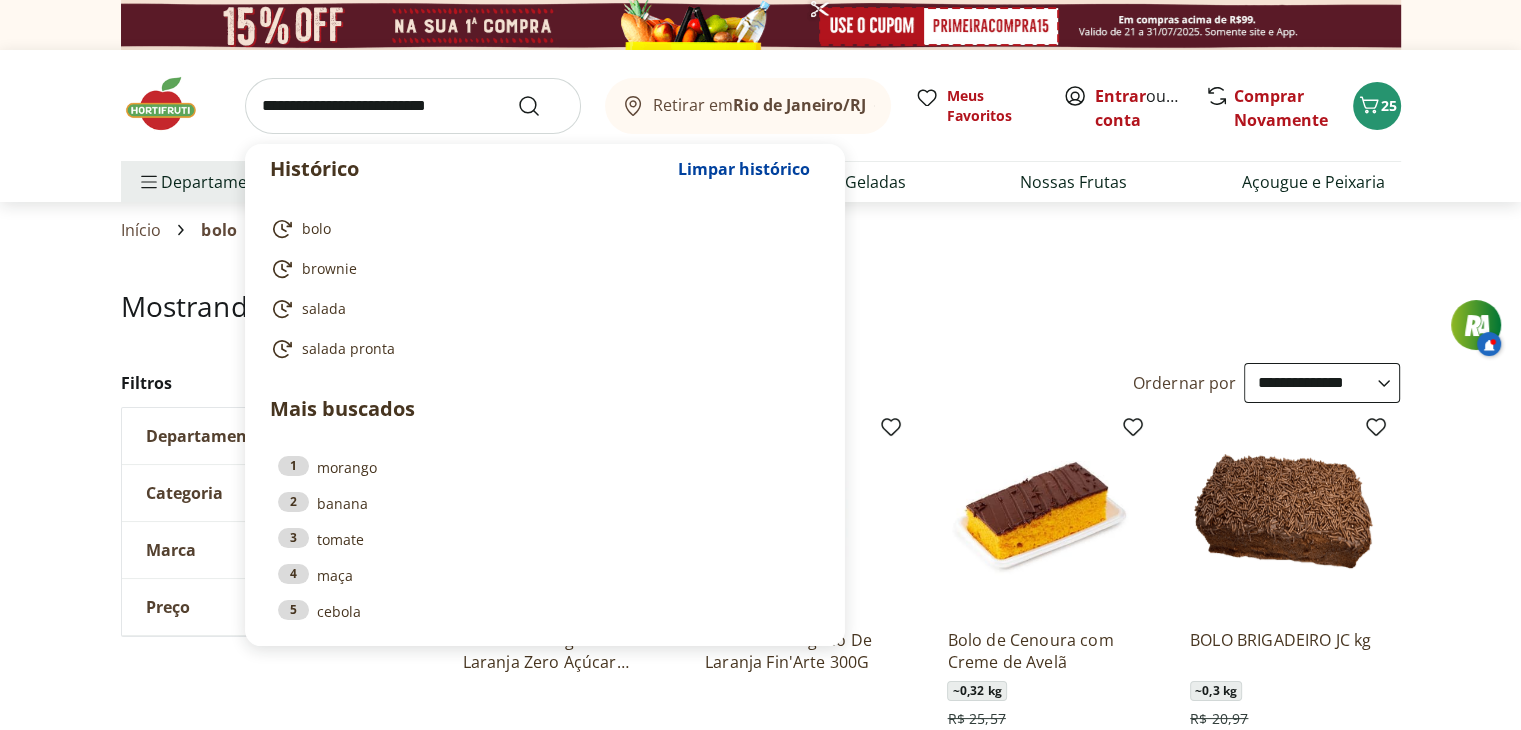 click at bounding box center [413, 106] 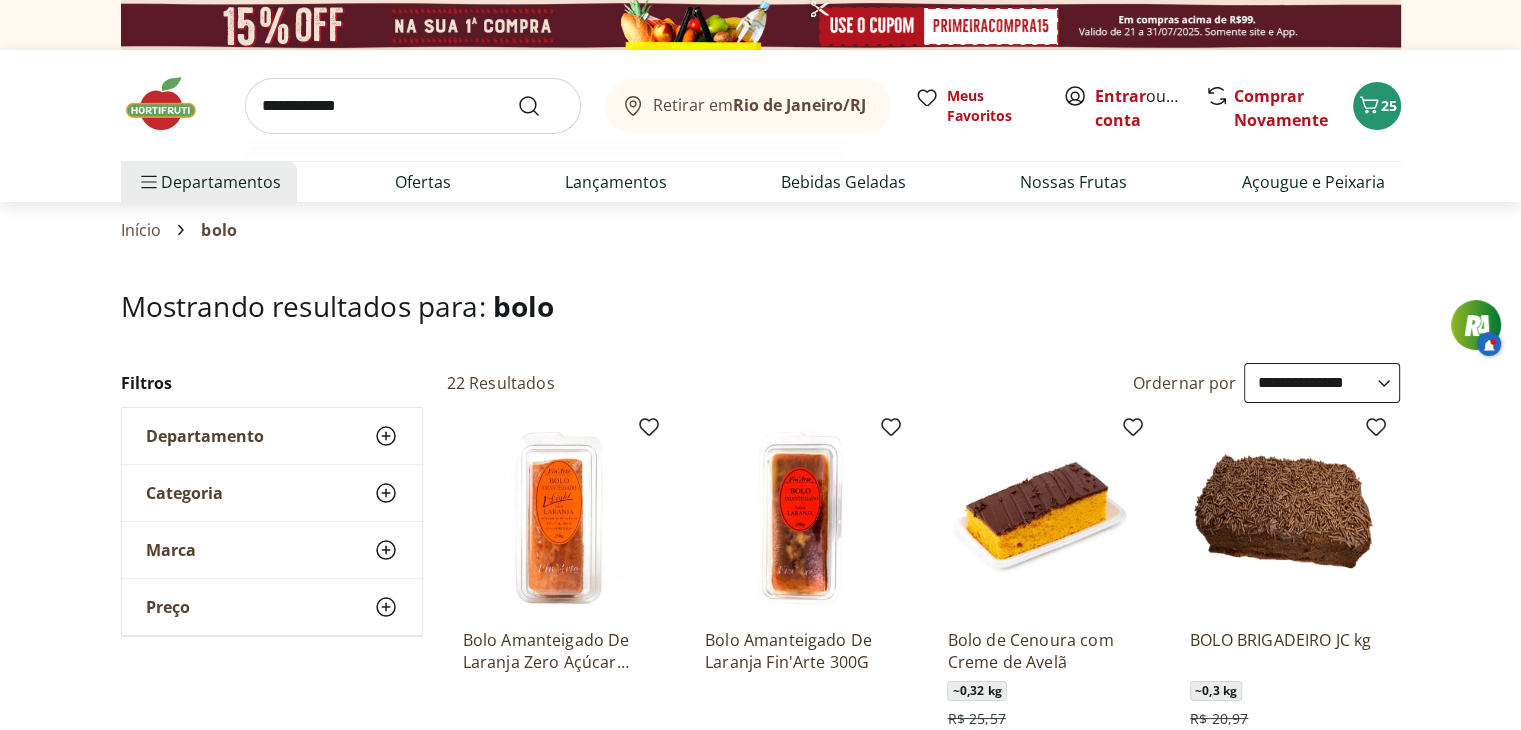 type on "**********" 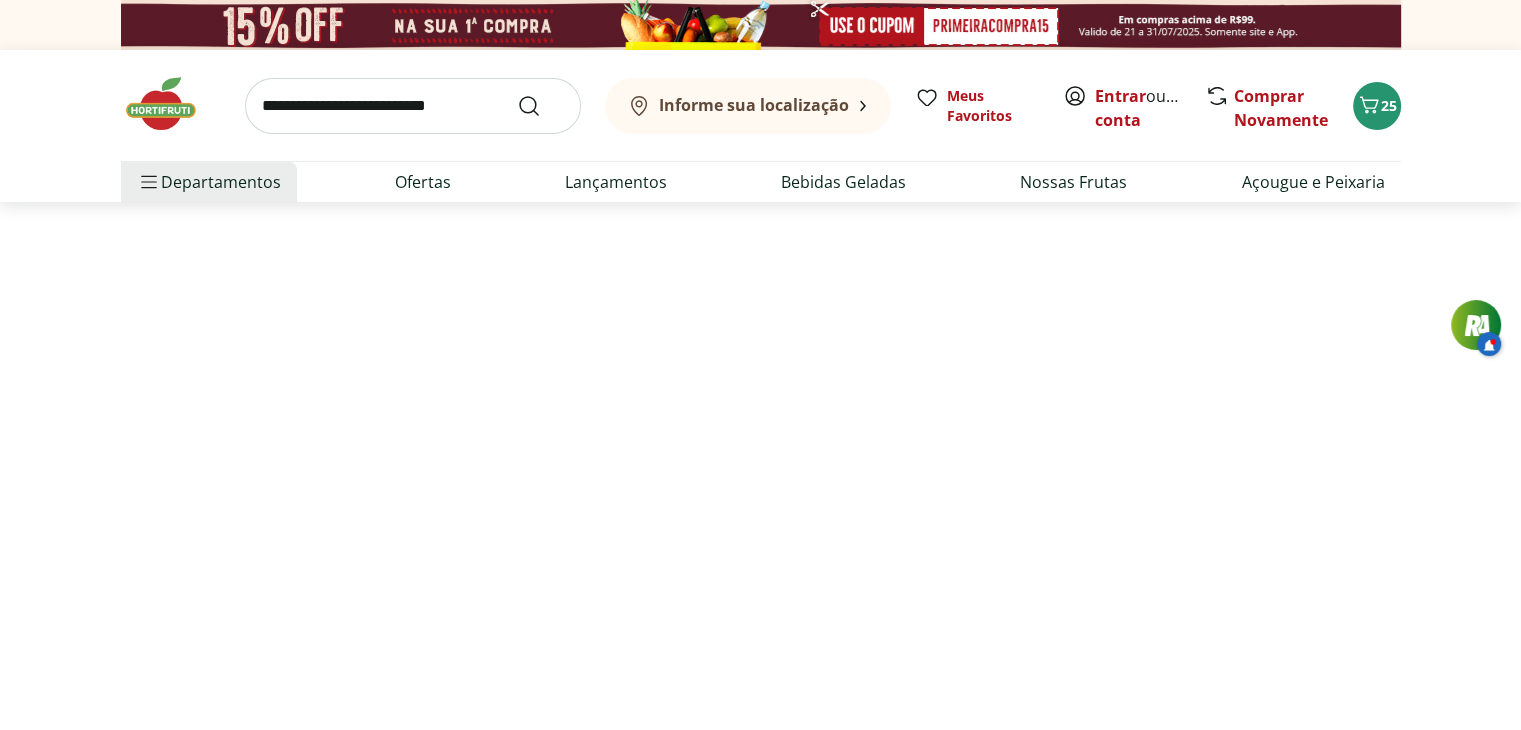 select on "**********" 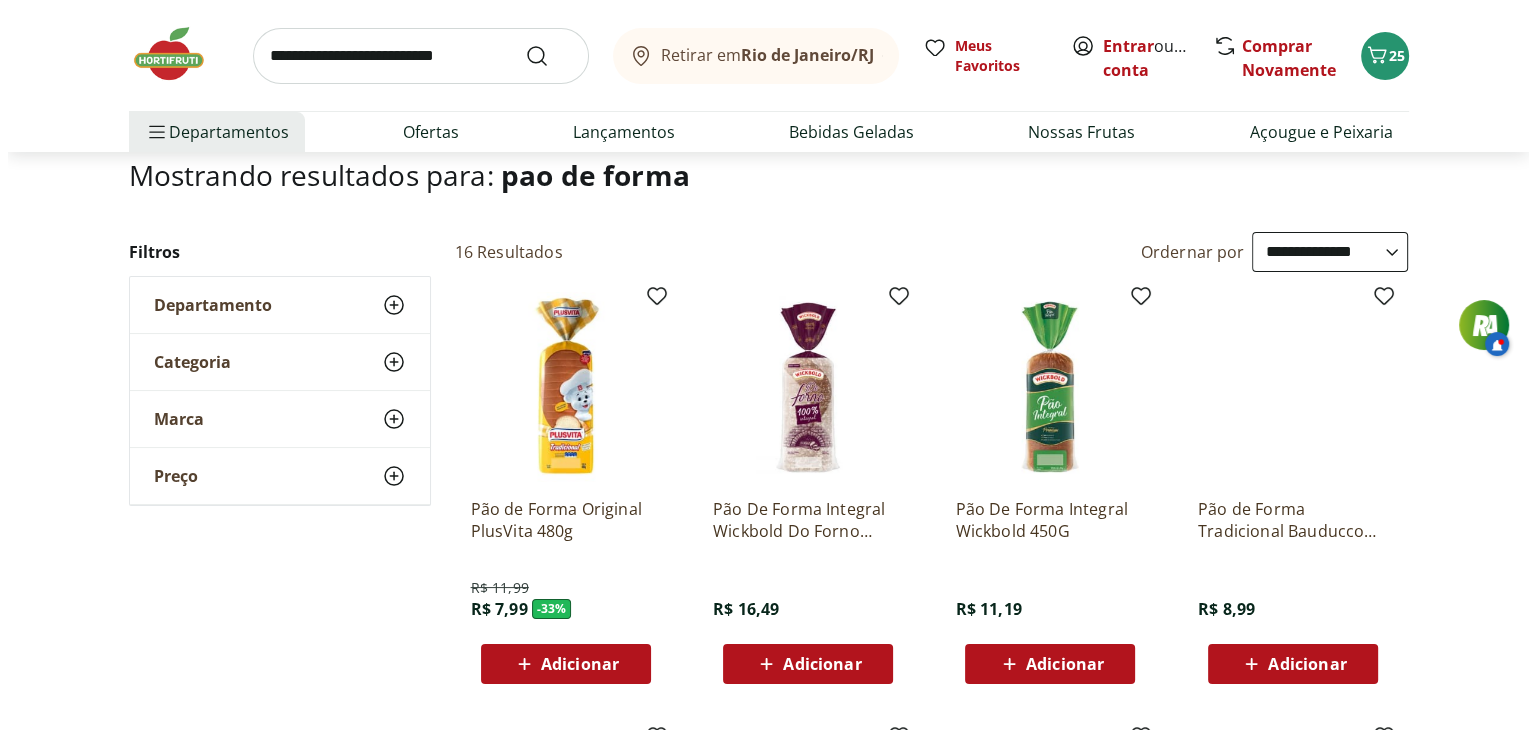 scroll, scrollTop: 130, scrollLeft: 0, axis: vertical 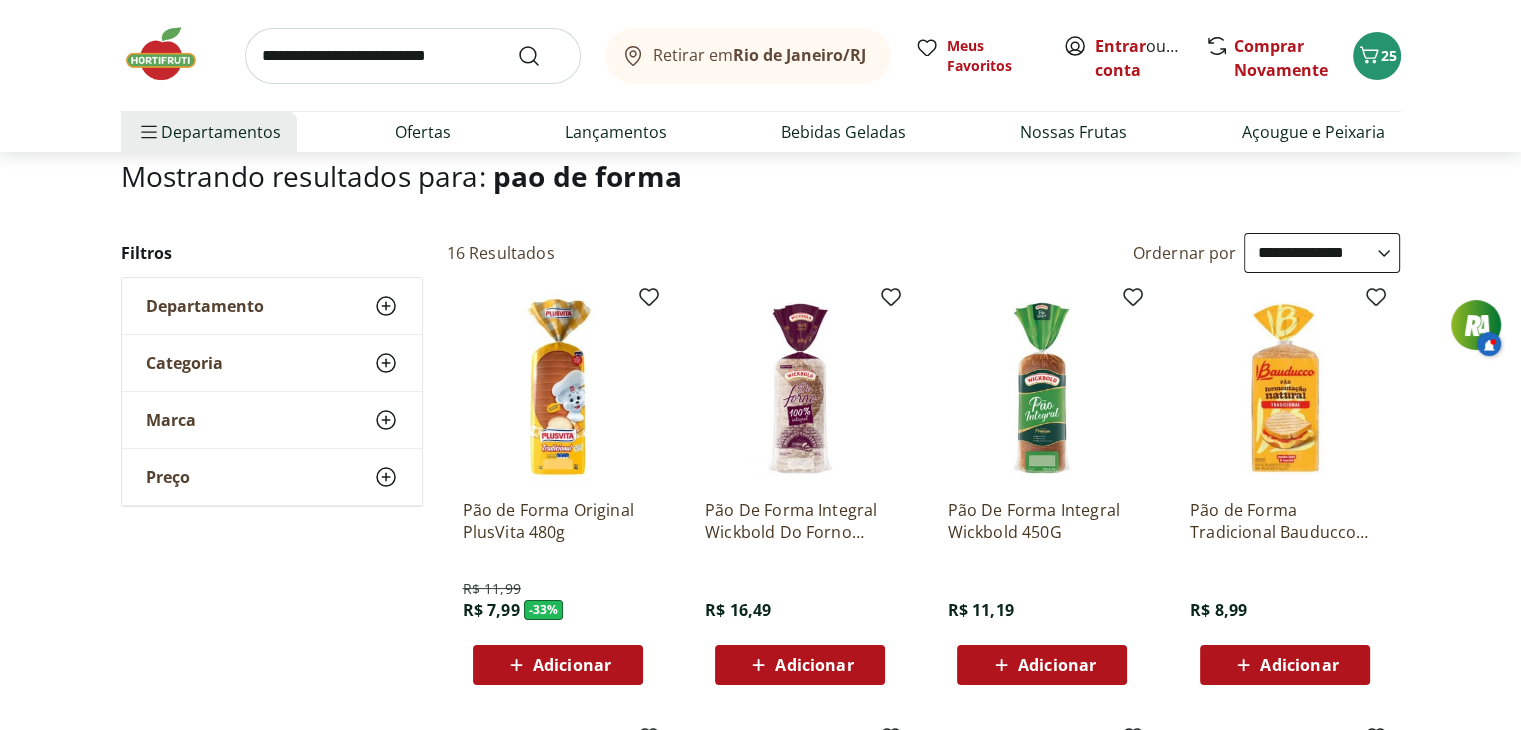 click on "Adicionar" at bounding box center (1057, 665) 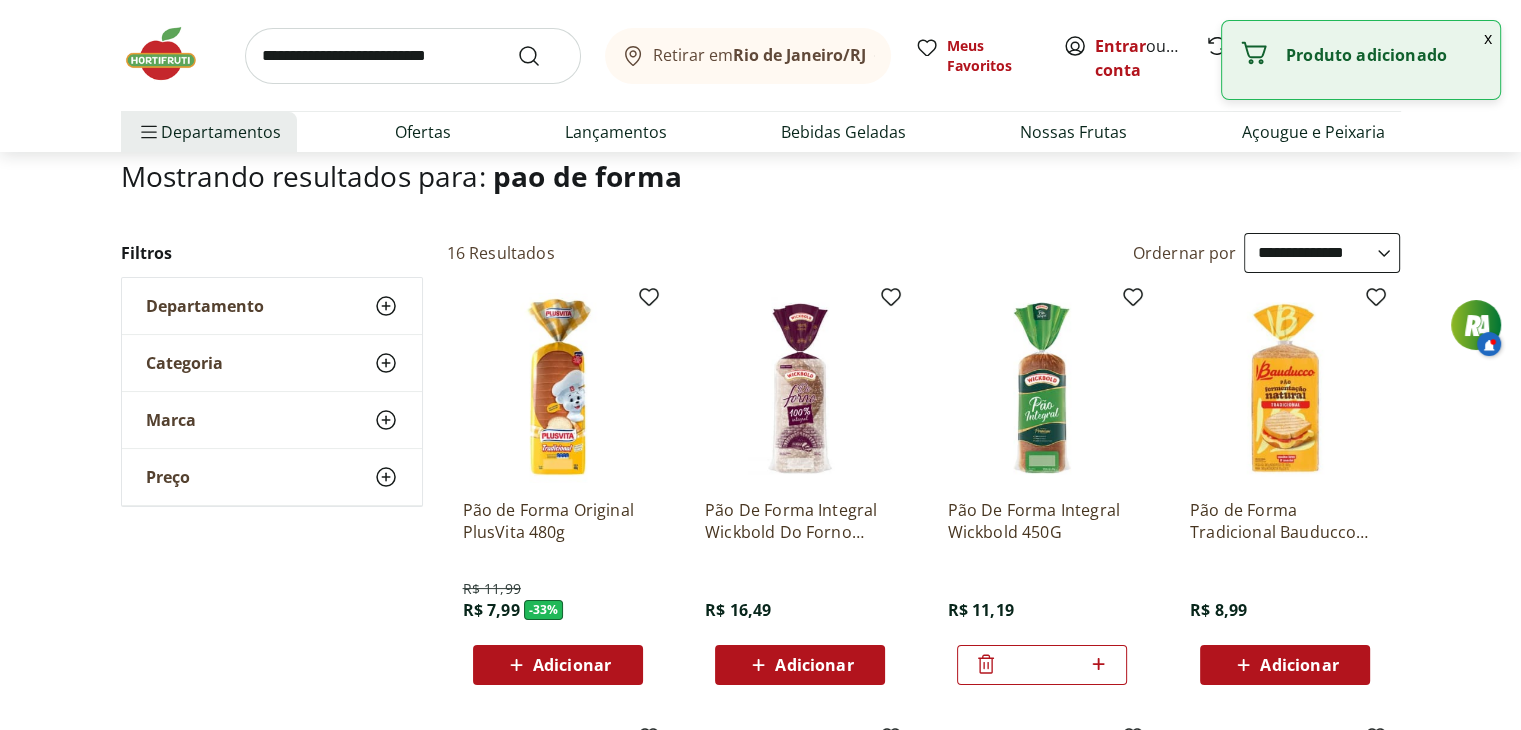 click on "Adicionar" at bounding box center (1299, 665) 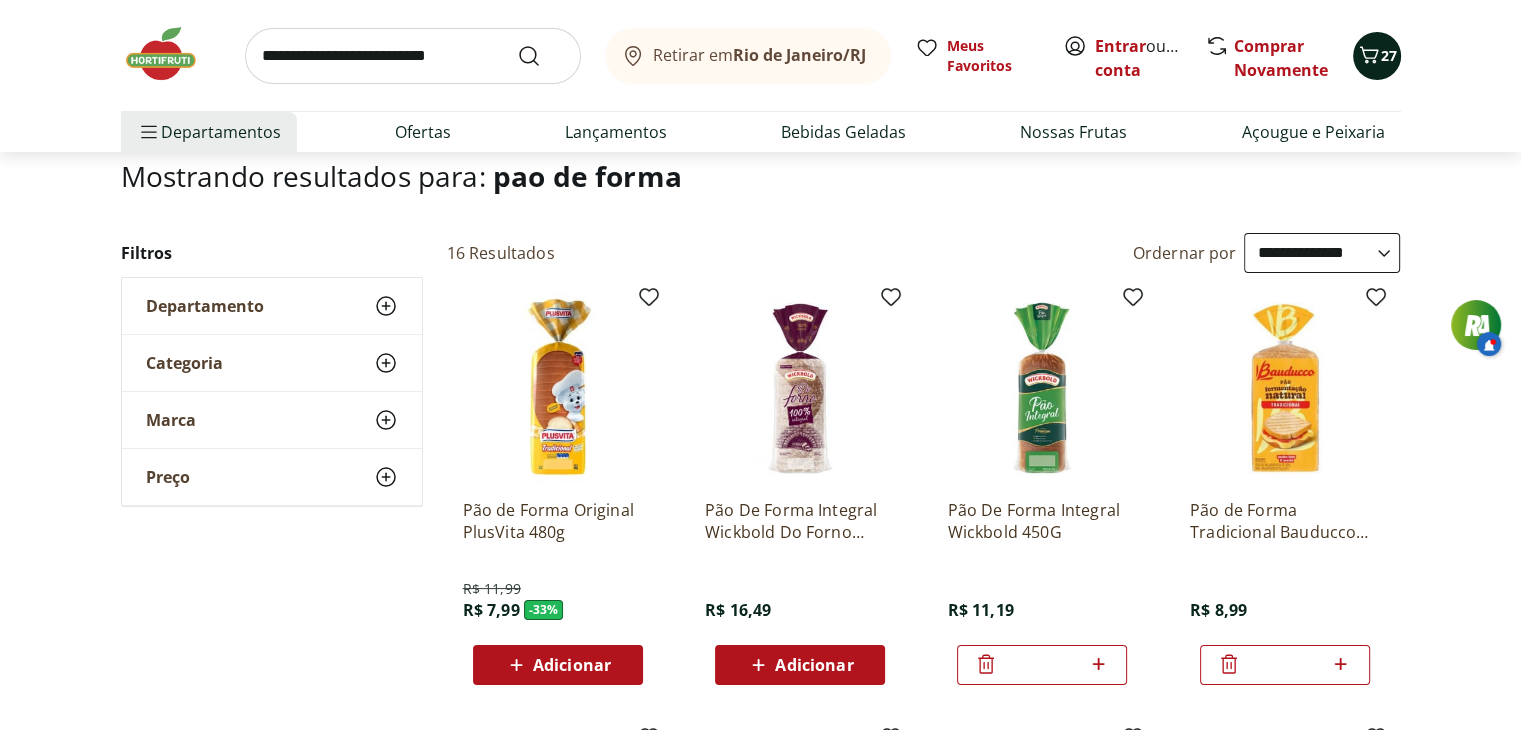 click on "27" at bounding box center [1389, 55] 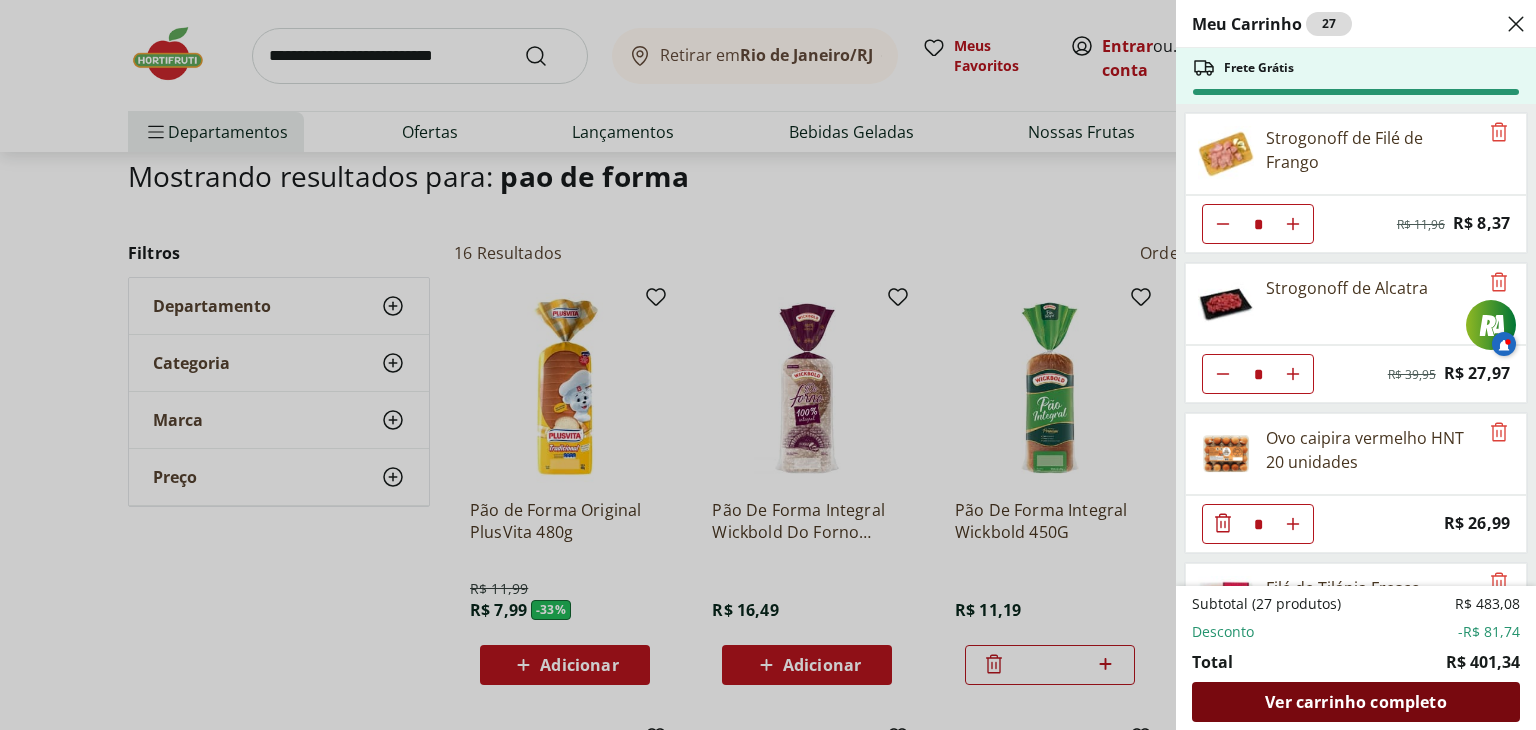 click on "Ver carrinho completo" at bounding box center (1355, 702) 